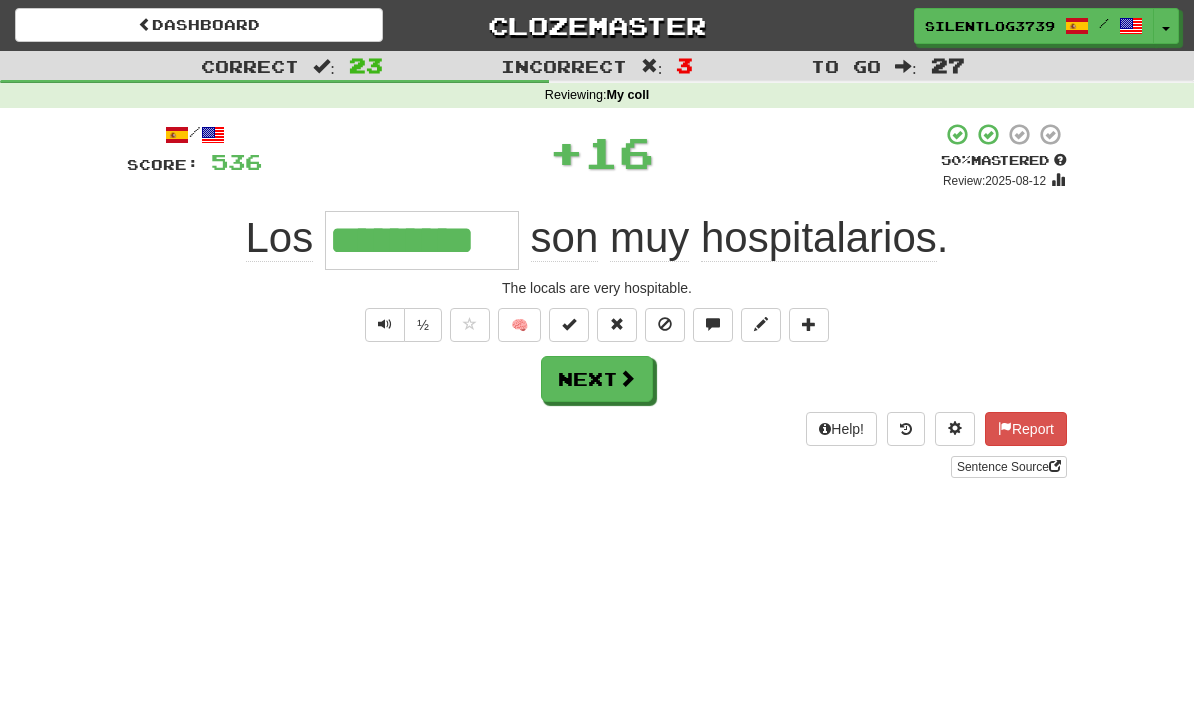scroll, scrollTop: 0, scrollLeft: 0, axis: both 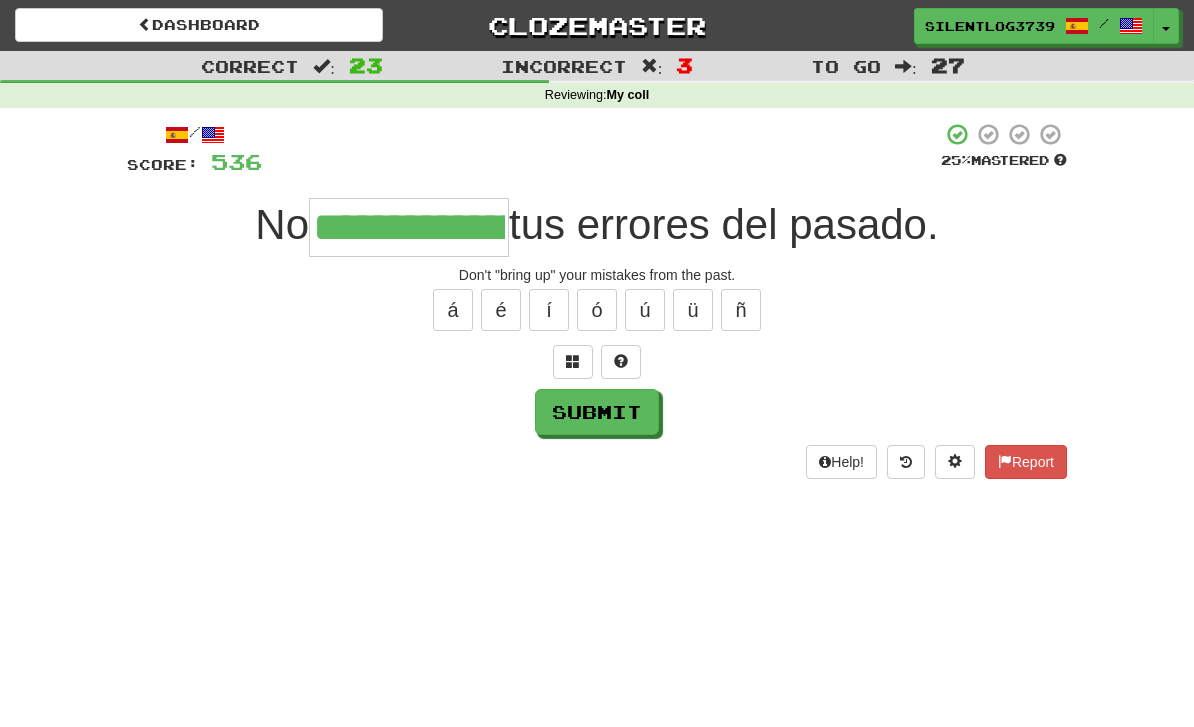 type on "**********" 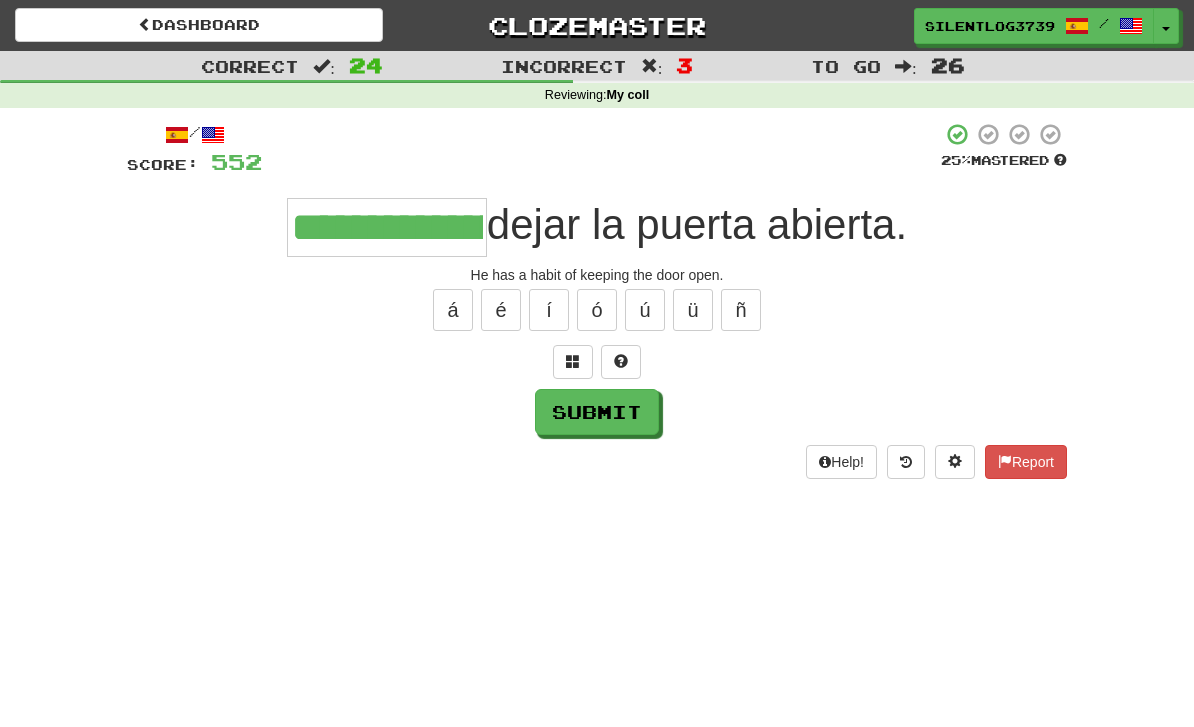 type on "**********" 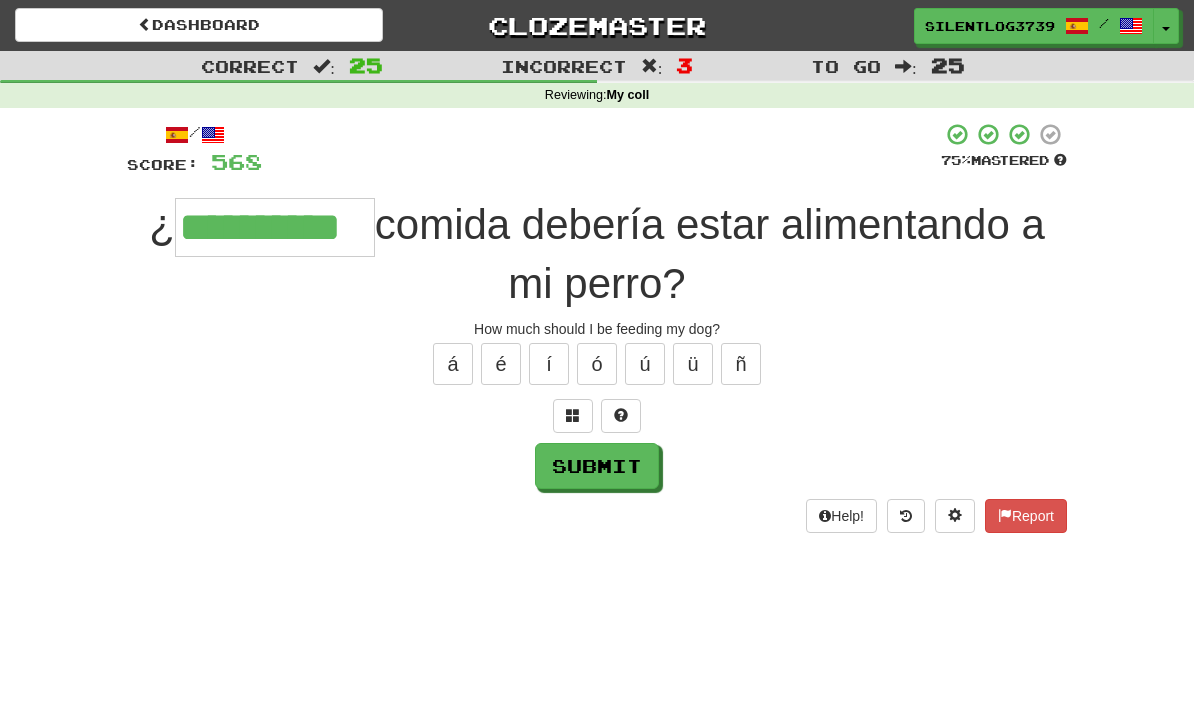 type on "**********" 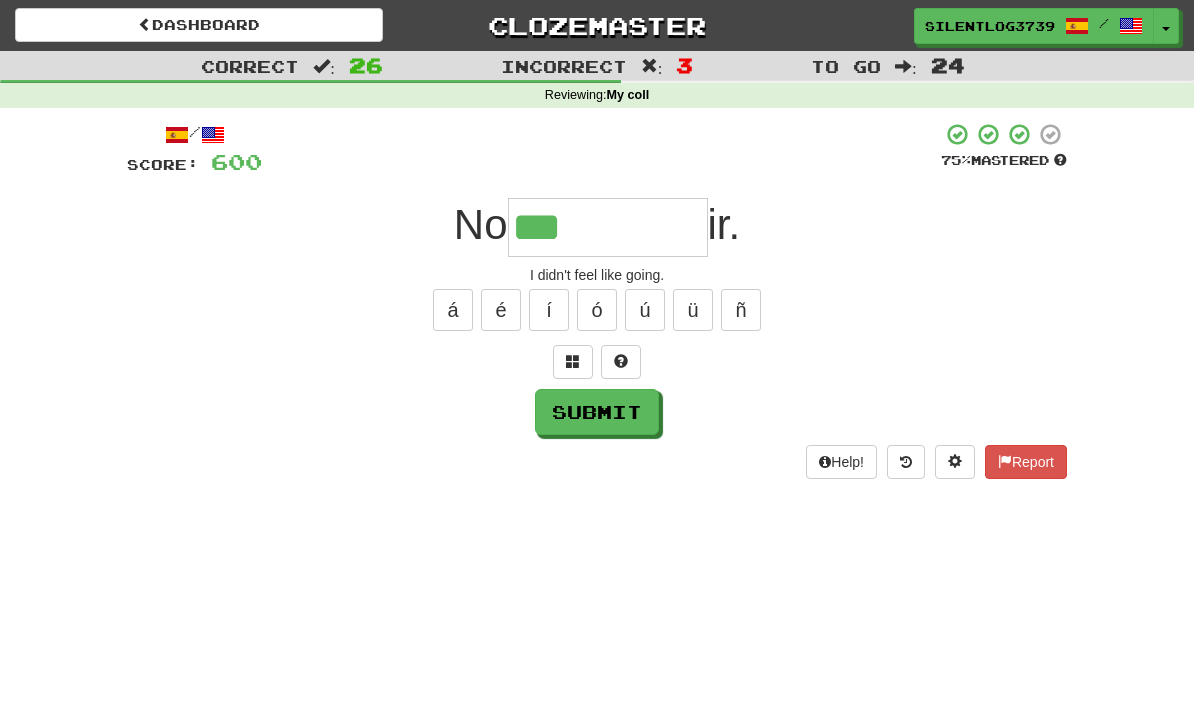 type on "**********" 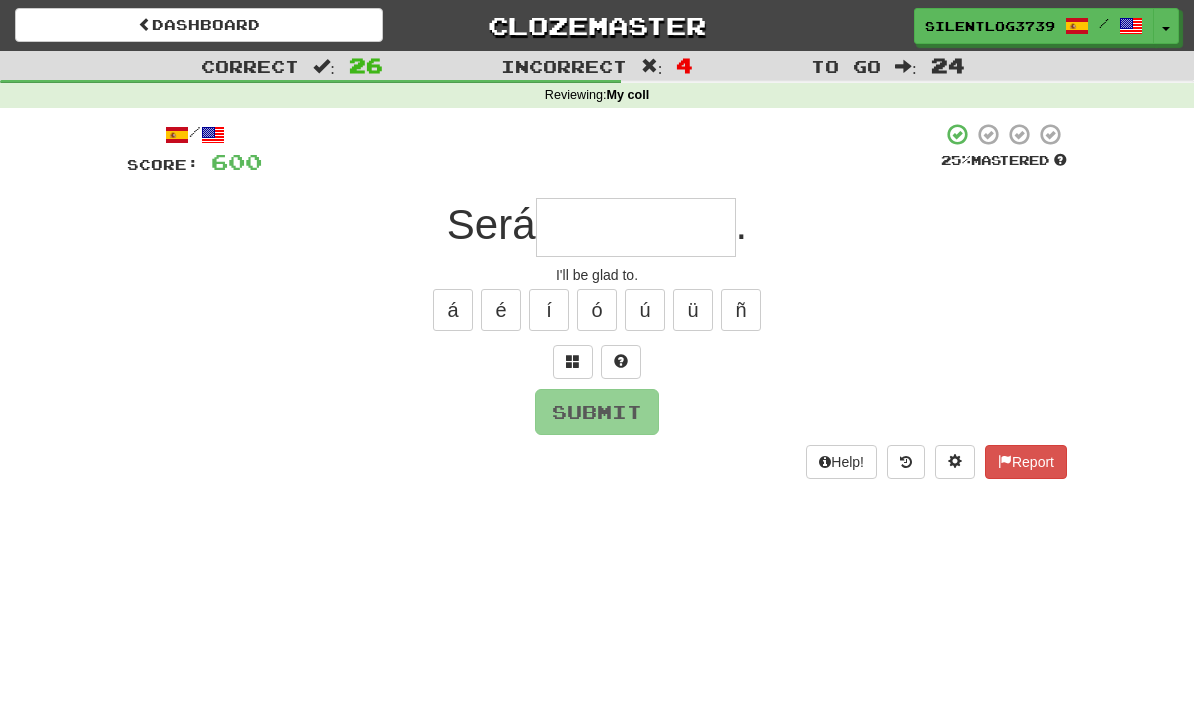 type on "*" 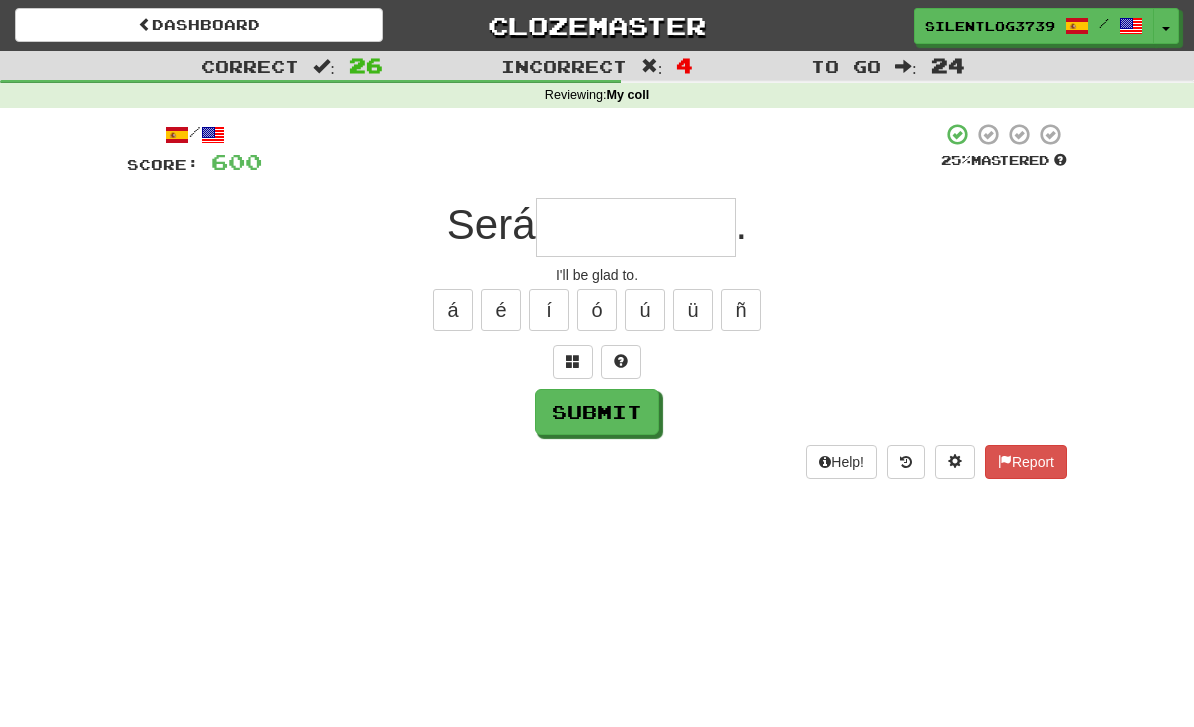 type on "*" 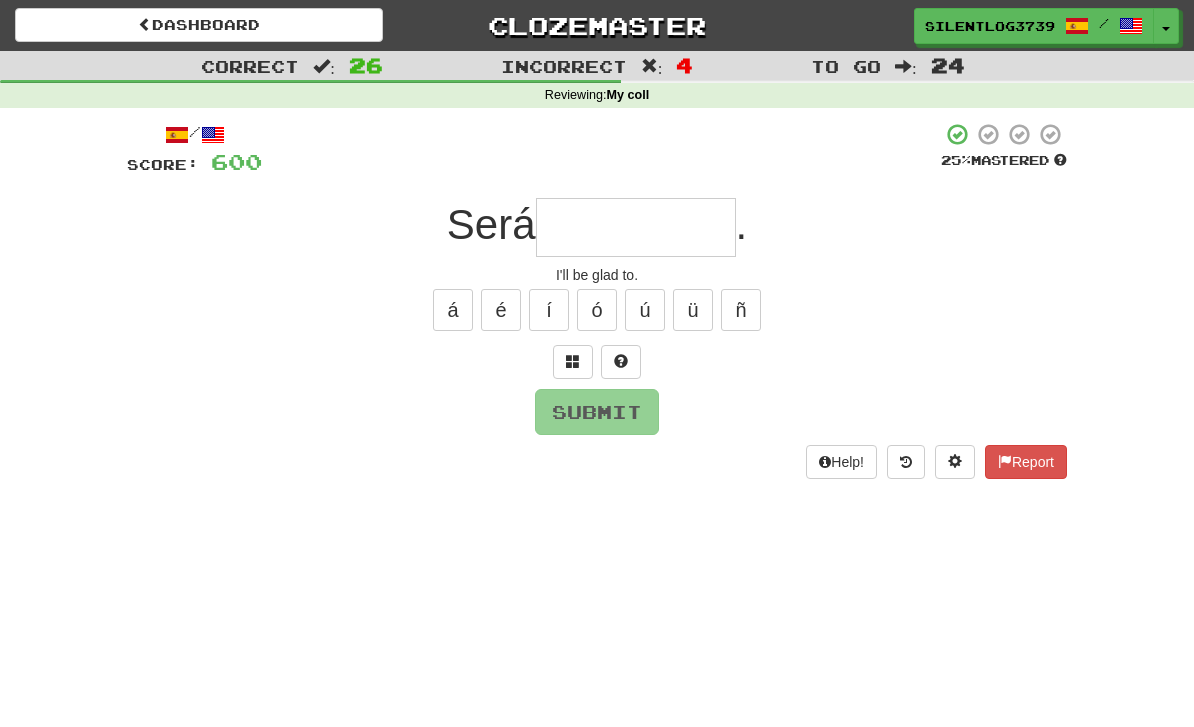 type on "*" 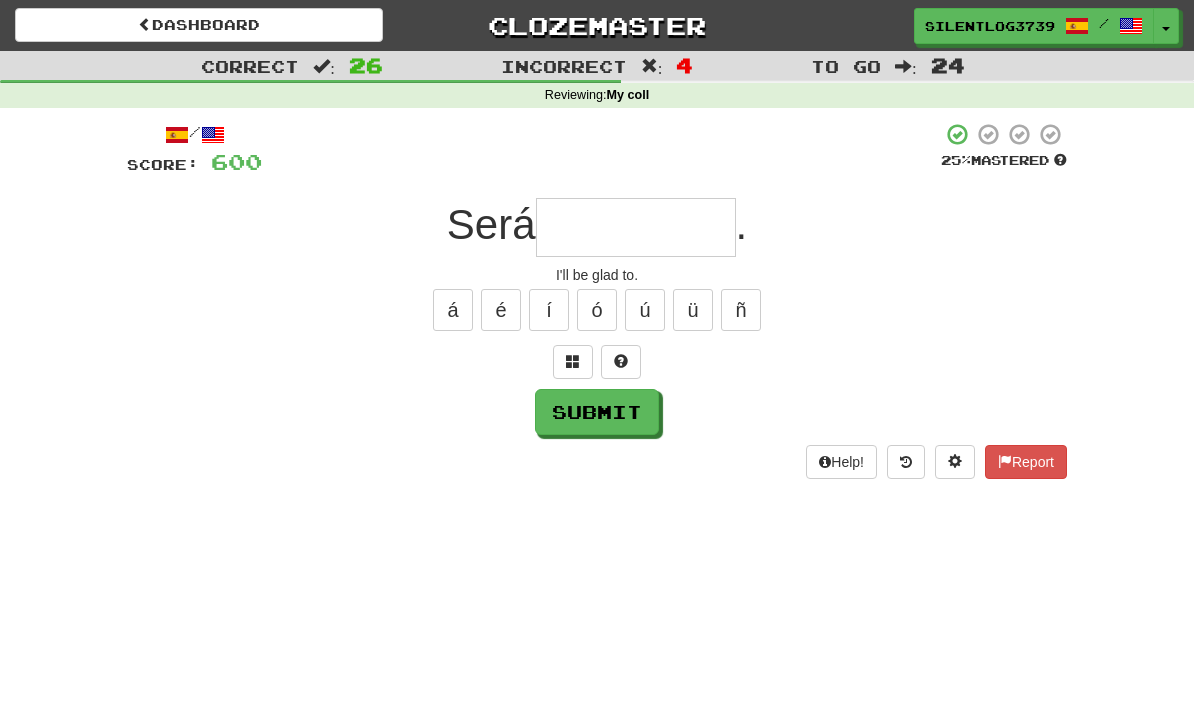 type on "*" 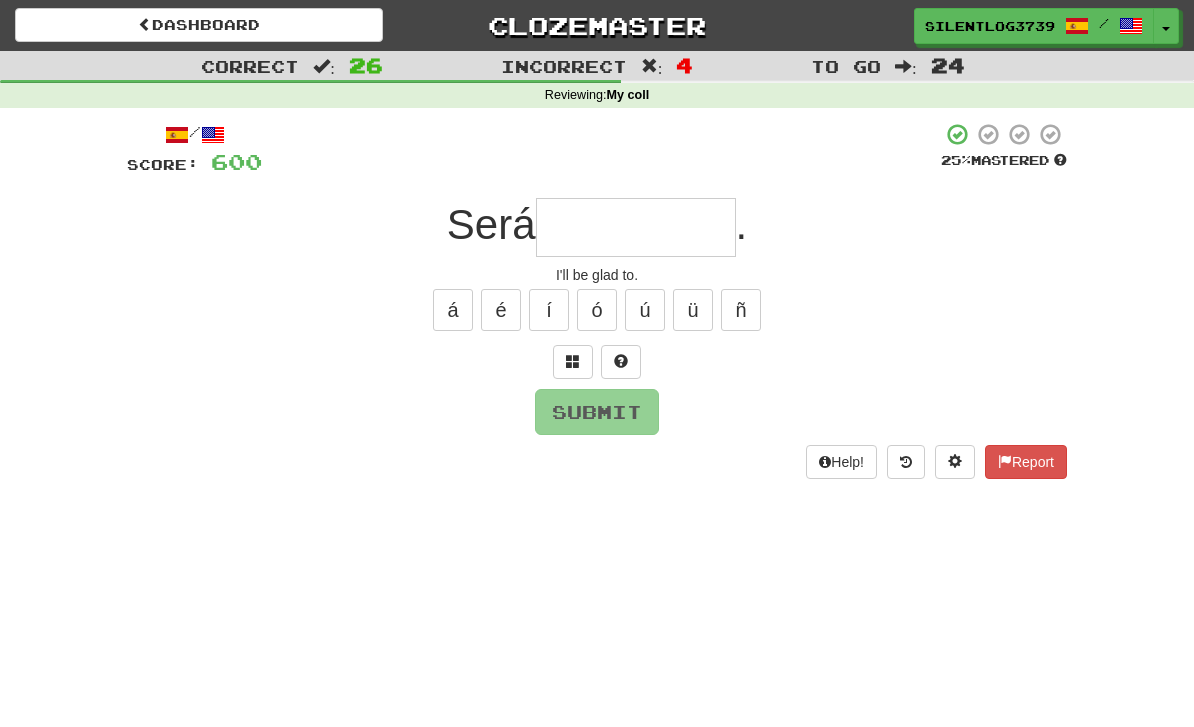 type on "*" 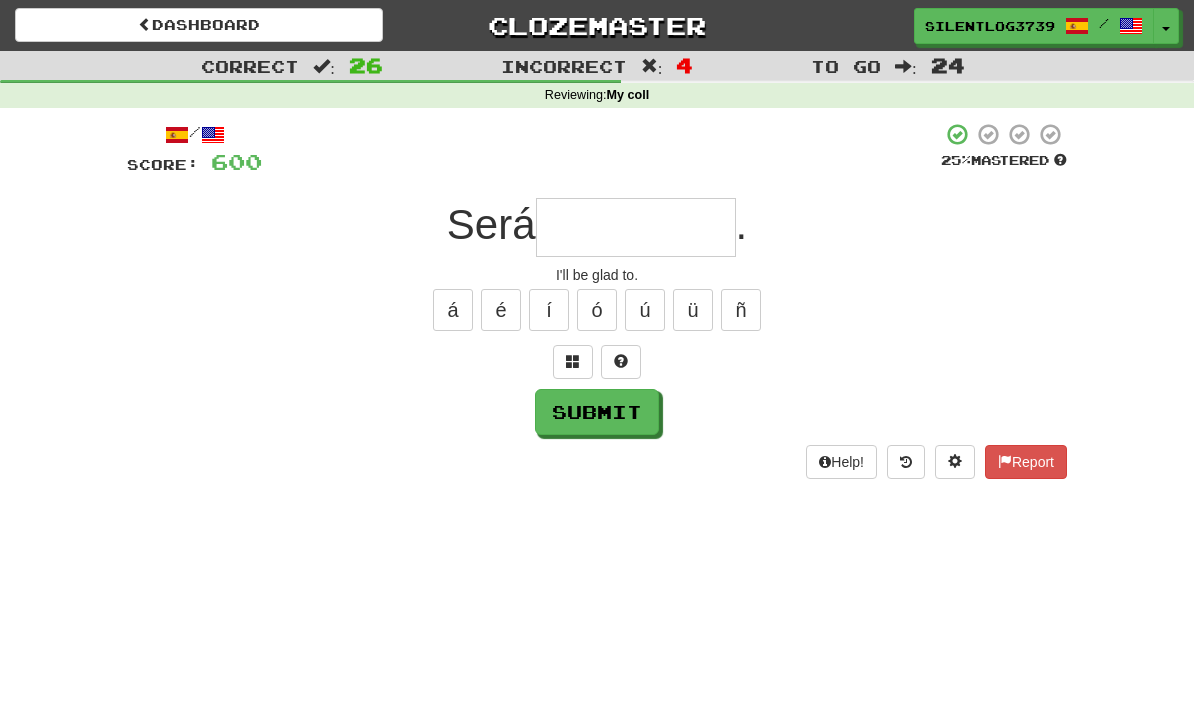 type on "*" 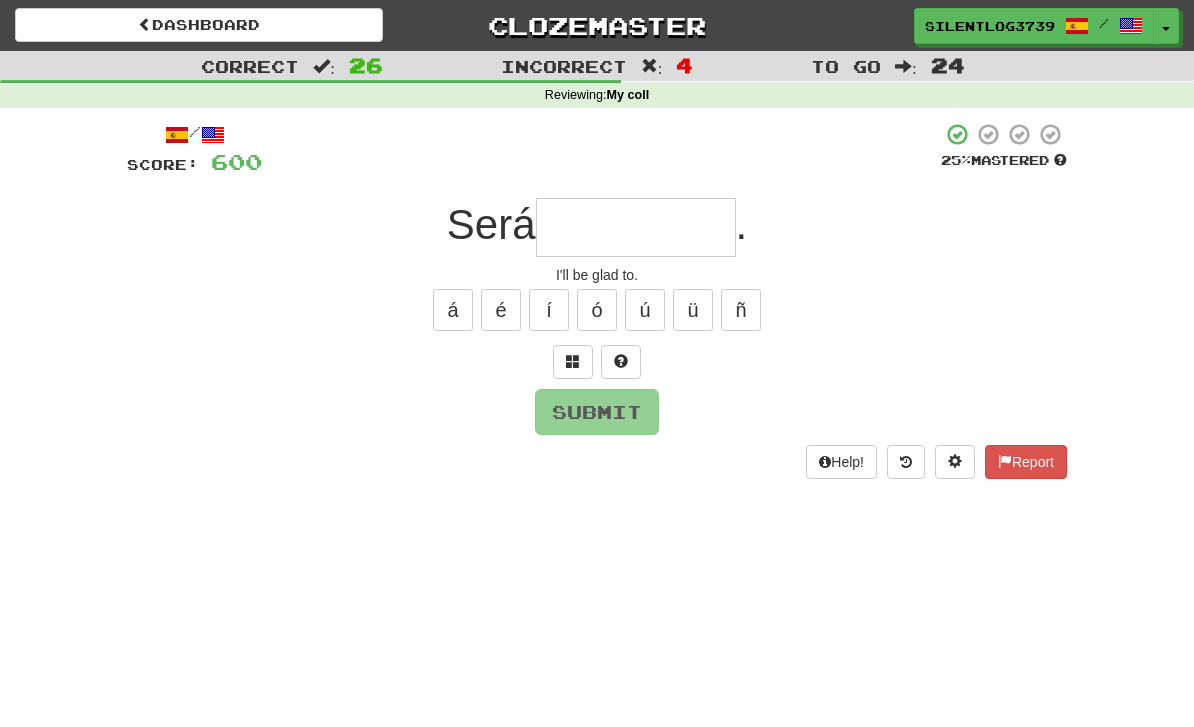 type on "*********" 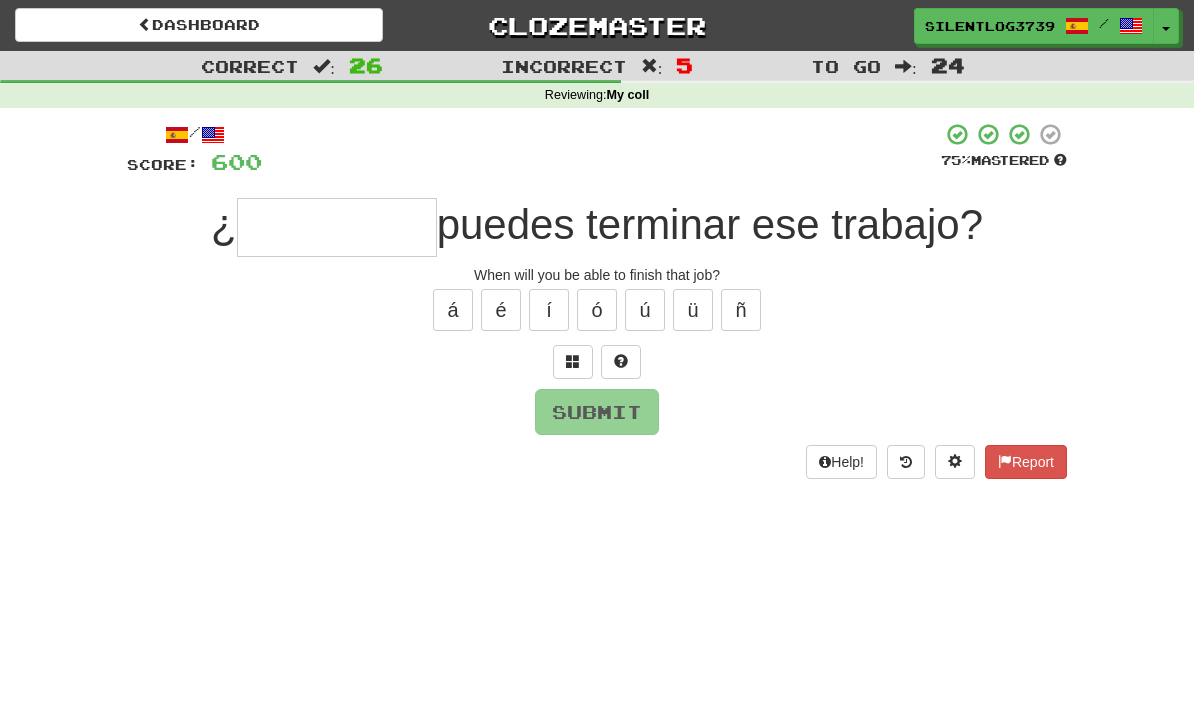 type on "*" 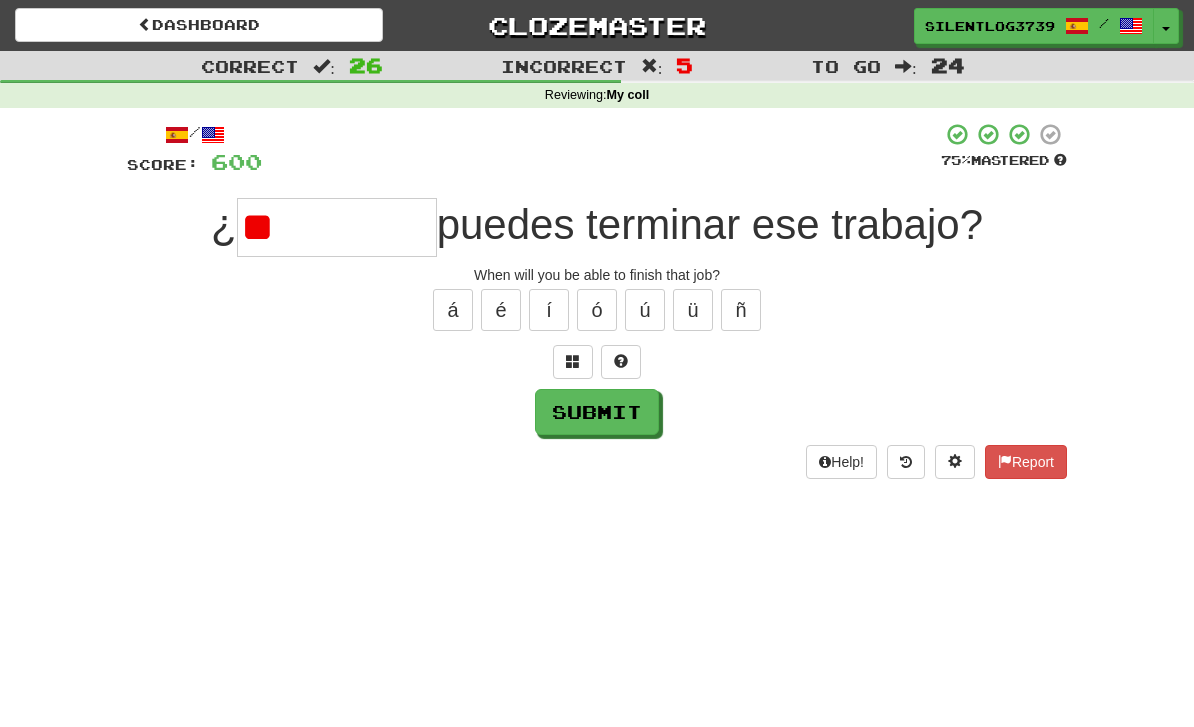 type on "*" 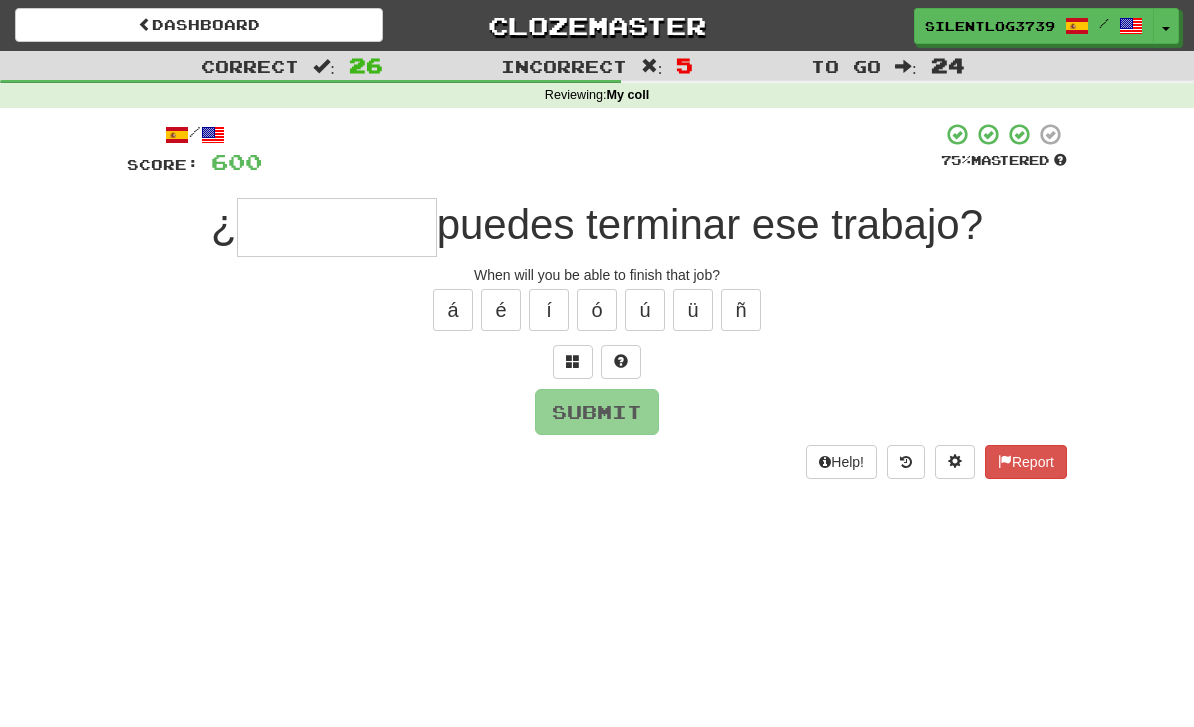 type on "*" 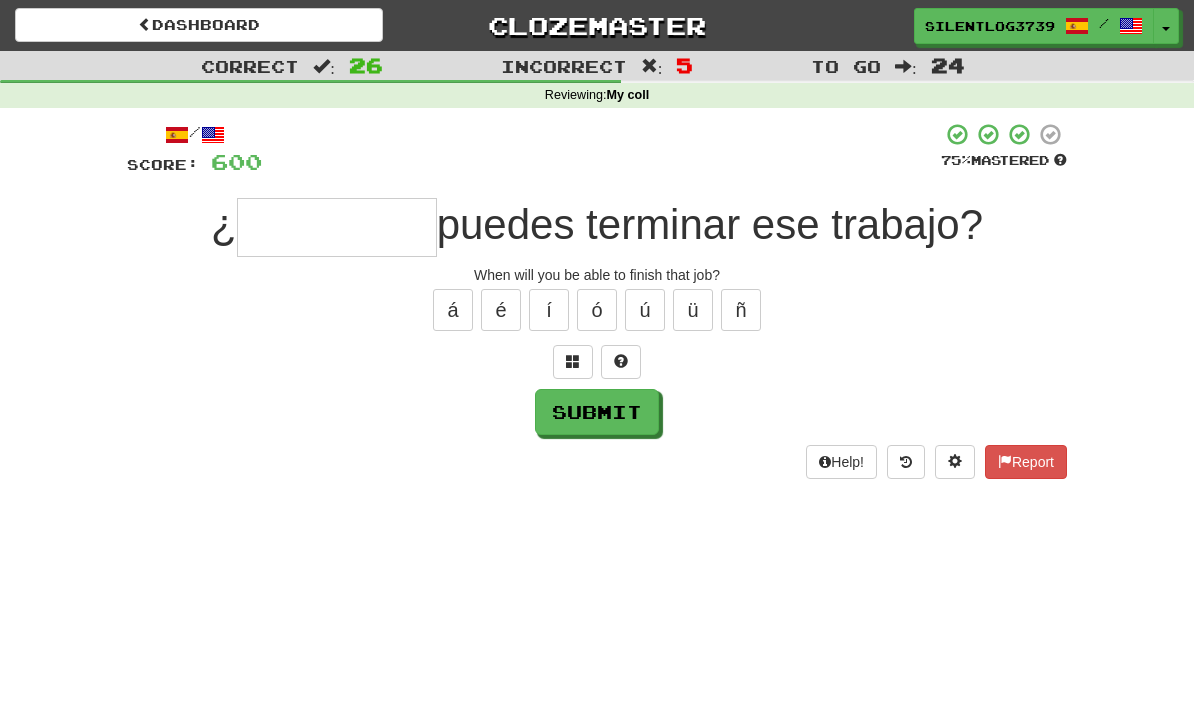 type on "*" 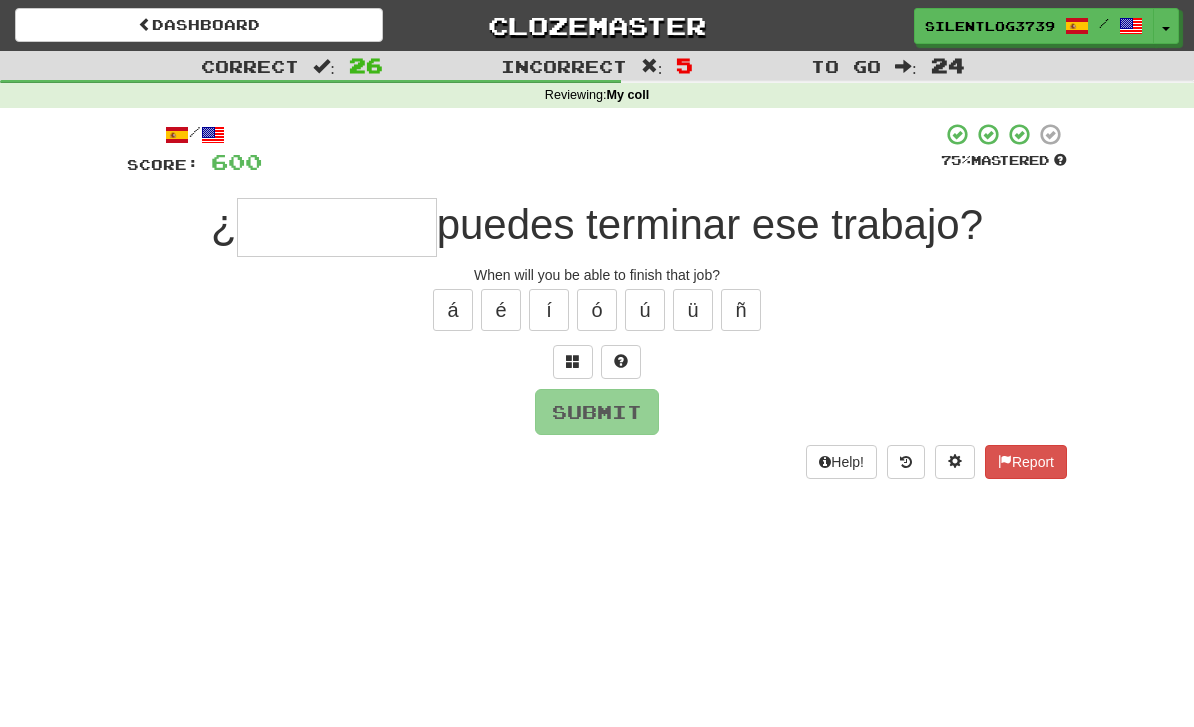 type on "*" 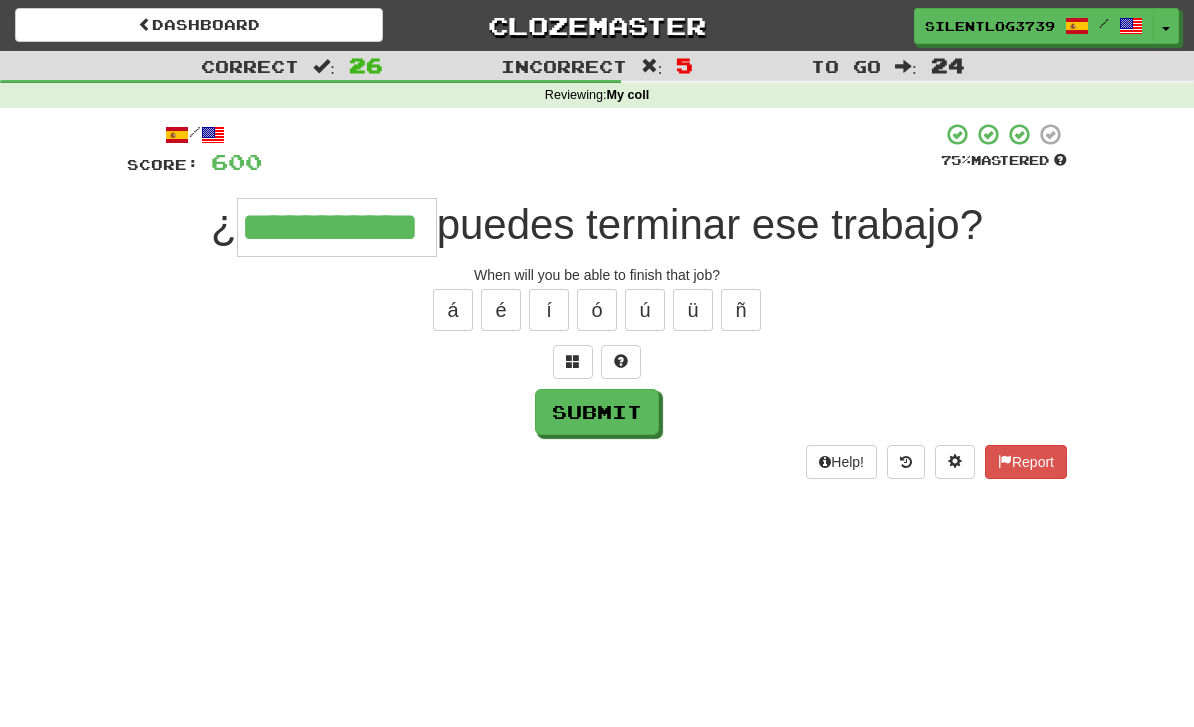 type on "**********" 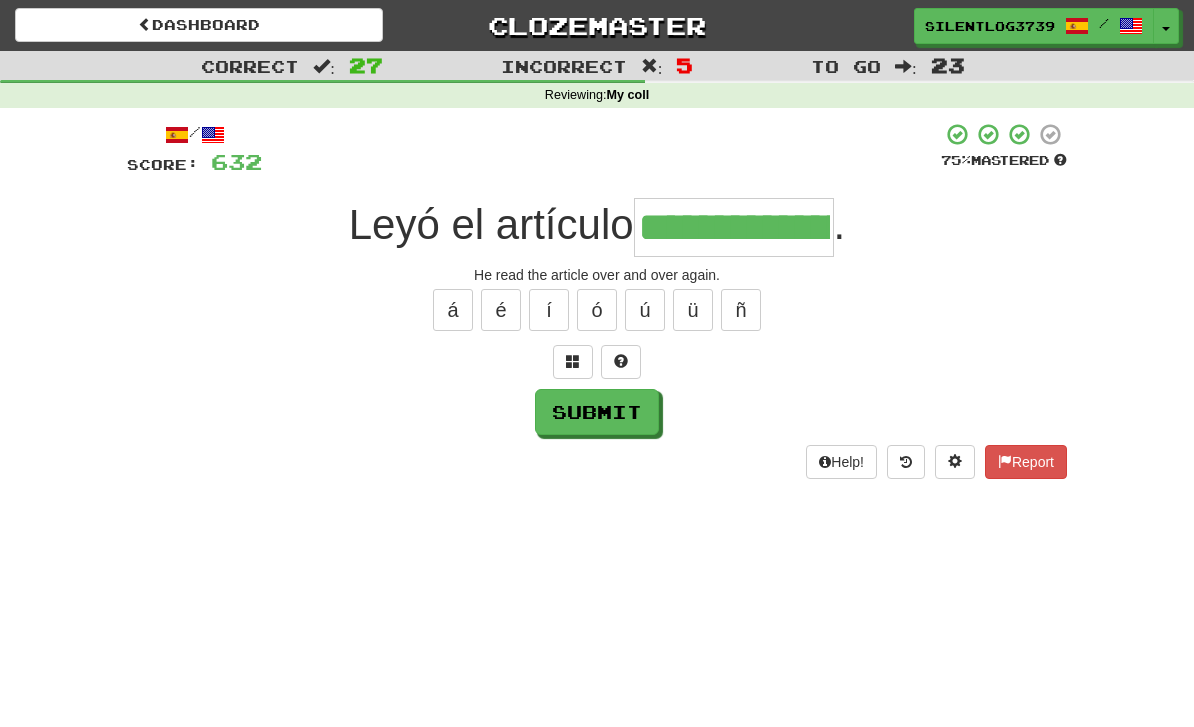 type on "**********" 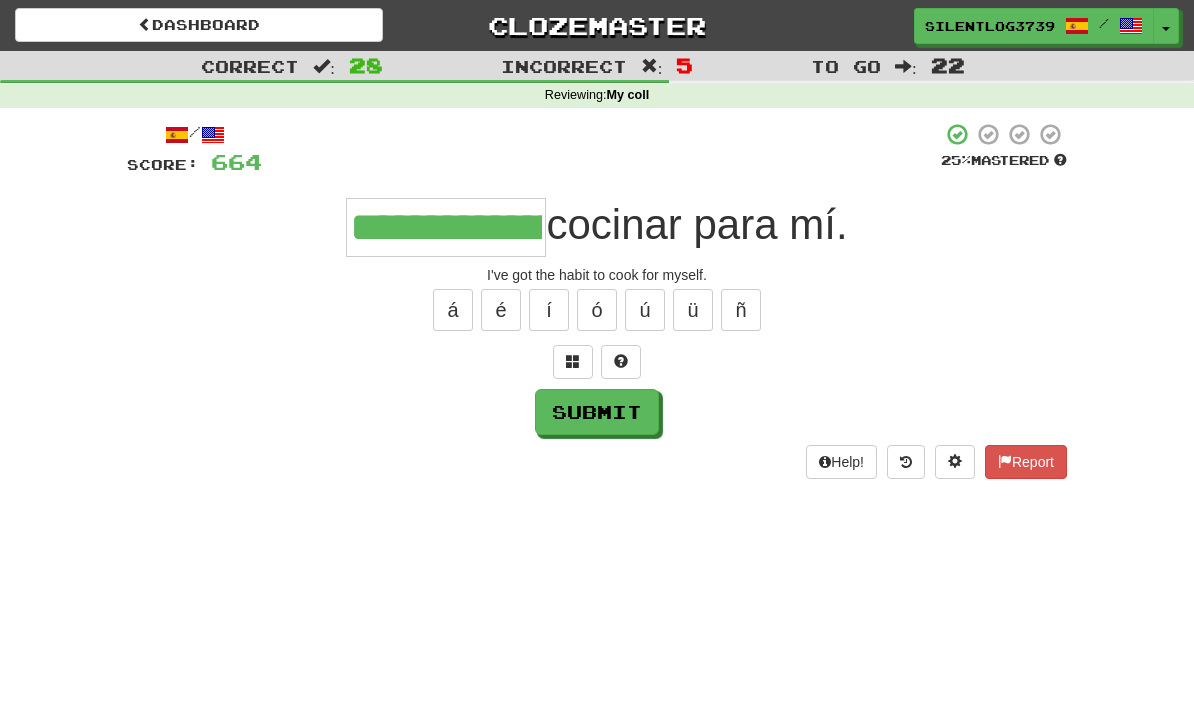 type on "**********" 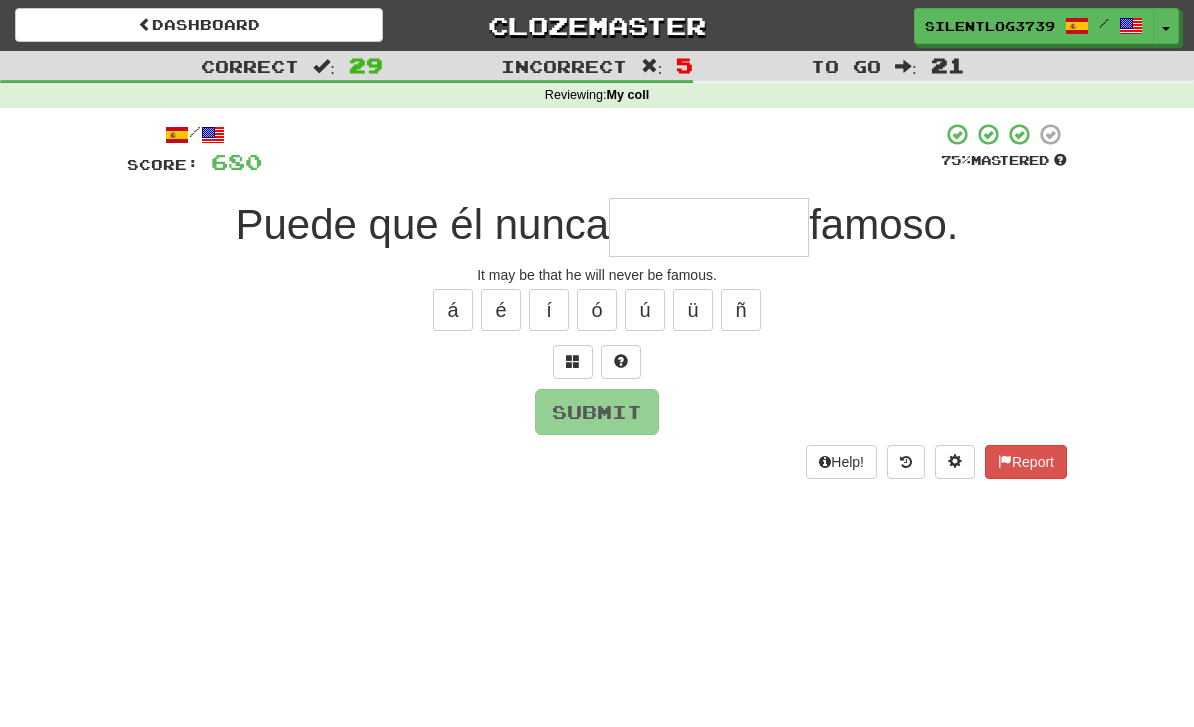 type on "*" 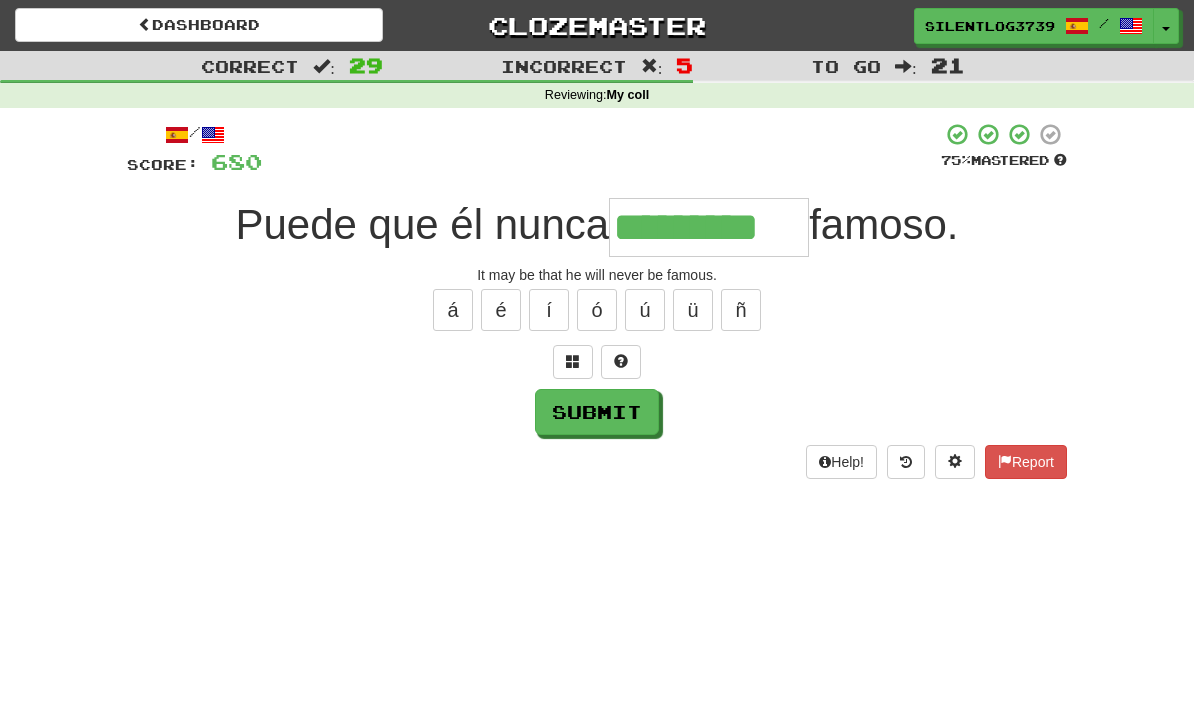 type on "*********" 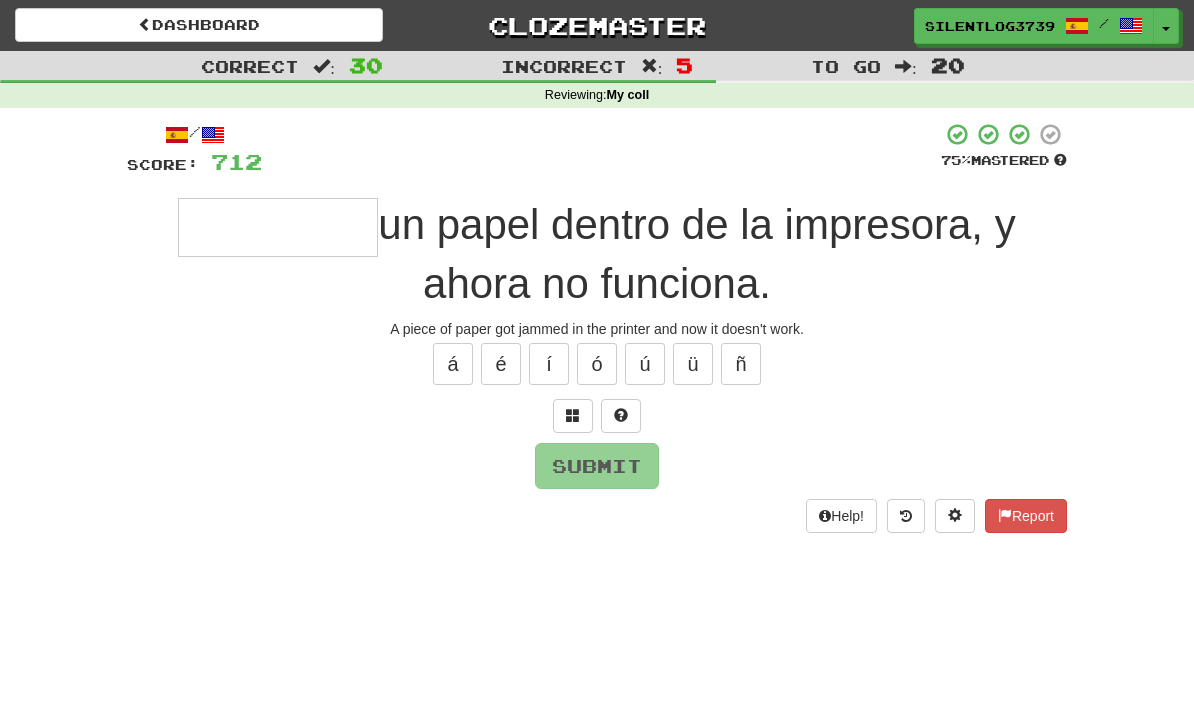 type on "*" 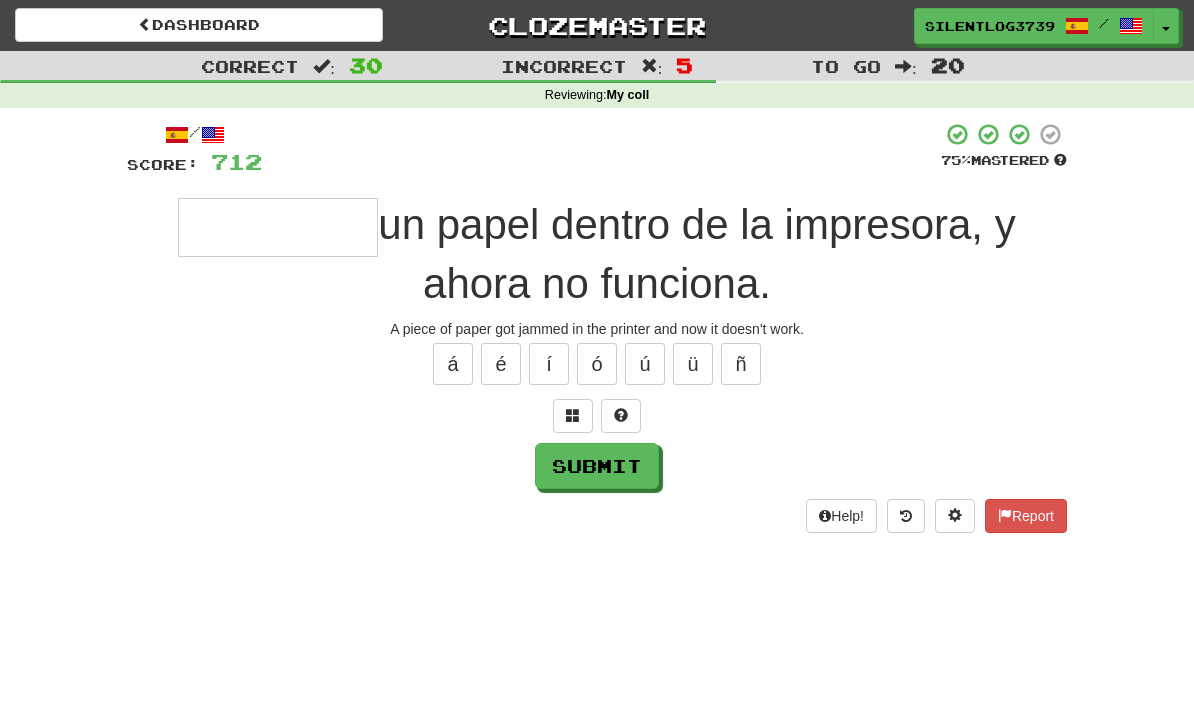 type on "*" 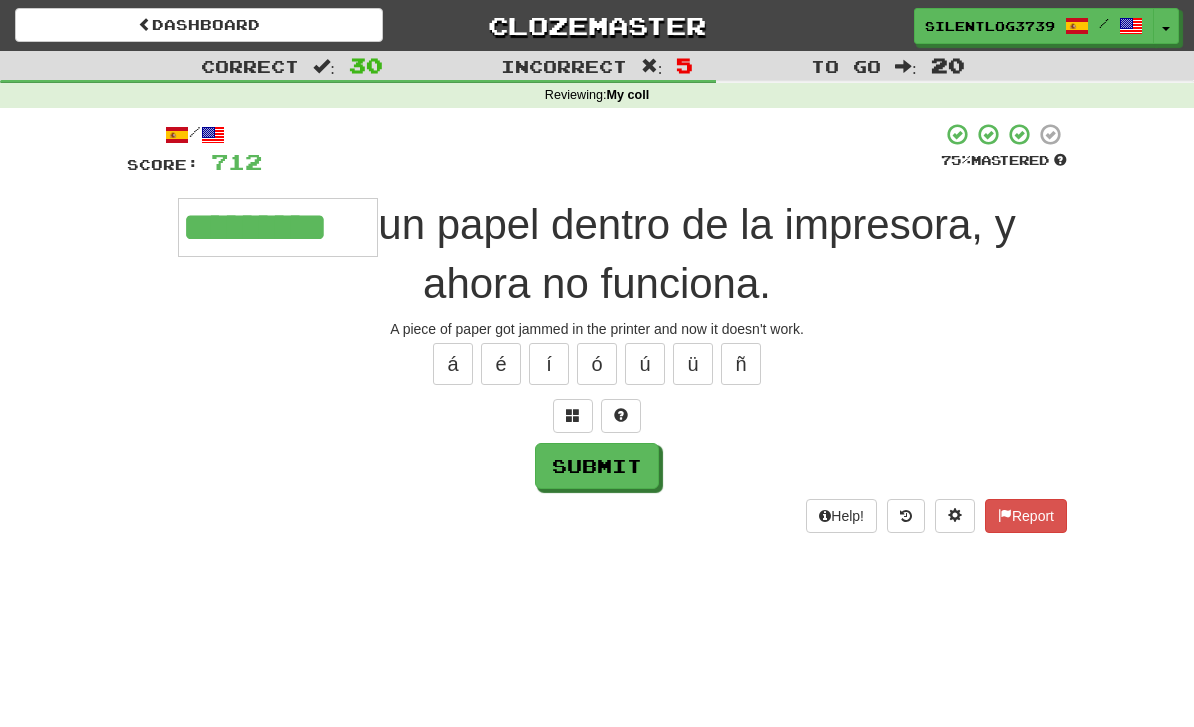 type on "*********" 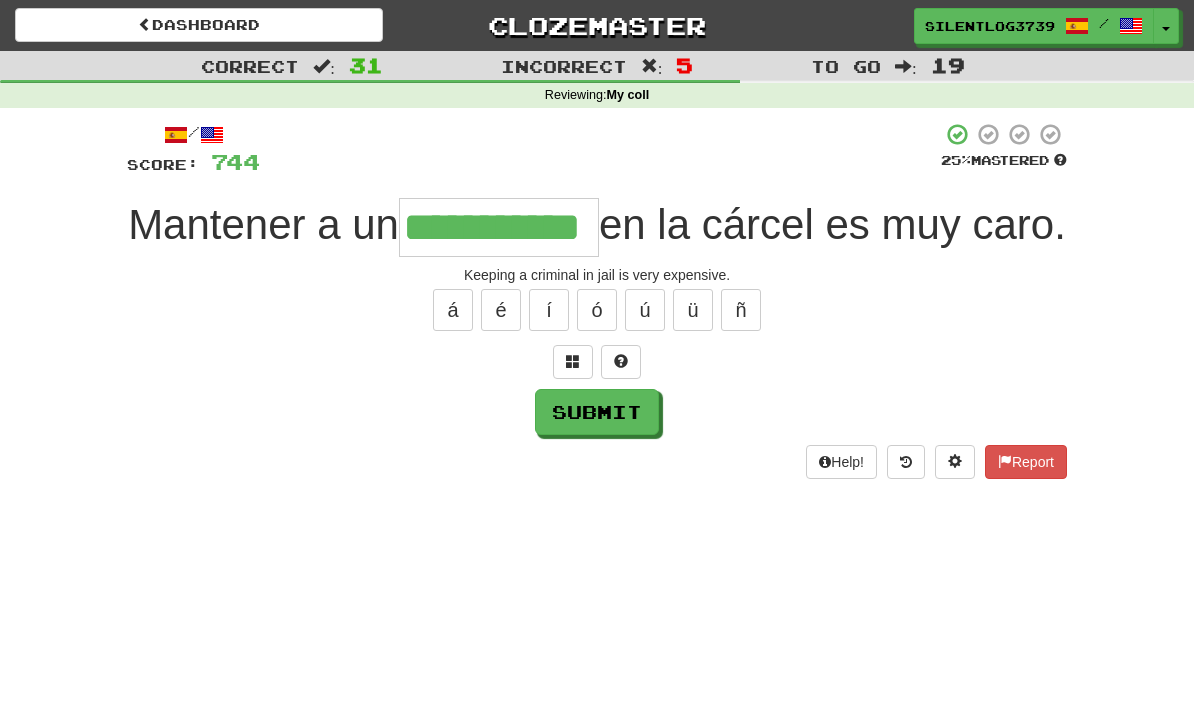 type on "**********" 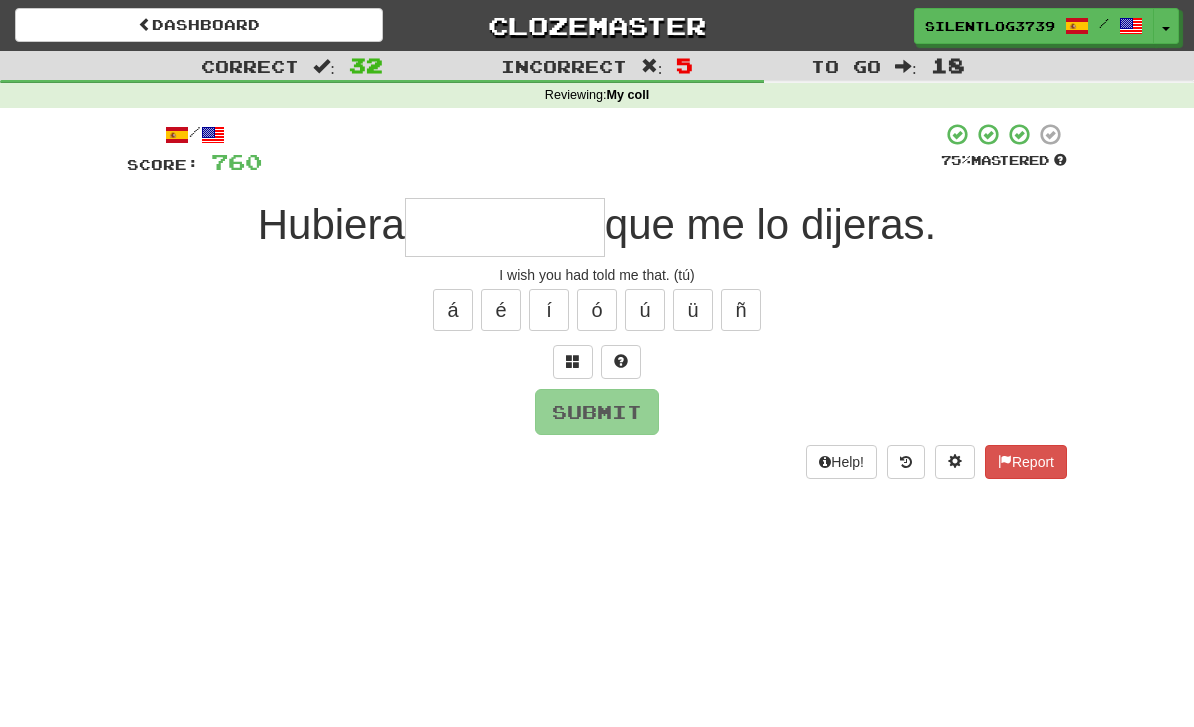 type on "*" 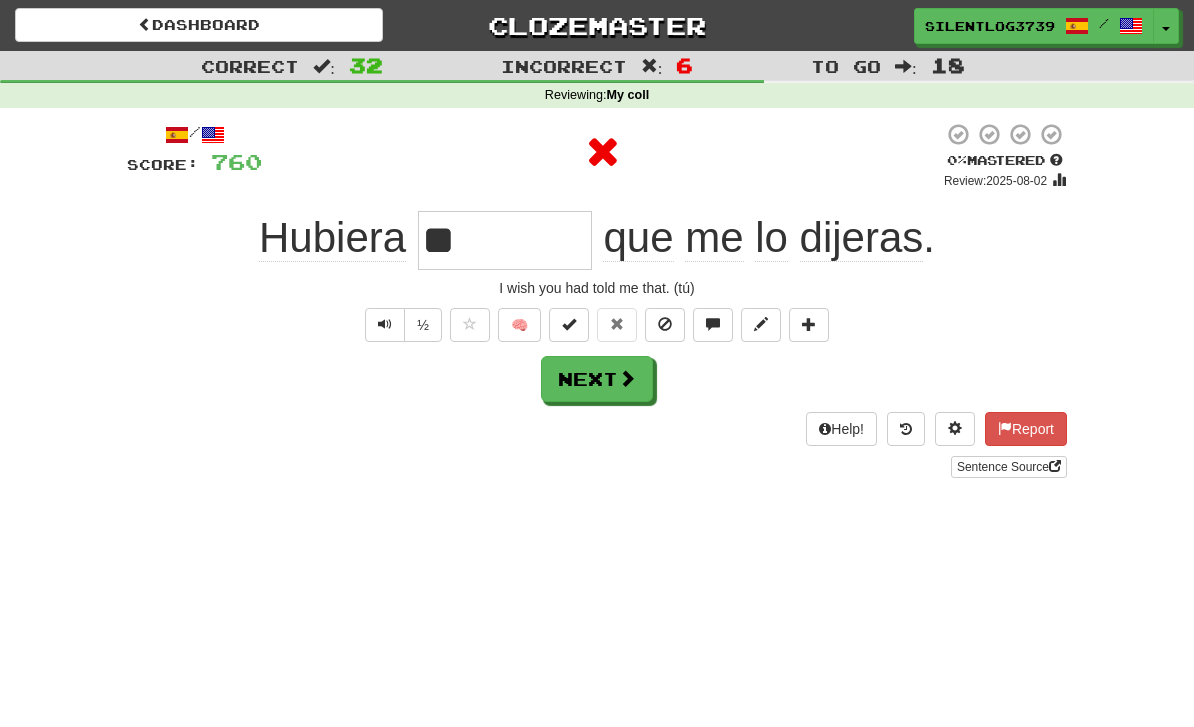 type on "*******" 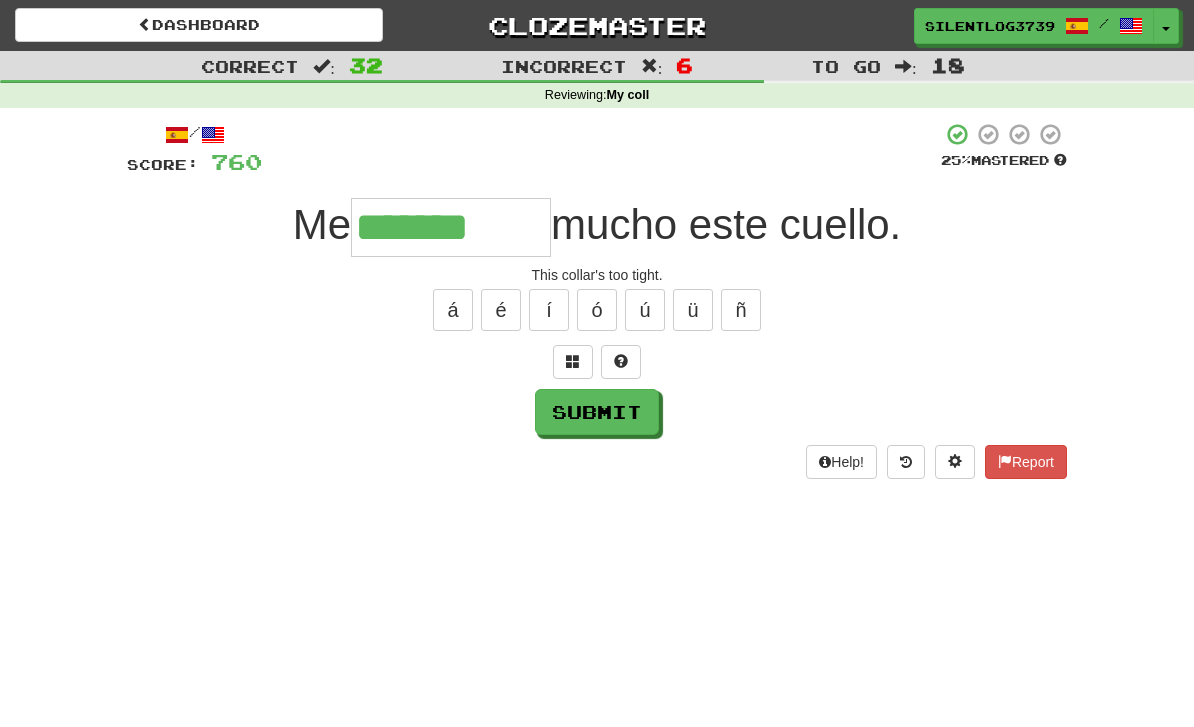 type on "*******" 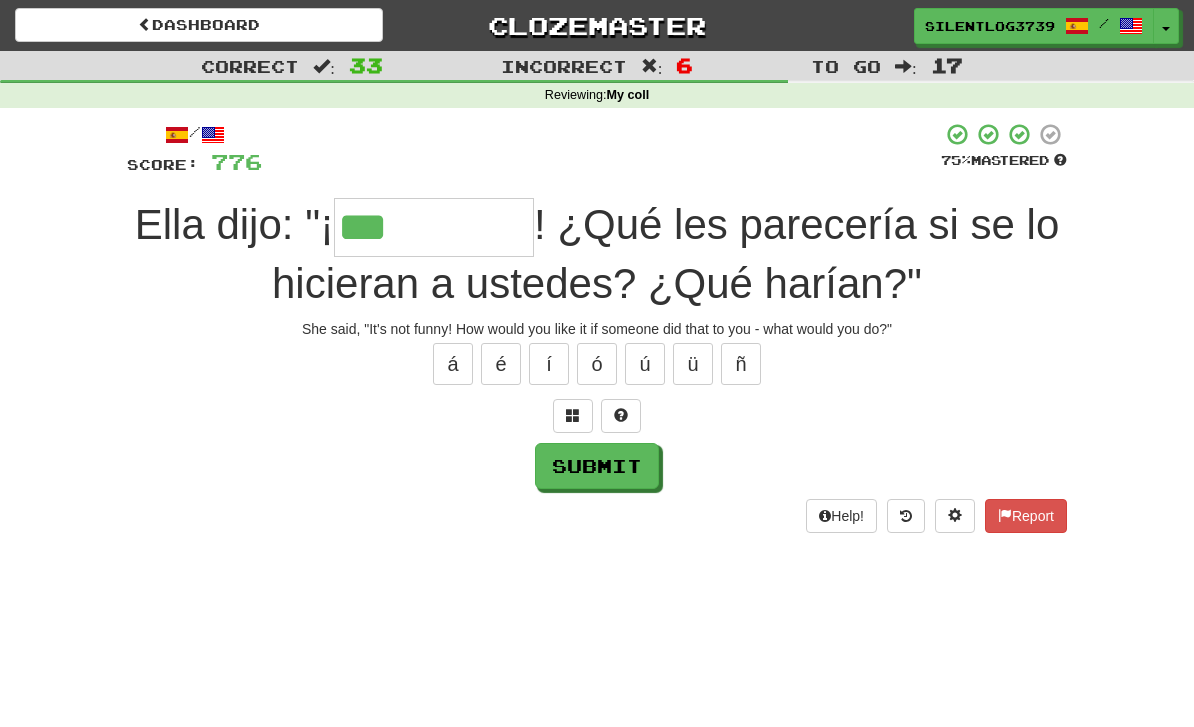 type on "**********" 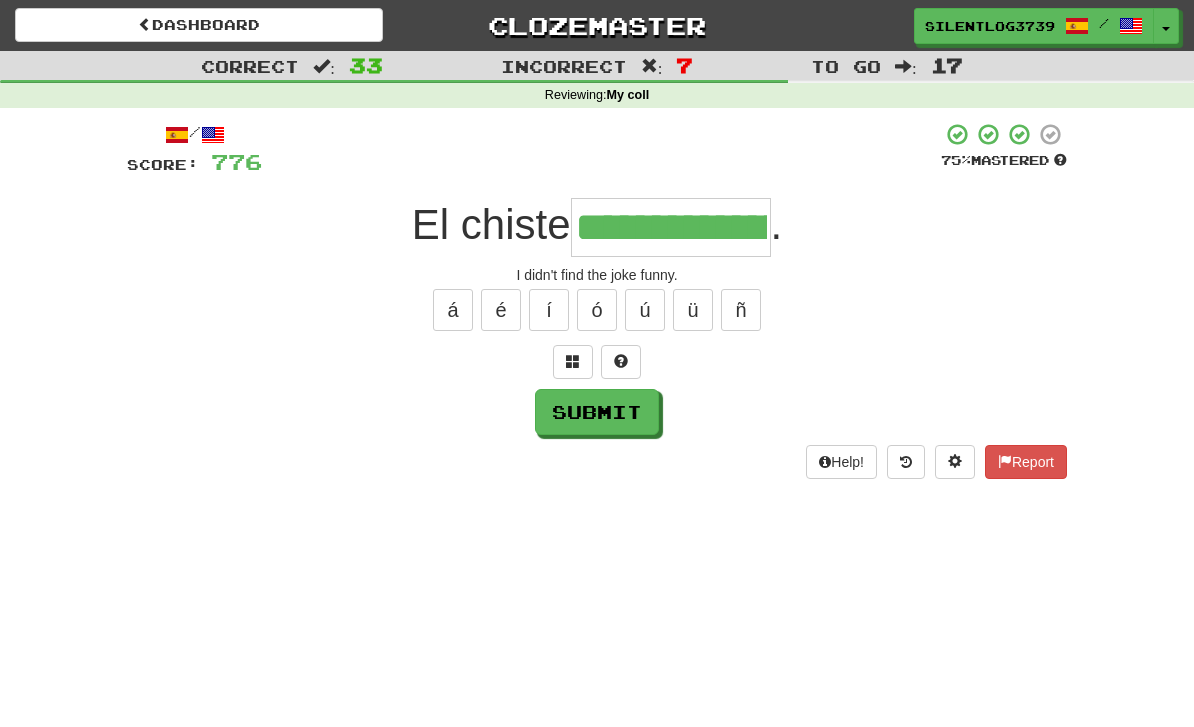 type on "**********" 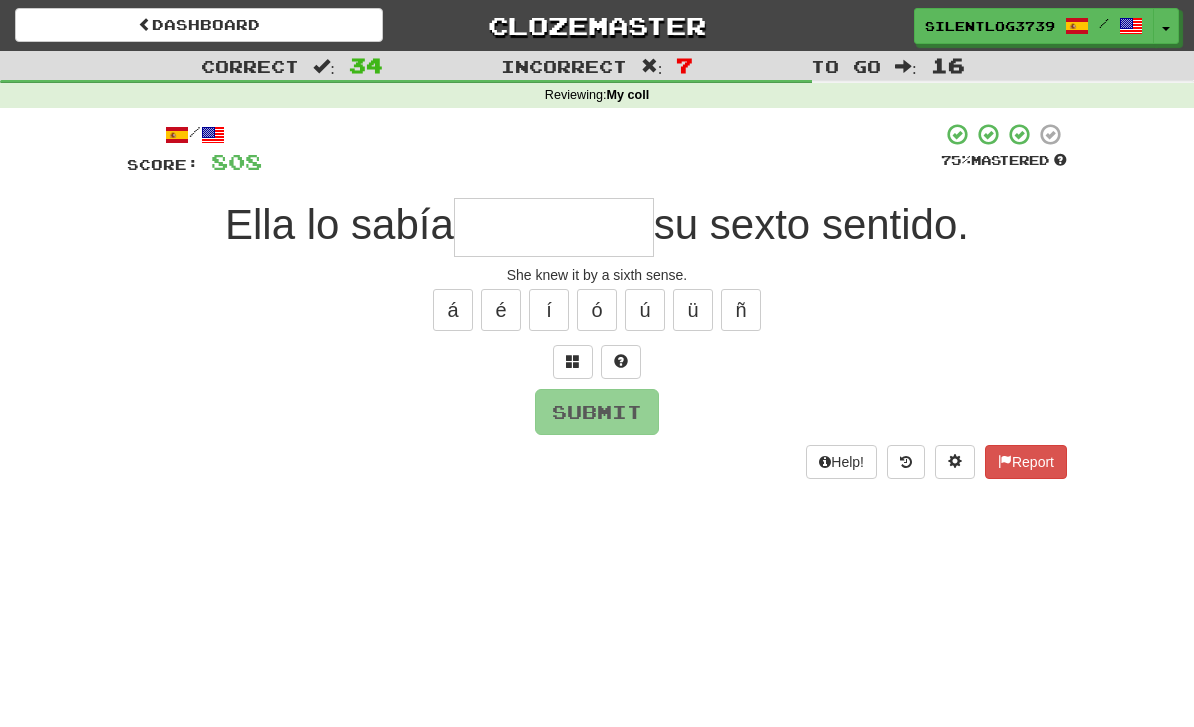 type on "*" 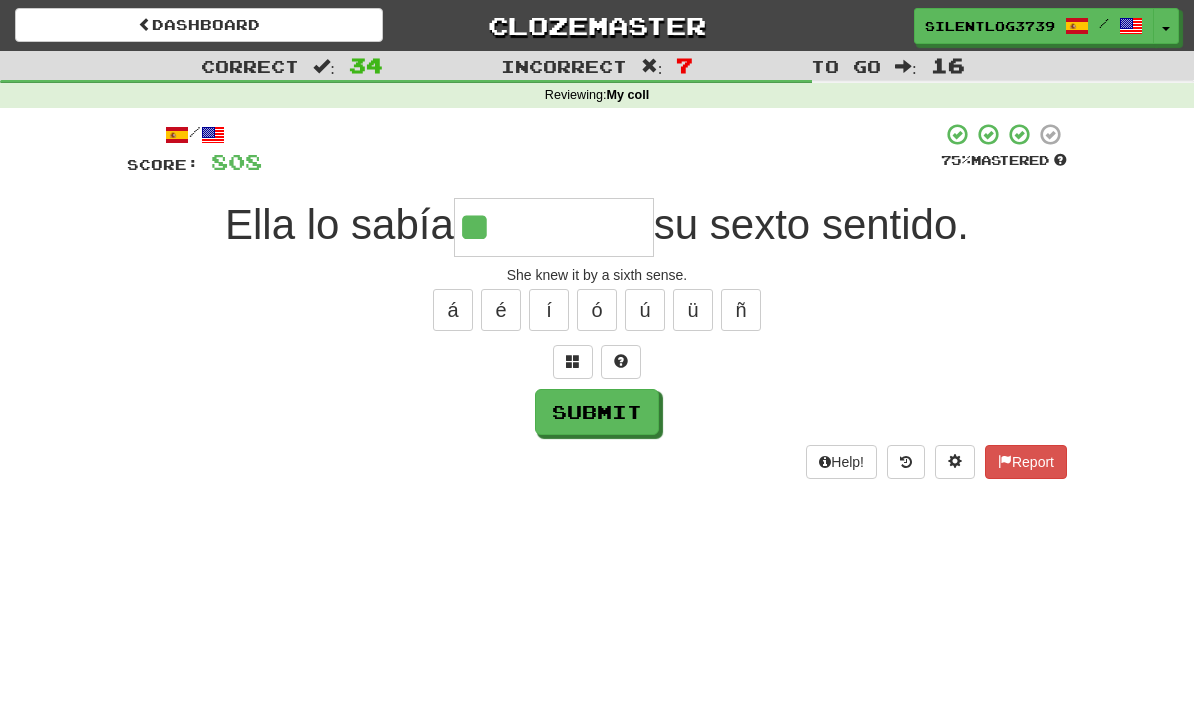 type on "**********" 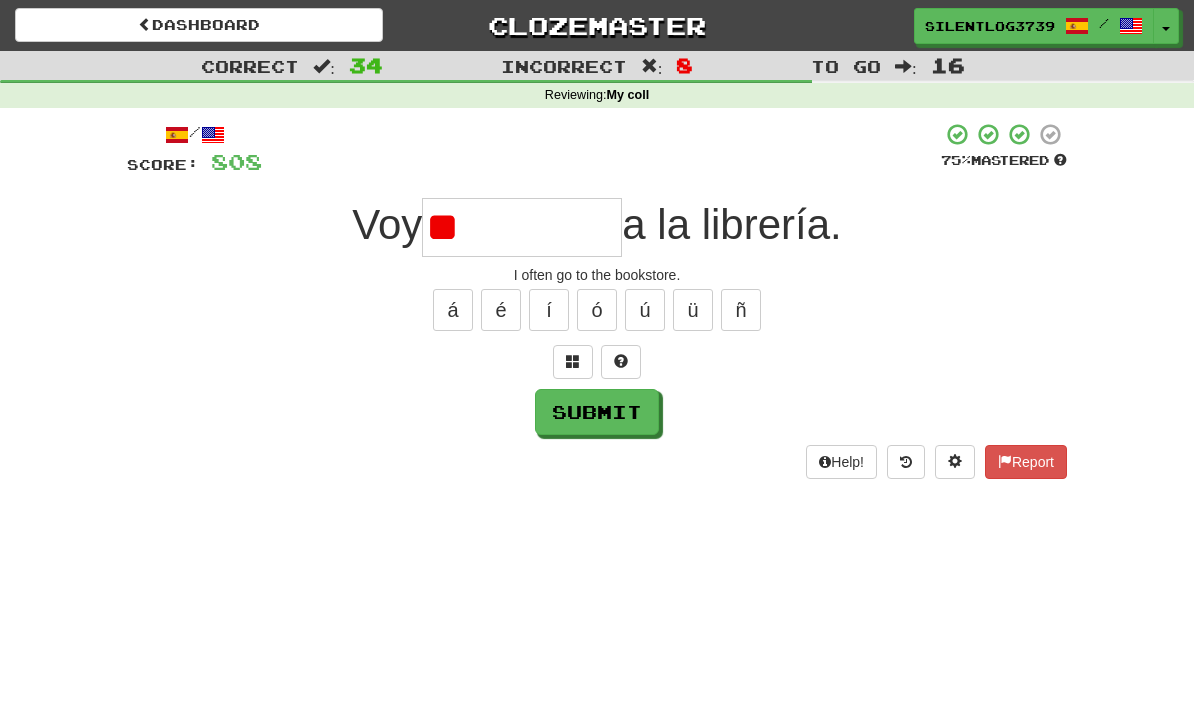type on "*" 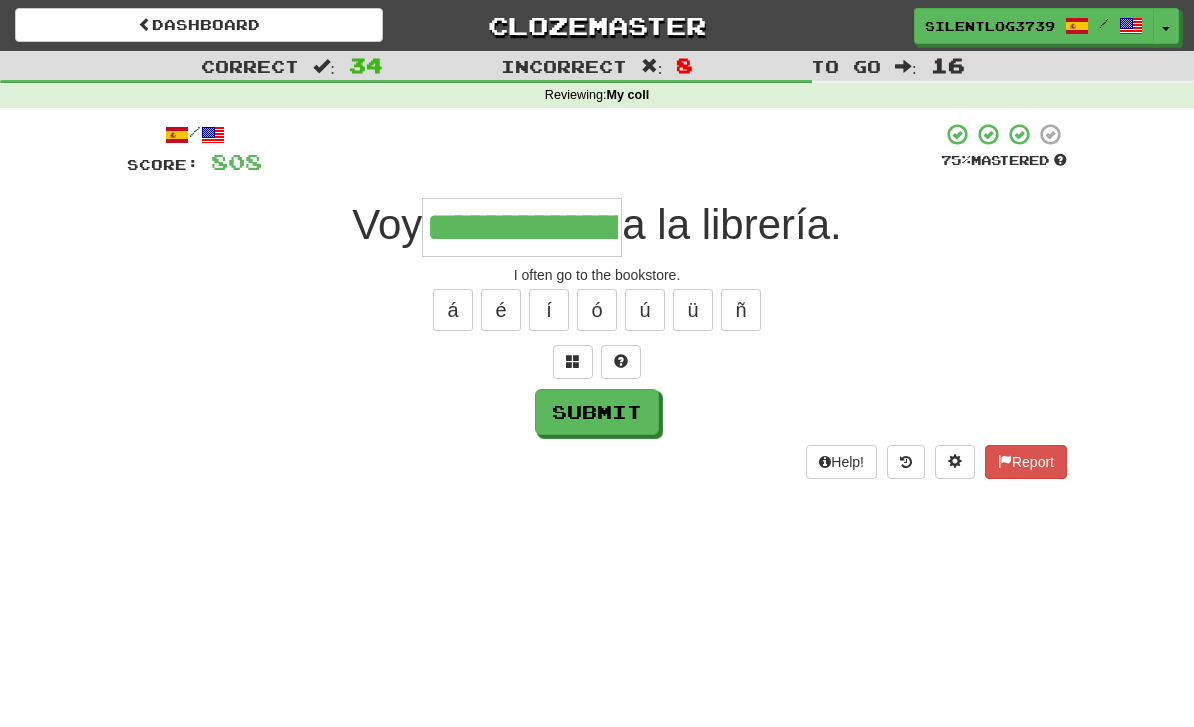 type on "**********" 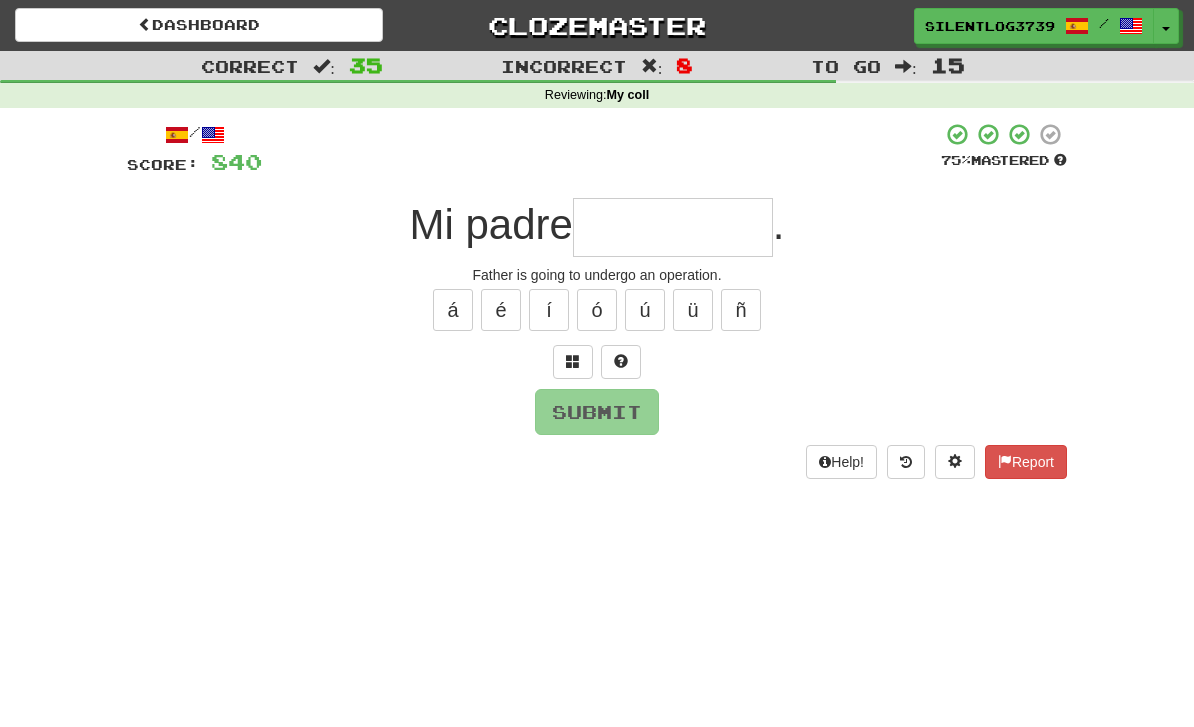 type on "*" 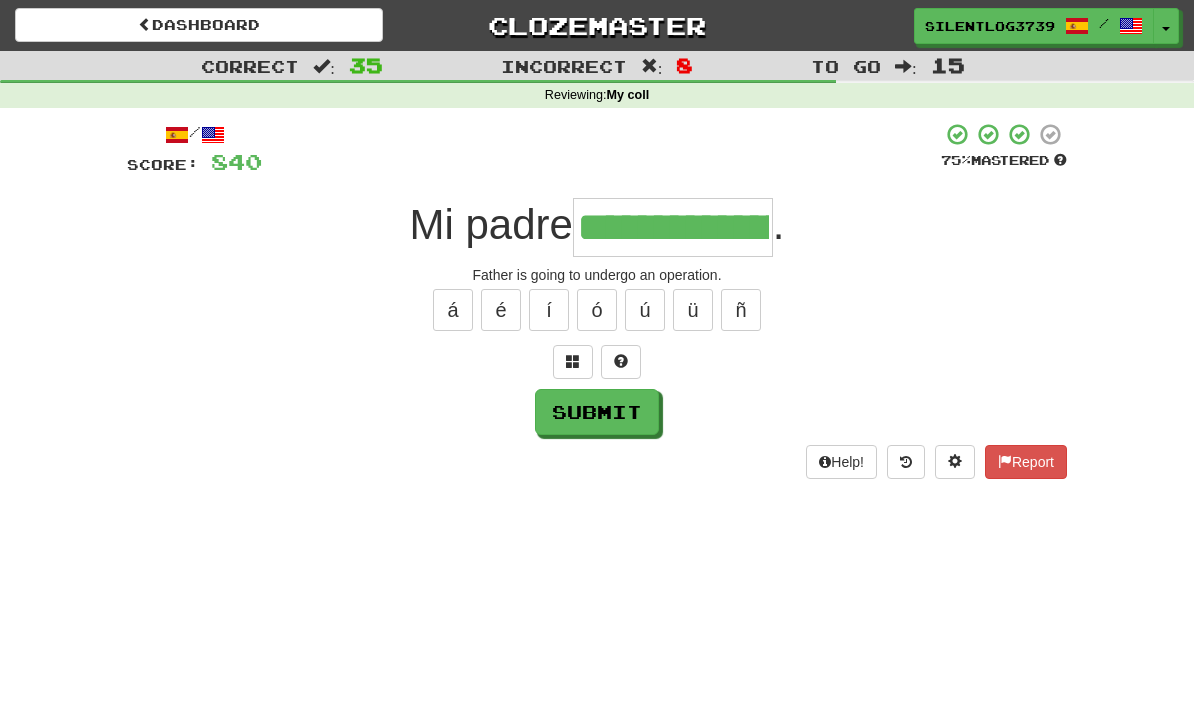 type on "**********" 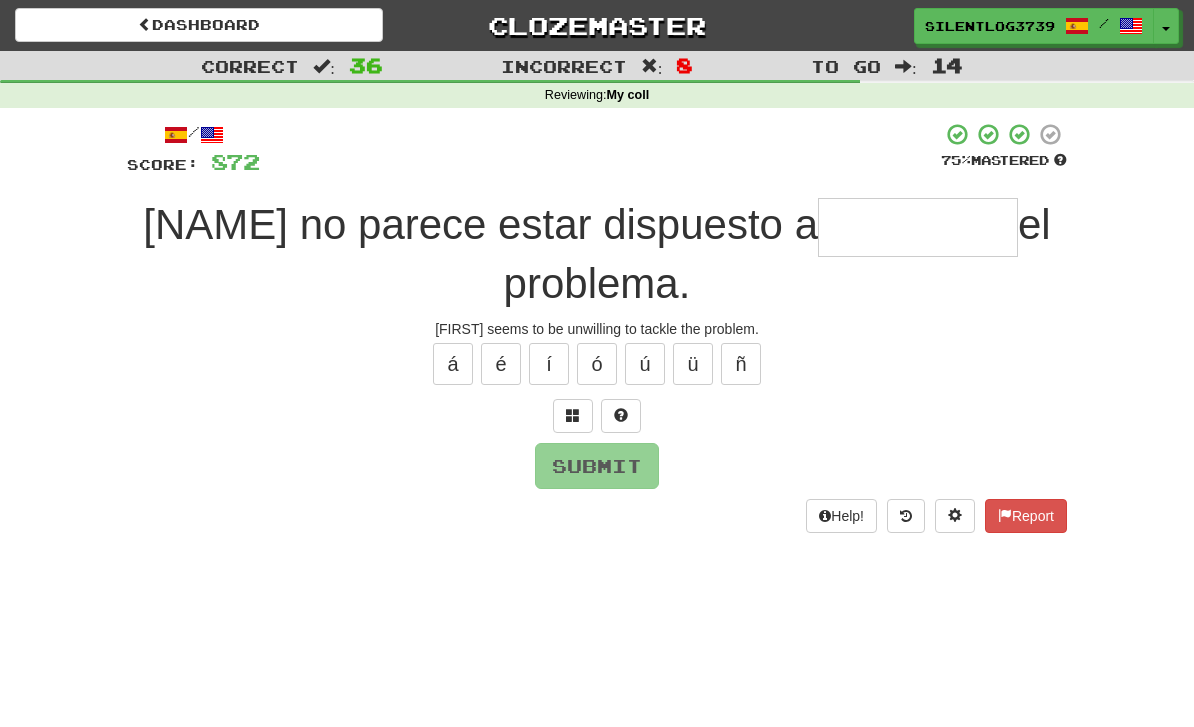 type on "*" 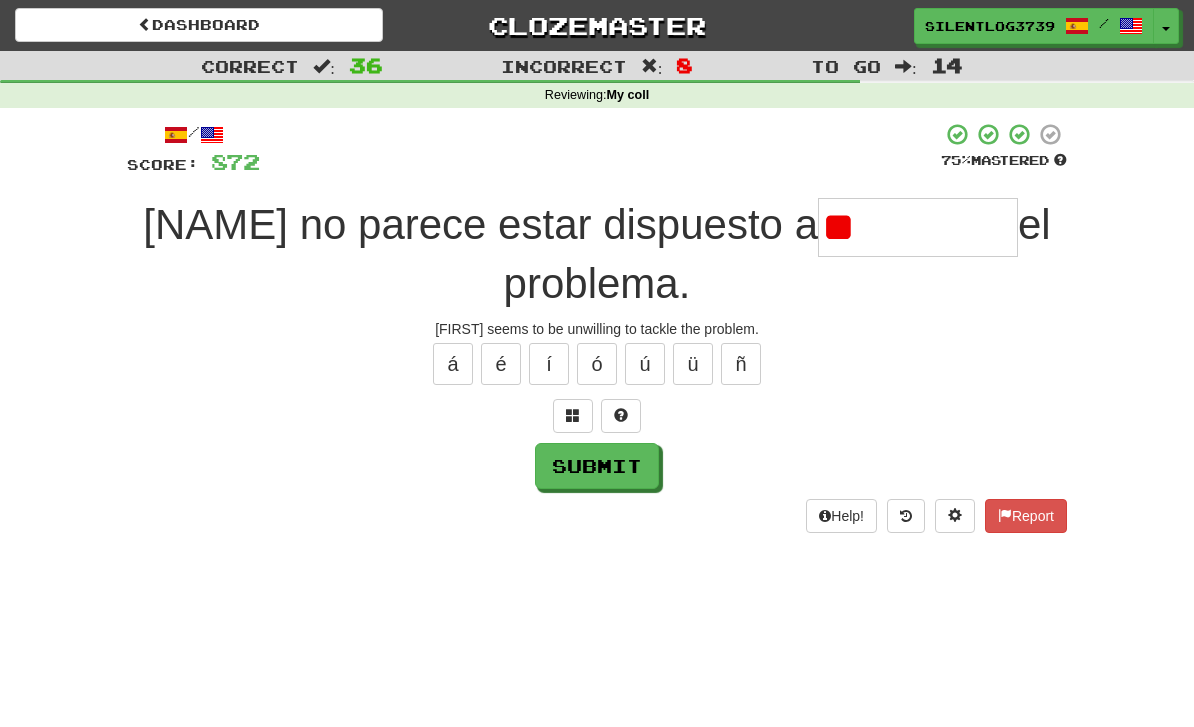type on "*" 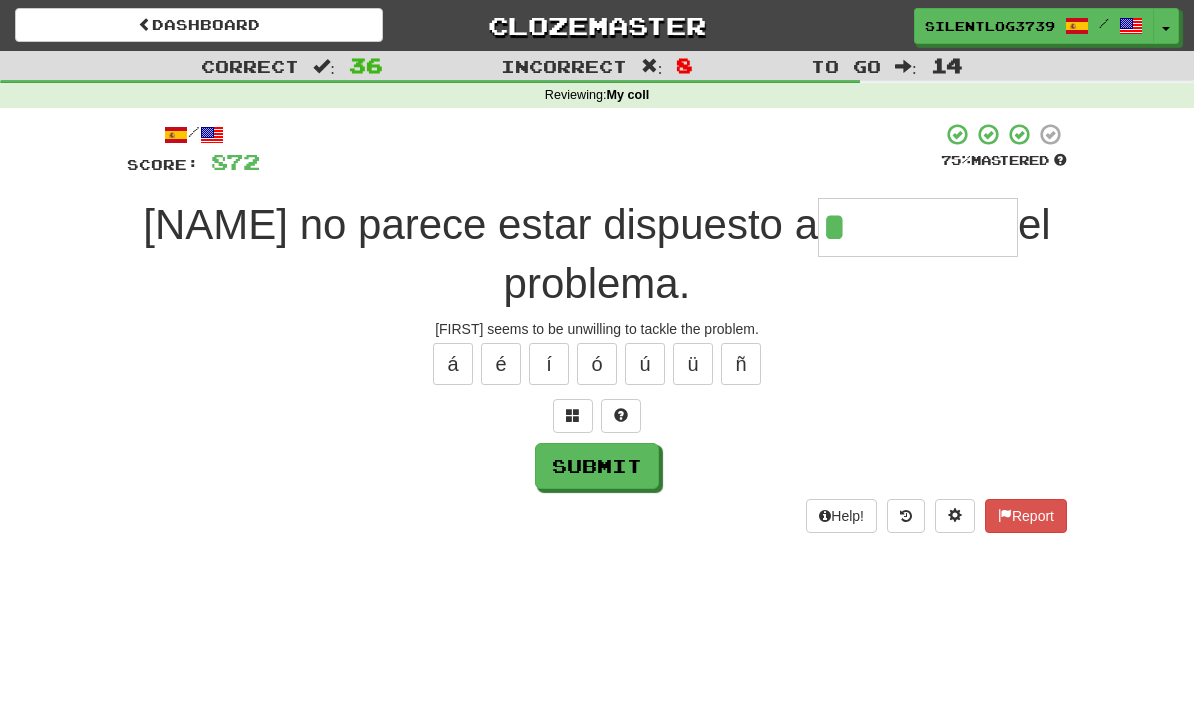 type on "*******" 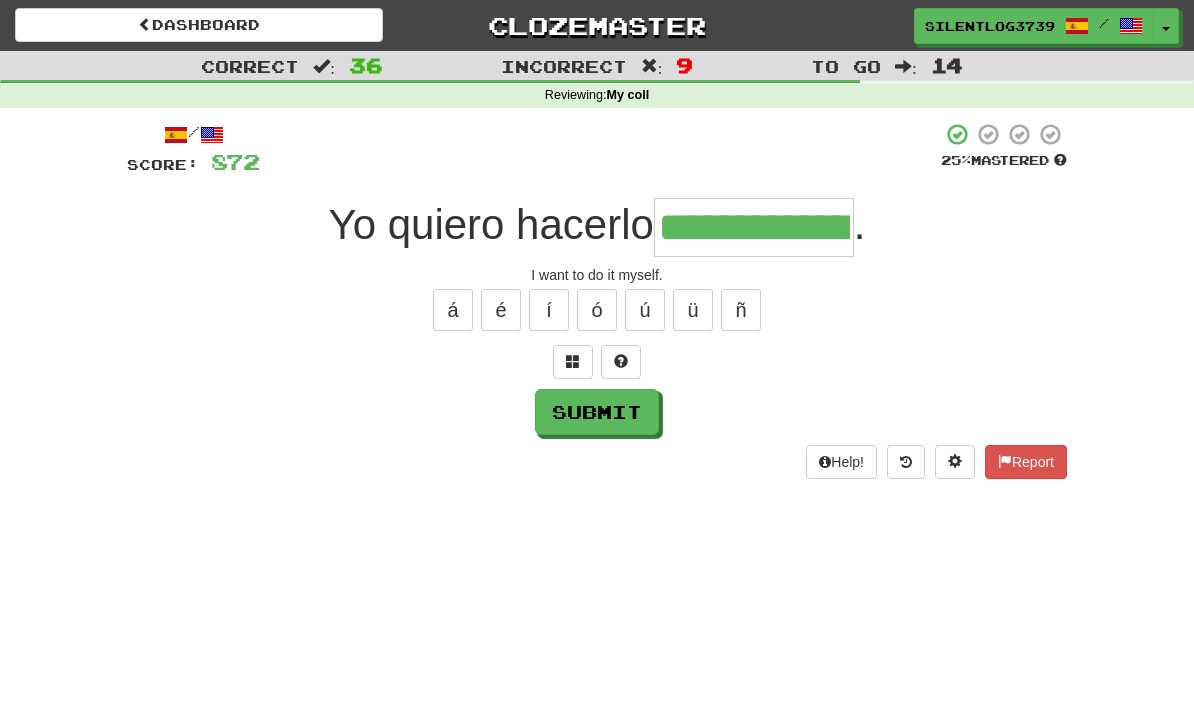 type on "**********" 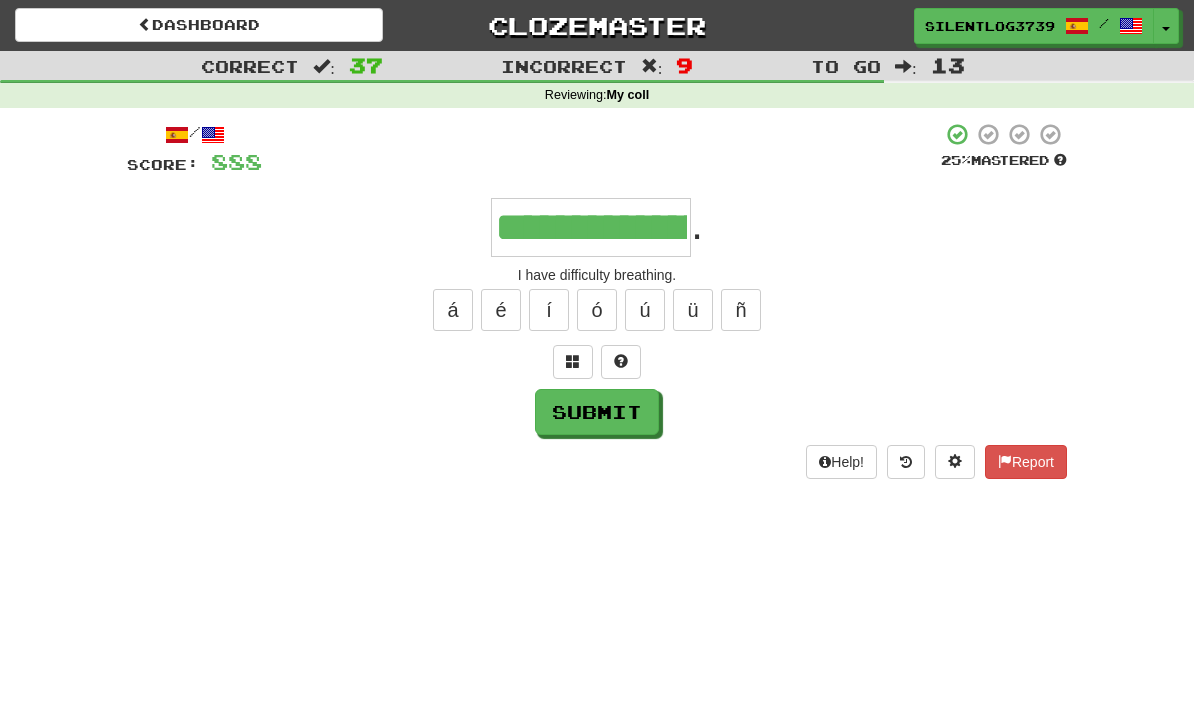 type on "**********" 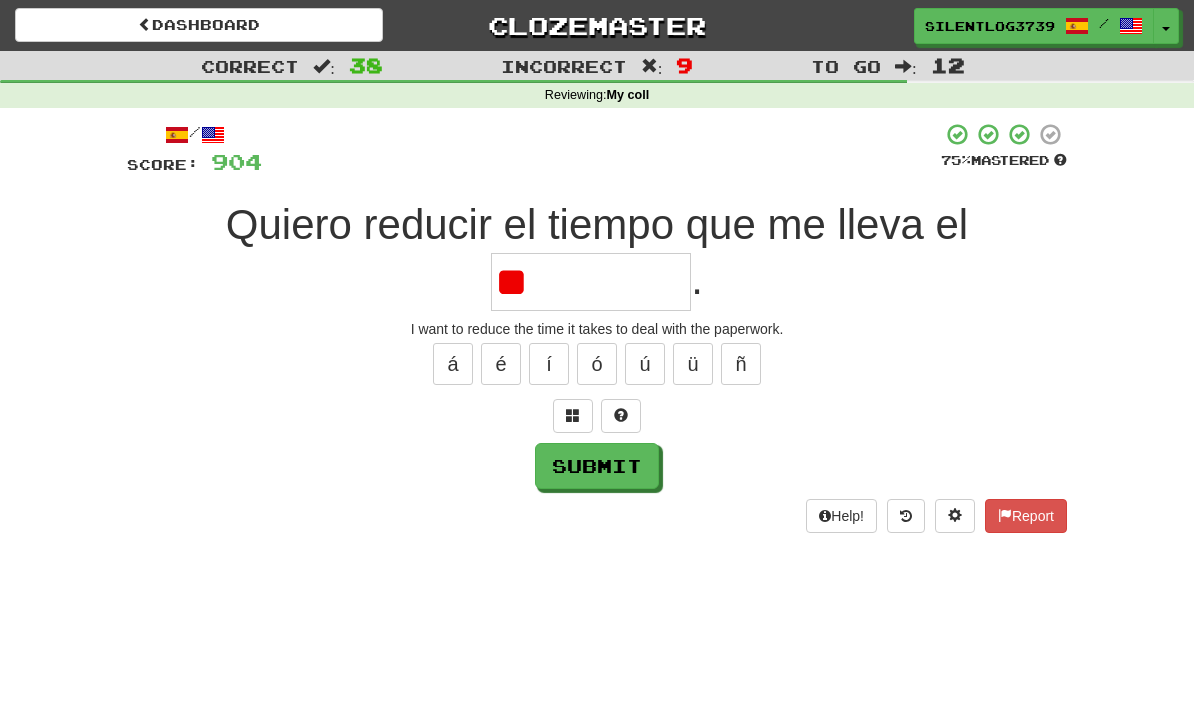 type on "*" 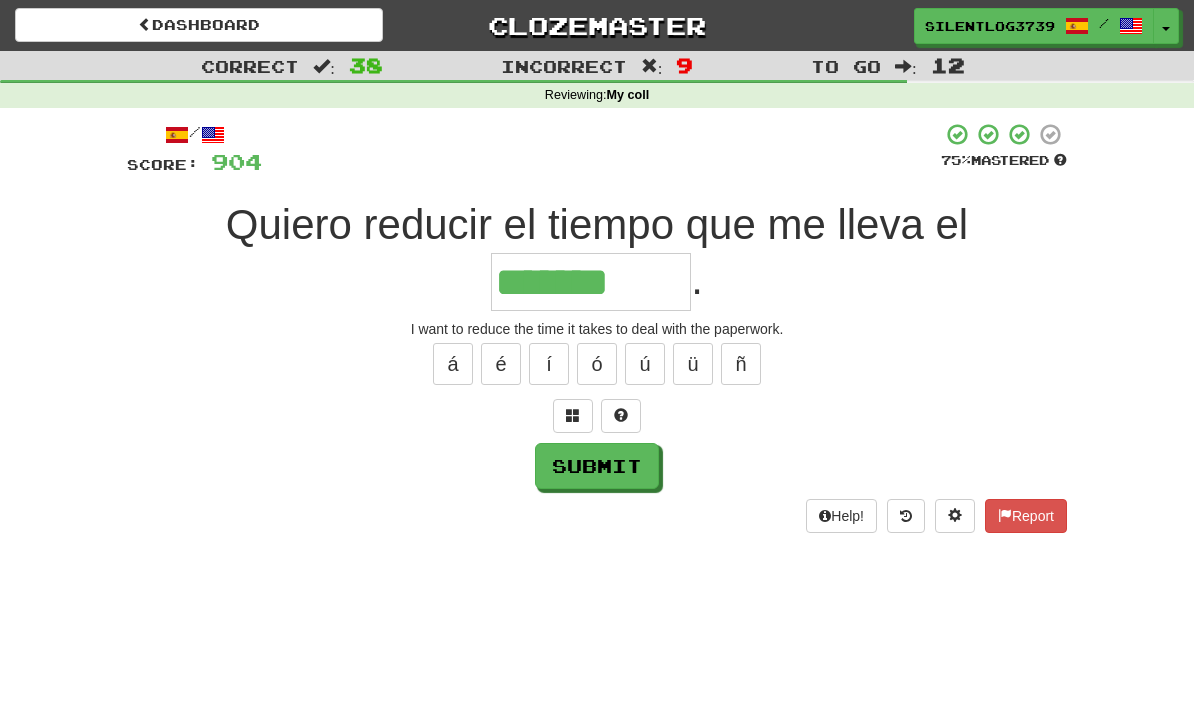 type on "*******" 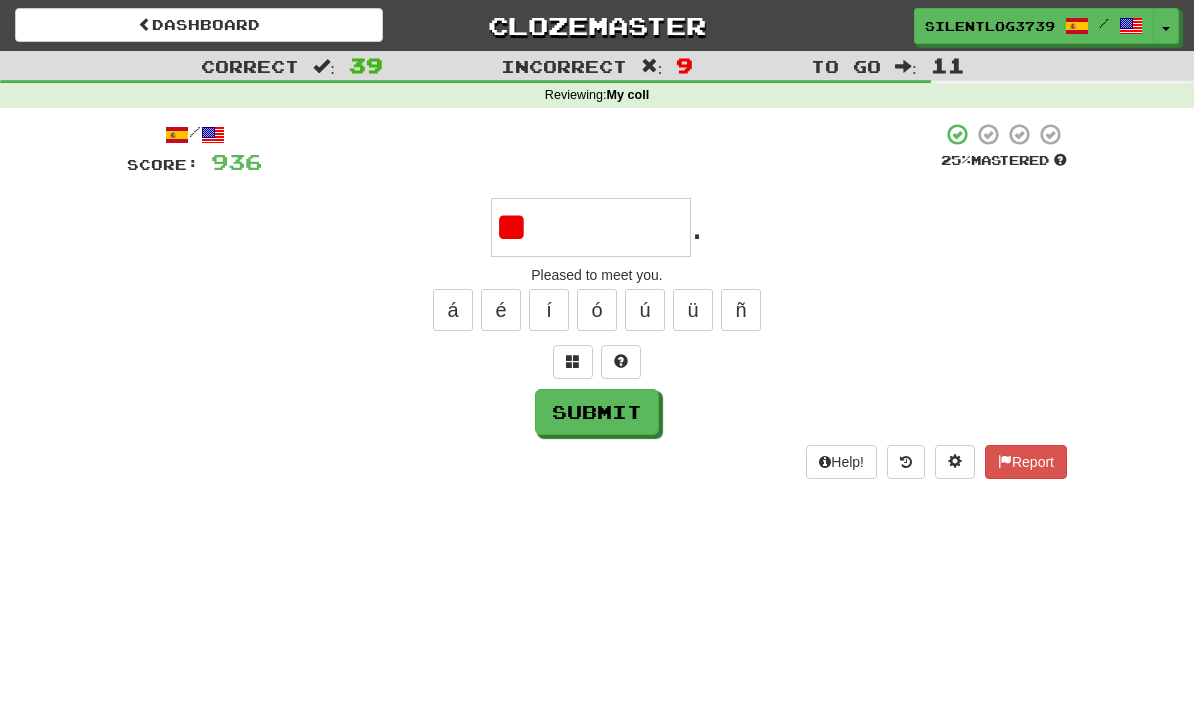 type on "*" 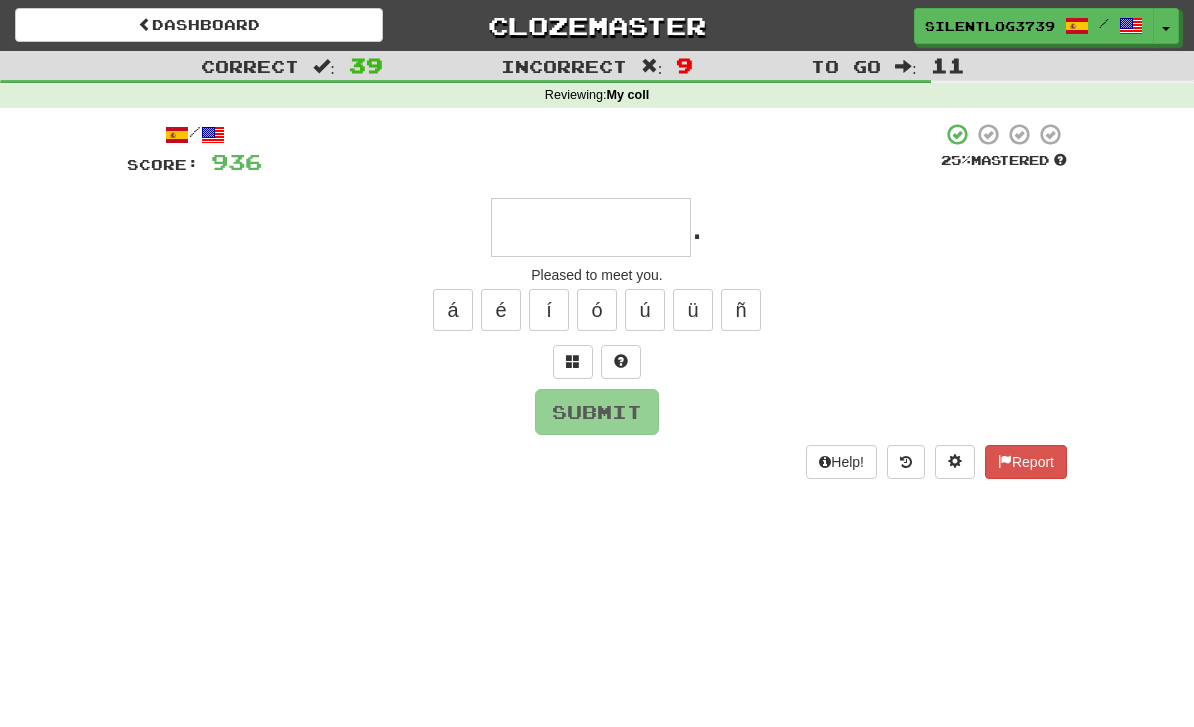 type on "*" 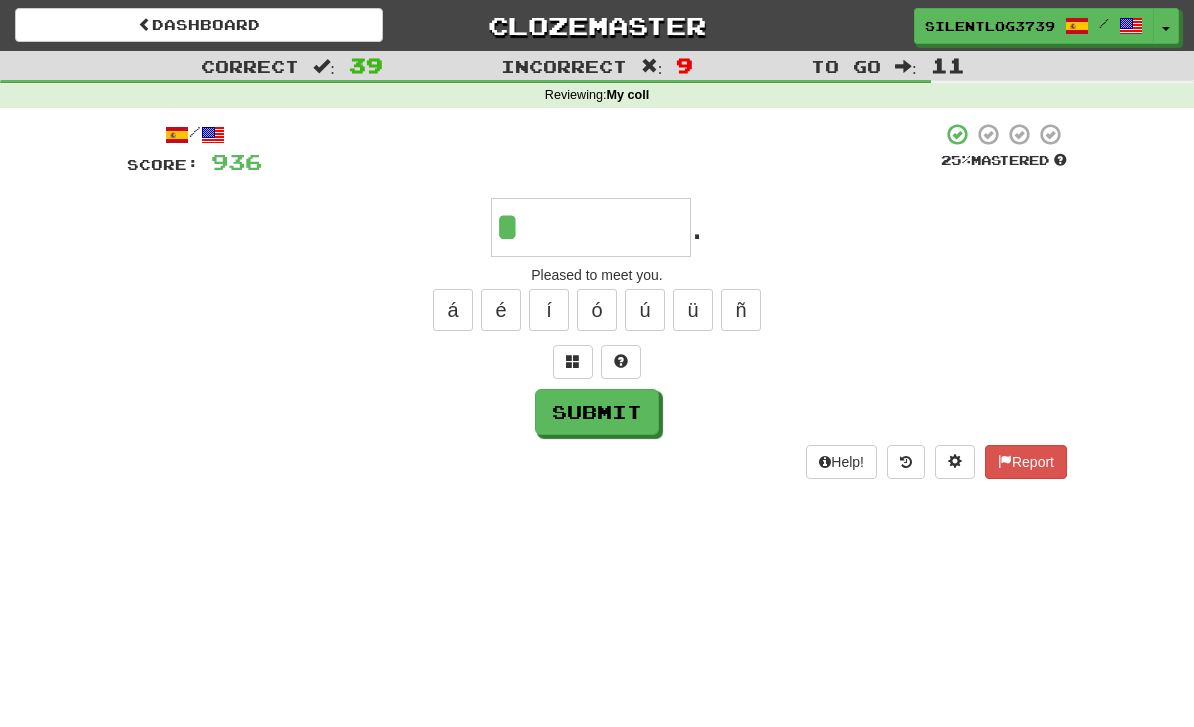type on "*********" 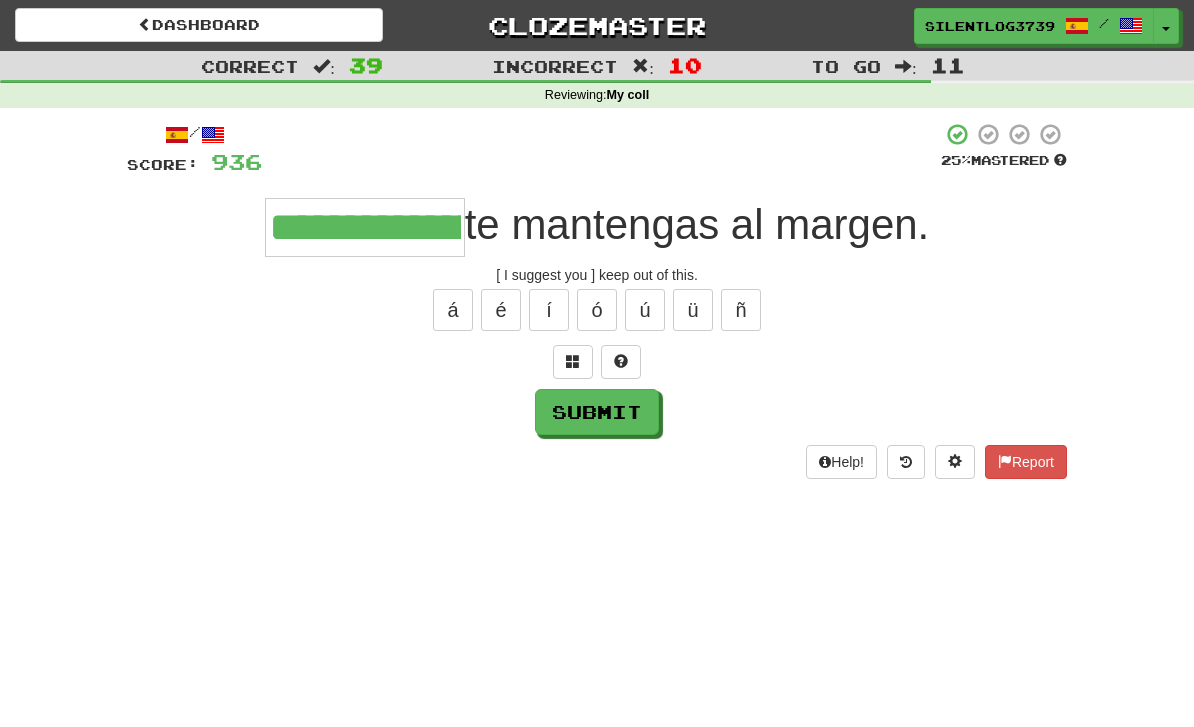 type on "**********" 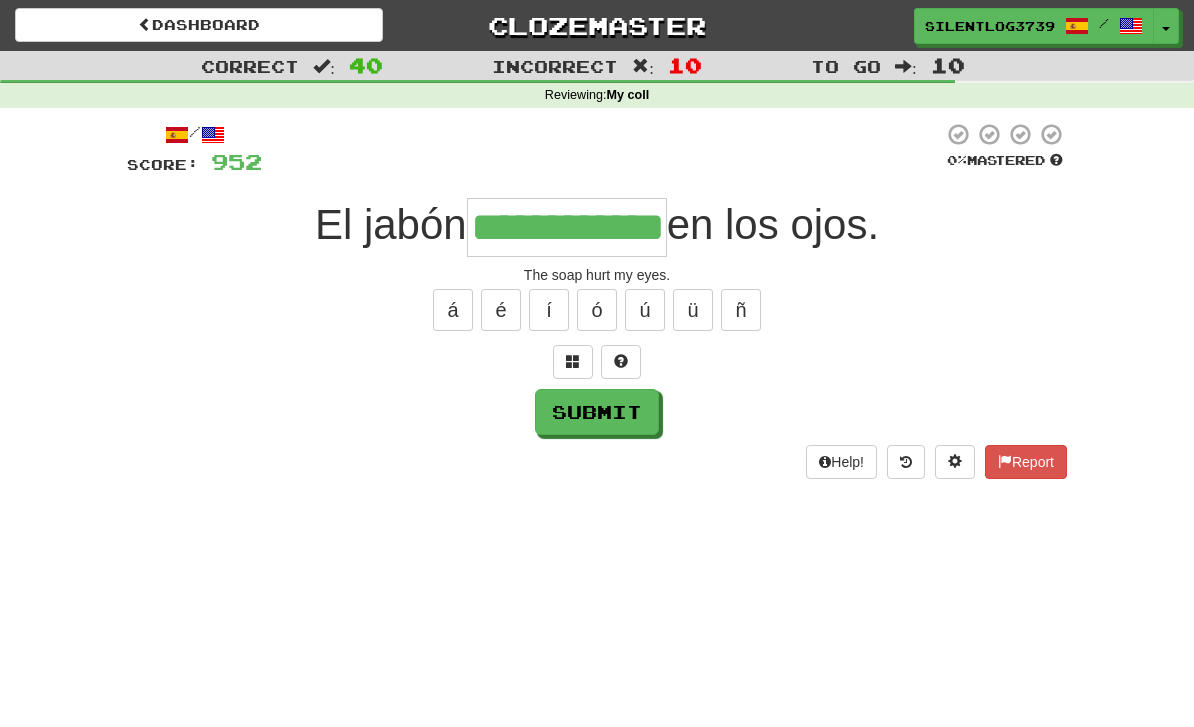 type on "**********" 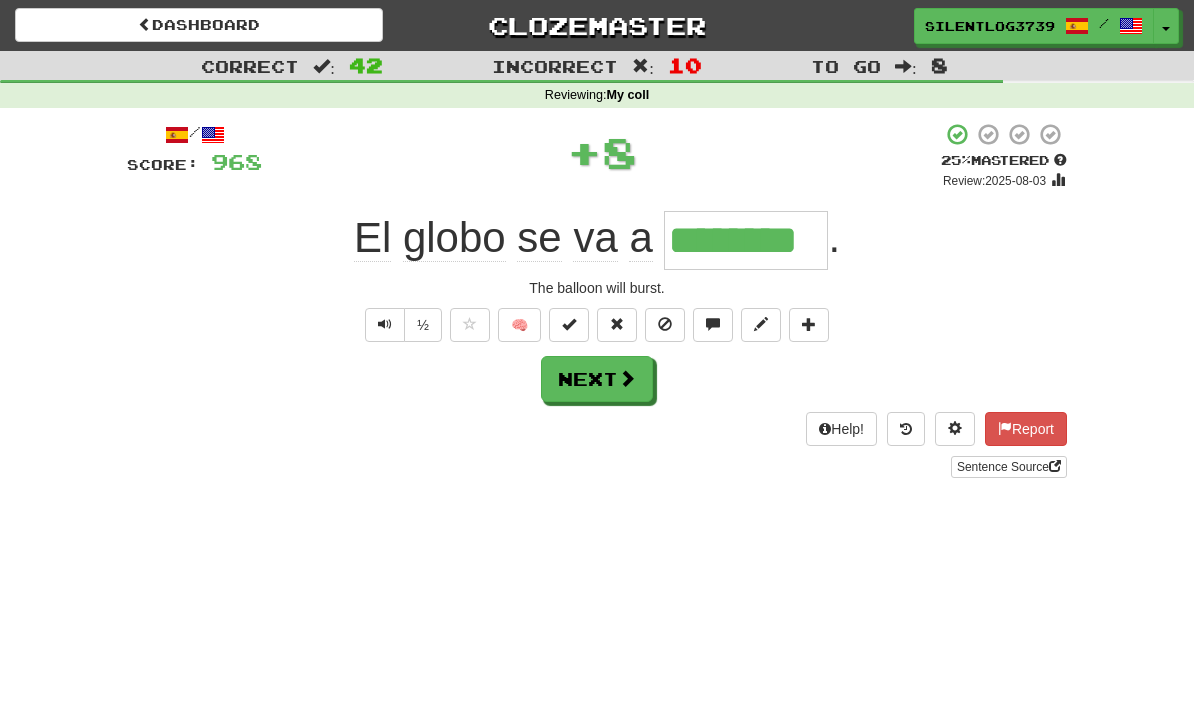 type on "********" 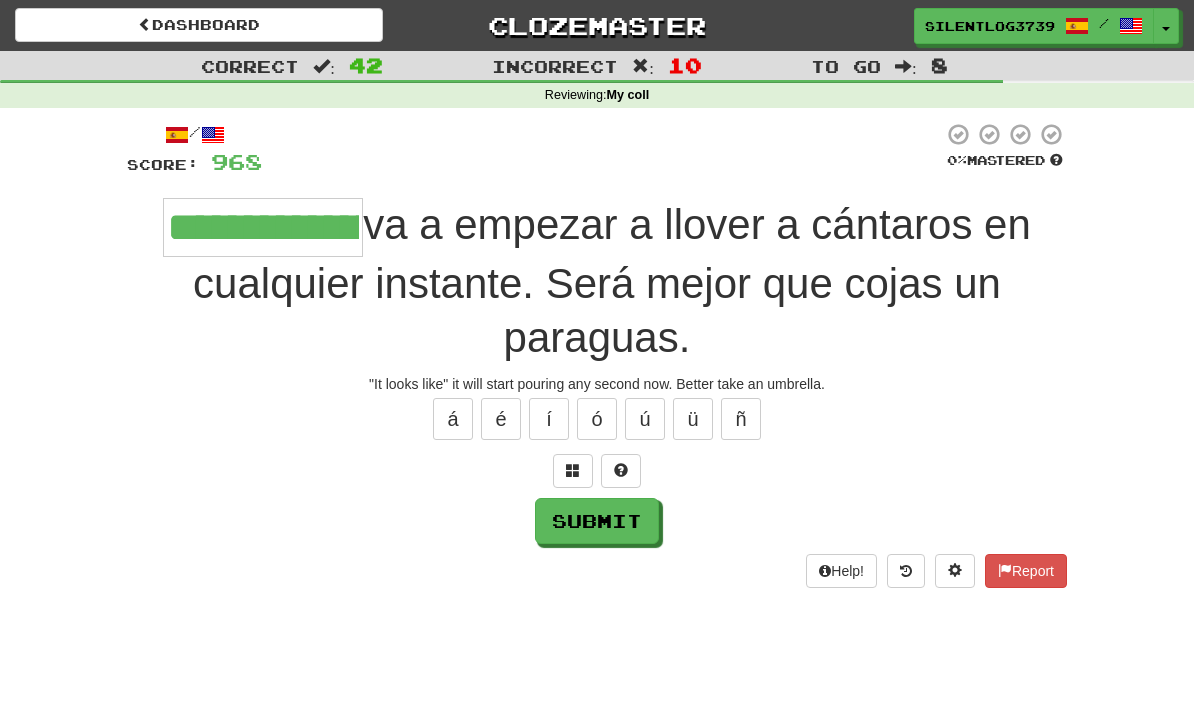 type on "**********" 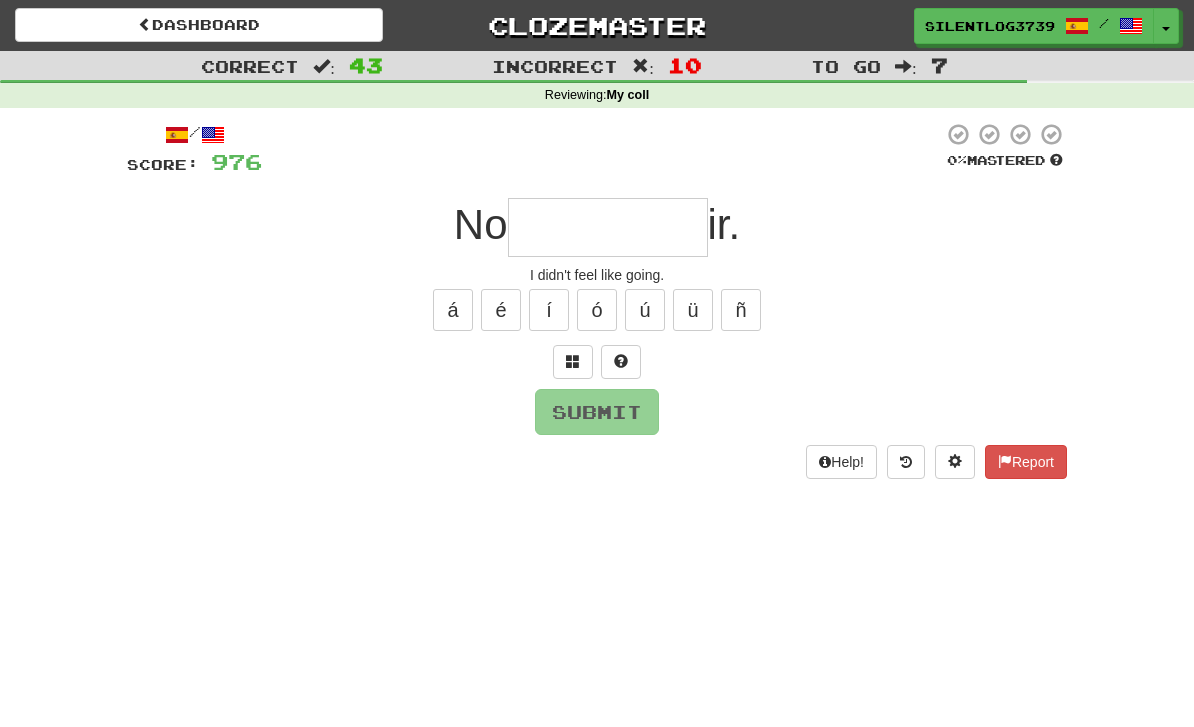 type on "*" 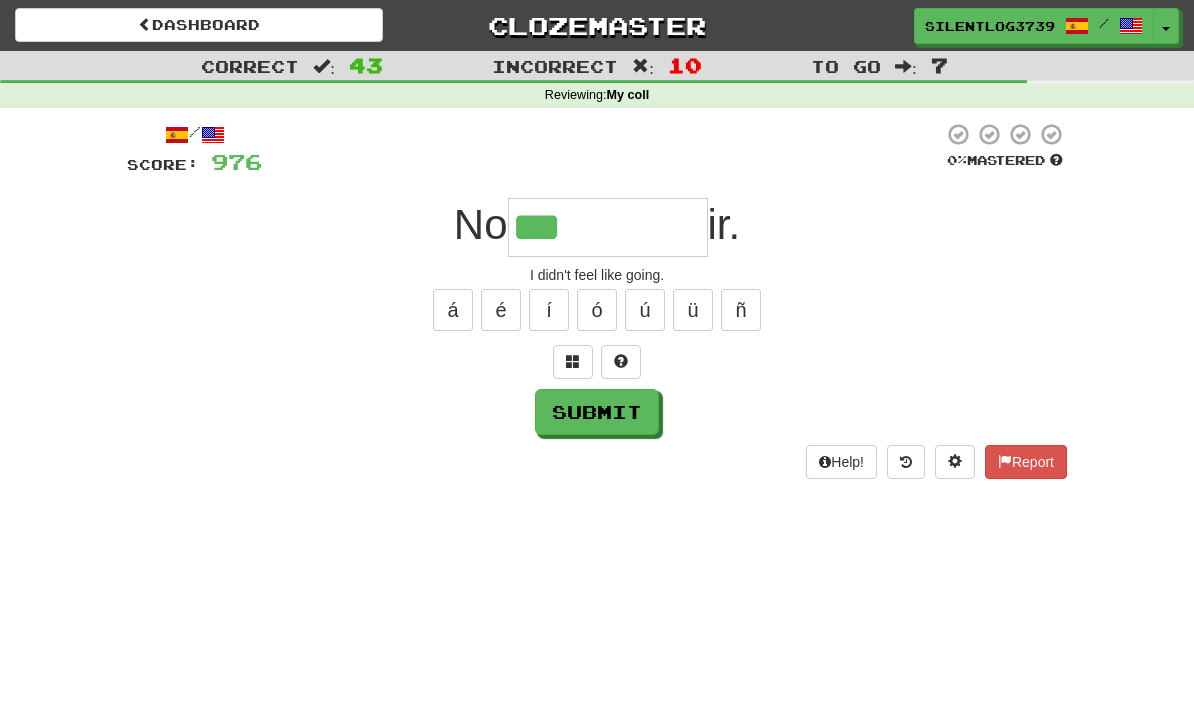 type on "**********" 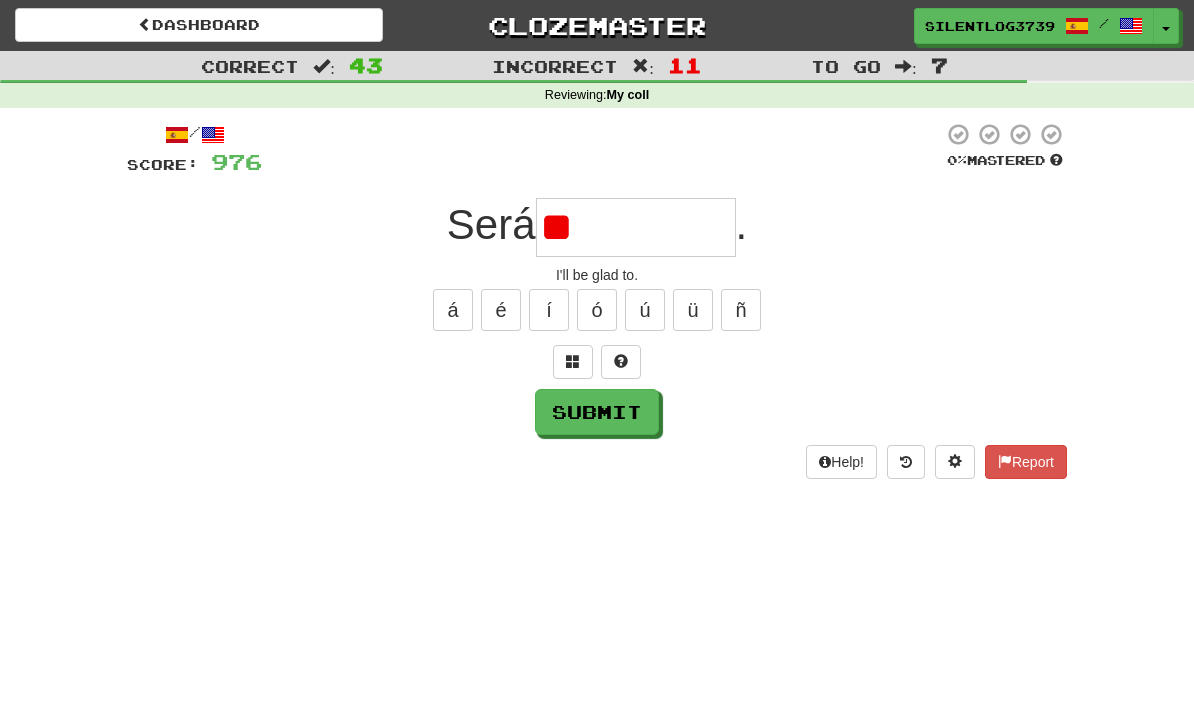 type on "*" 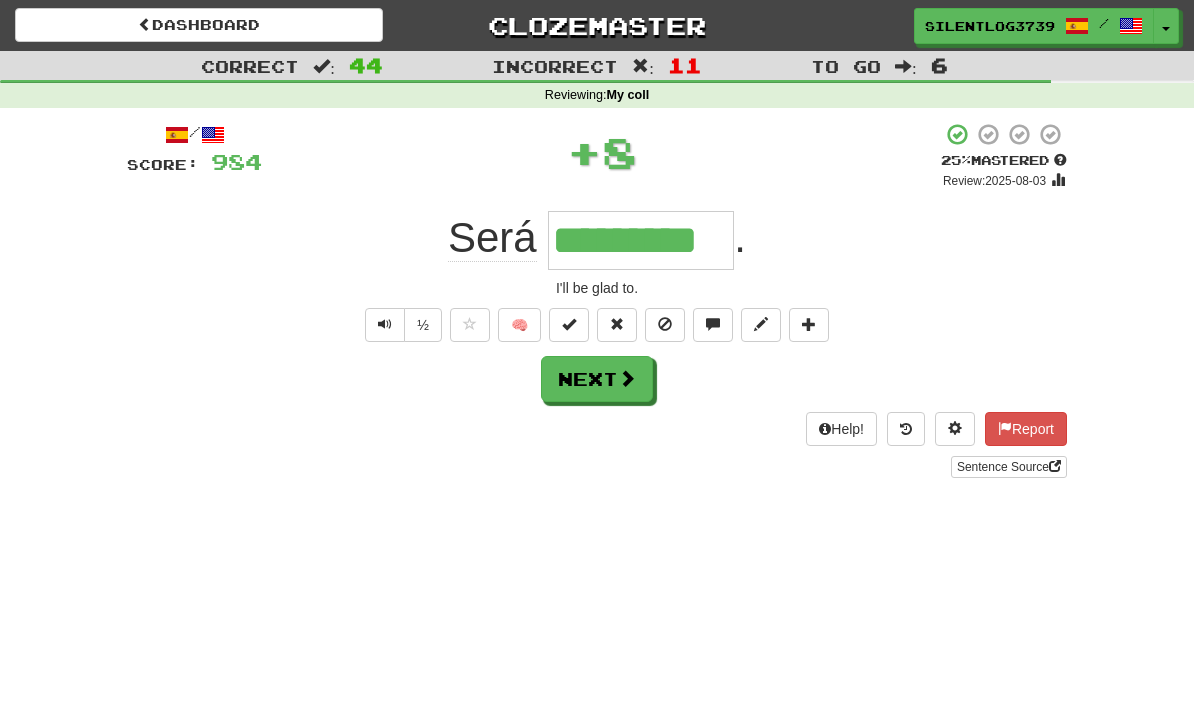 type on "*********" 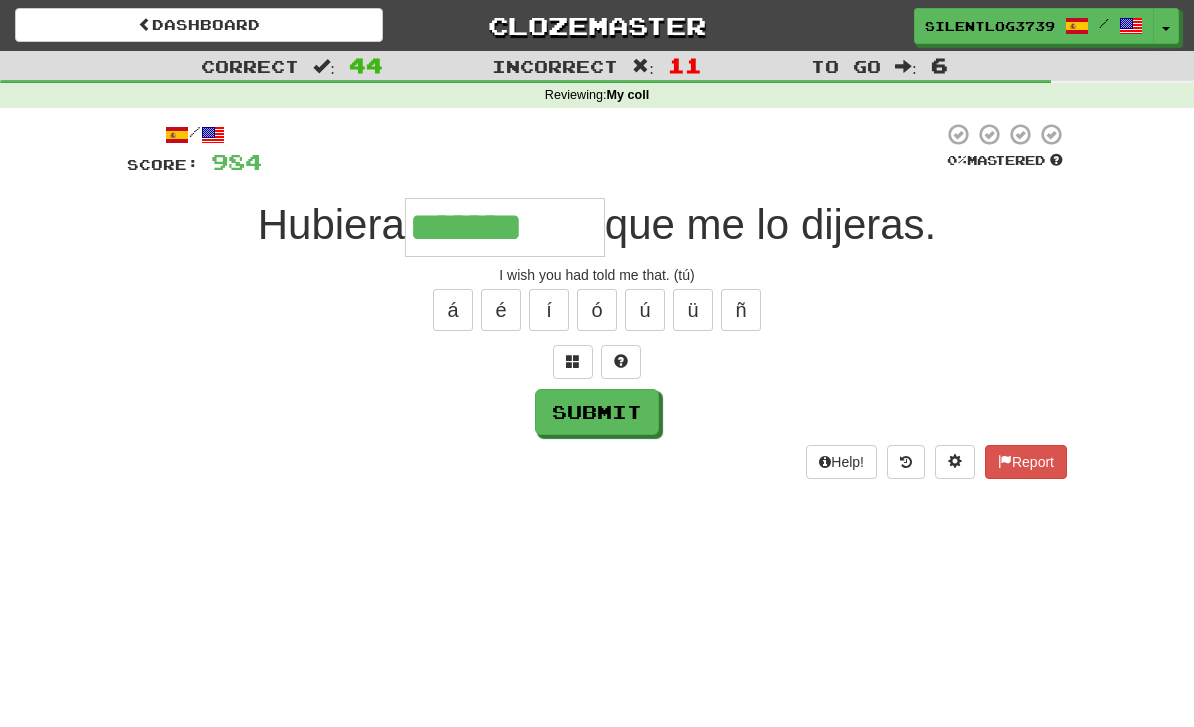 type on "*******" 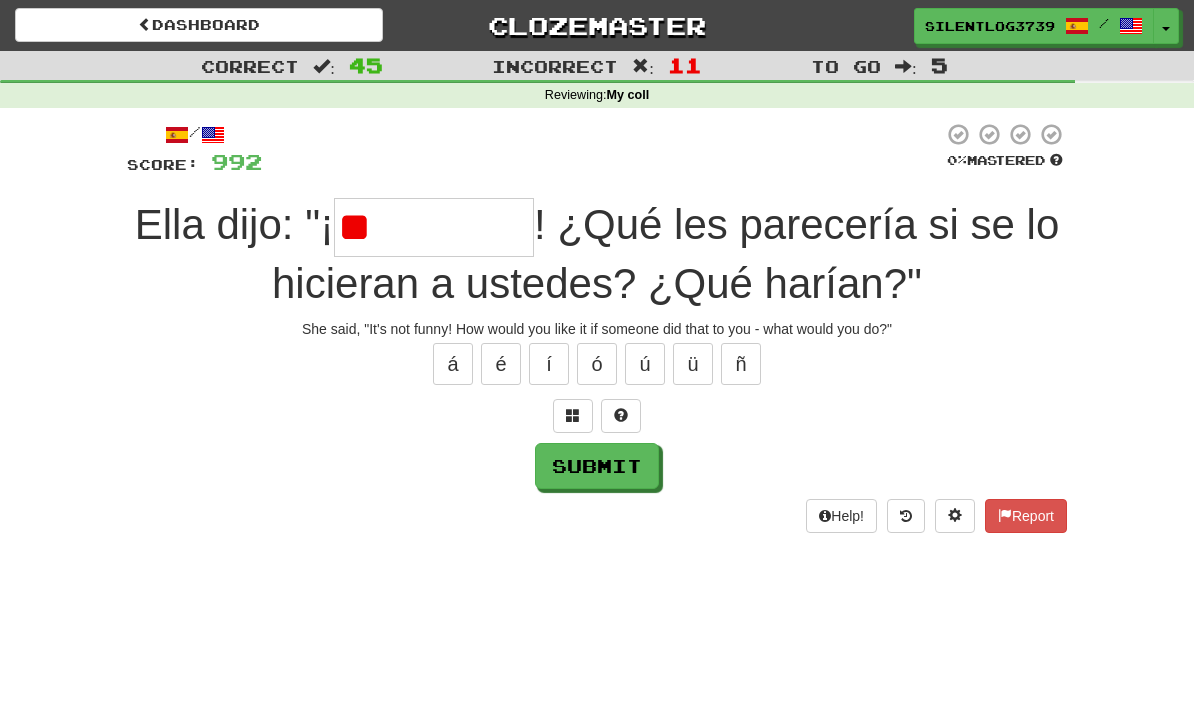 type on "*" 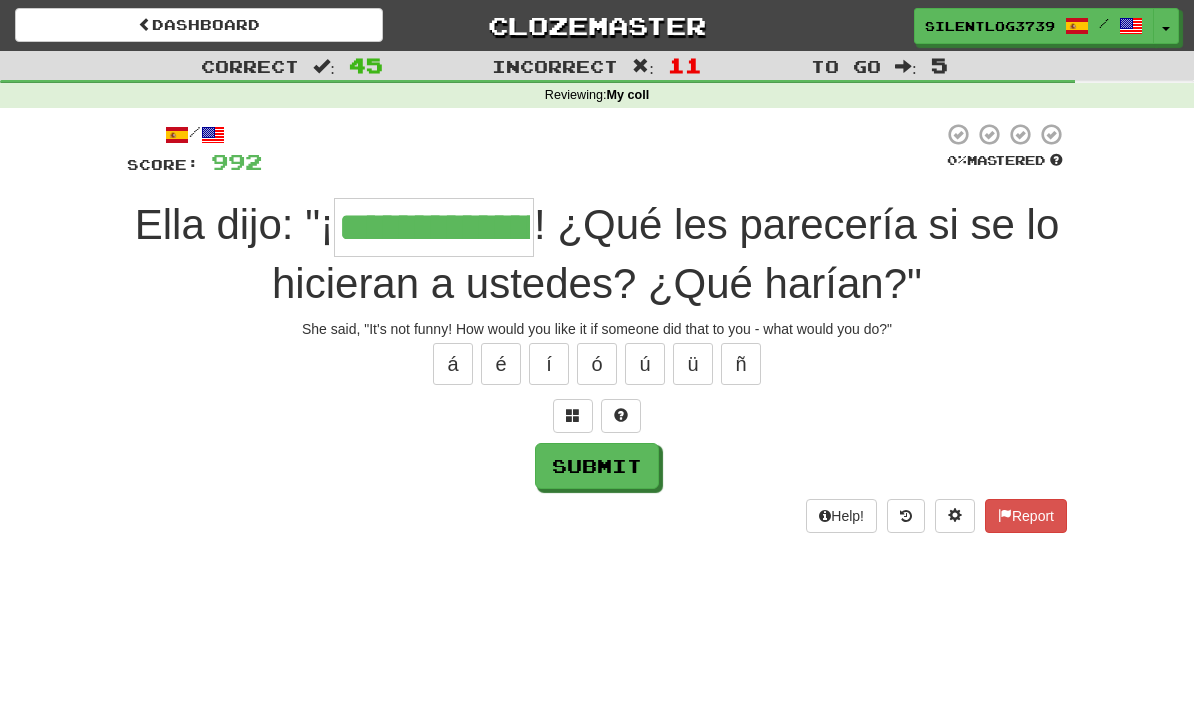 type on "**********" 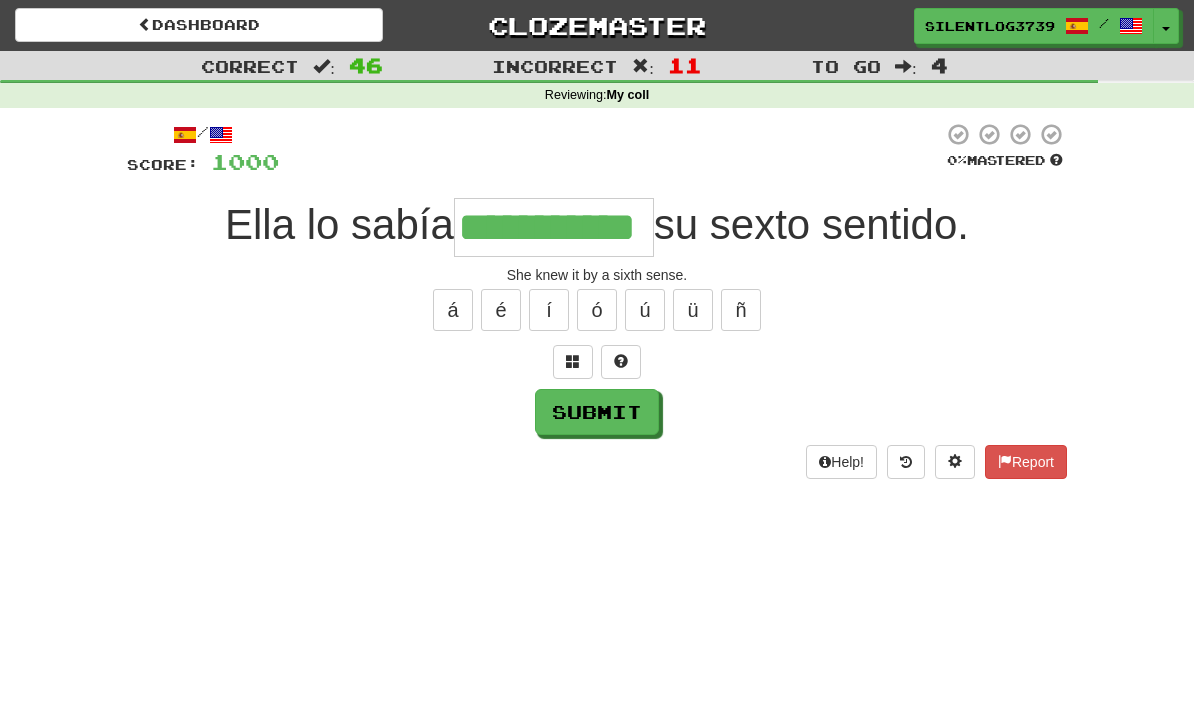 type on "**********" 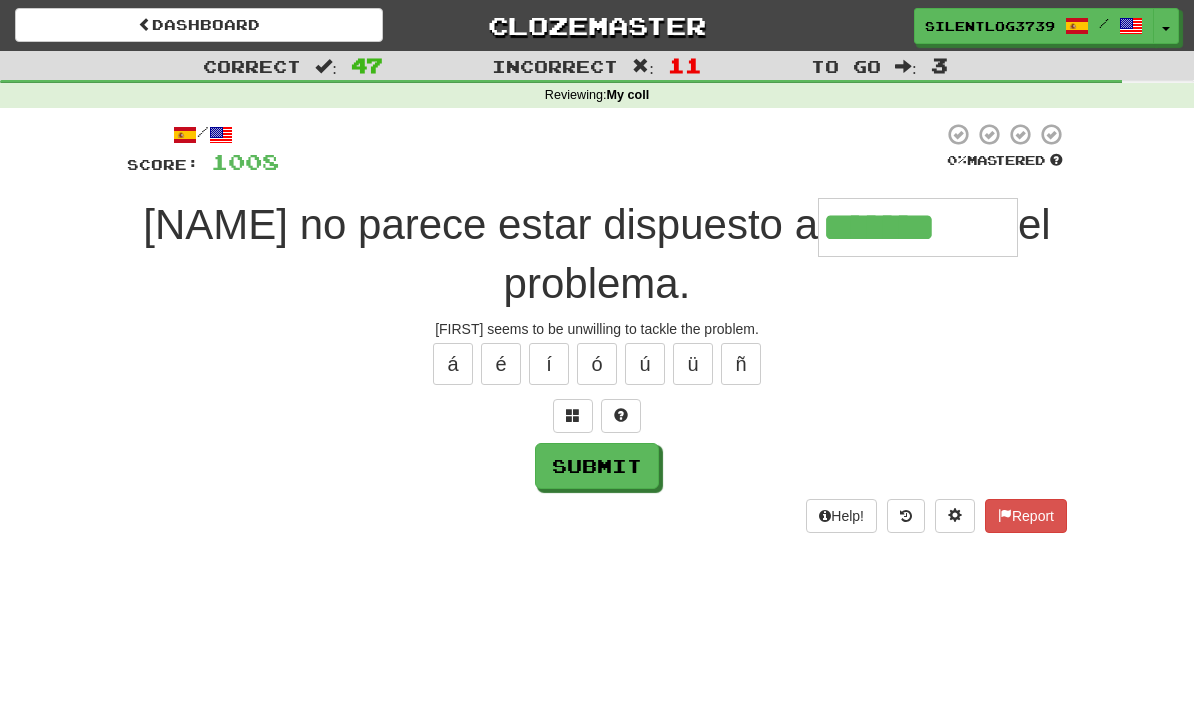 type on "*******" 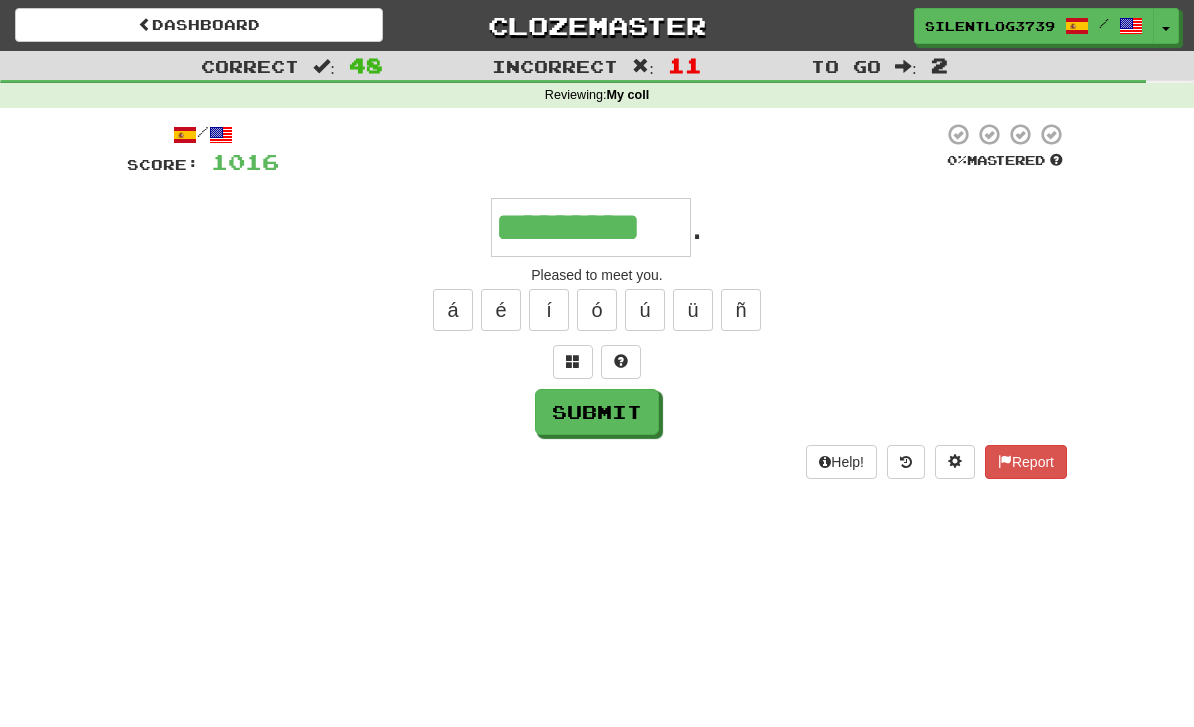 type on "*********" 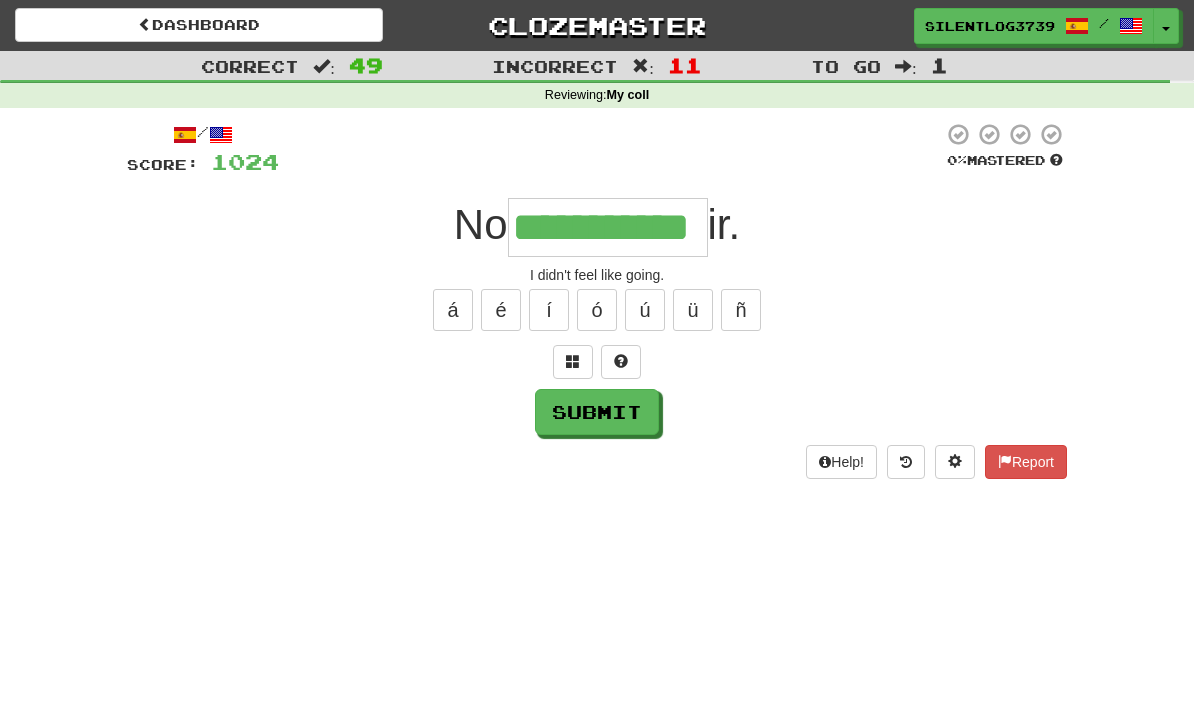 type on "**********" 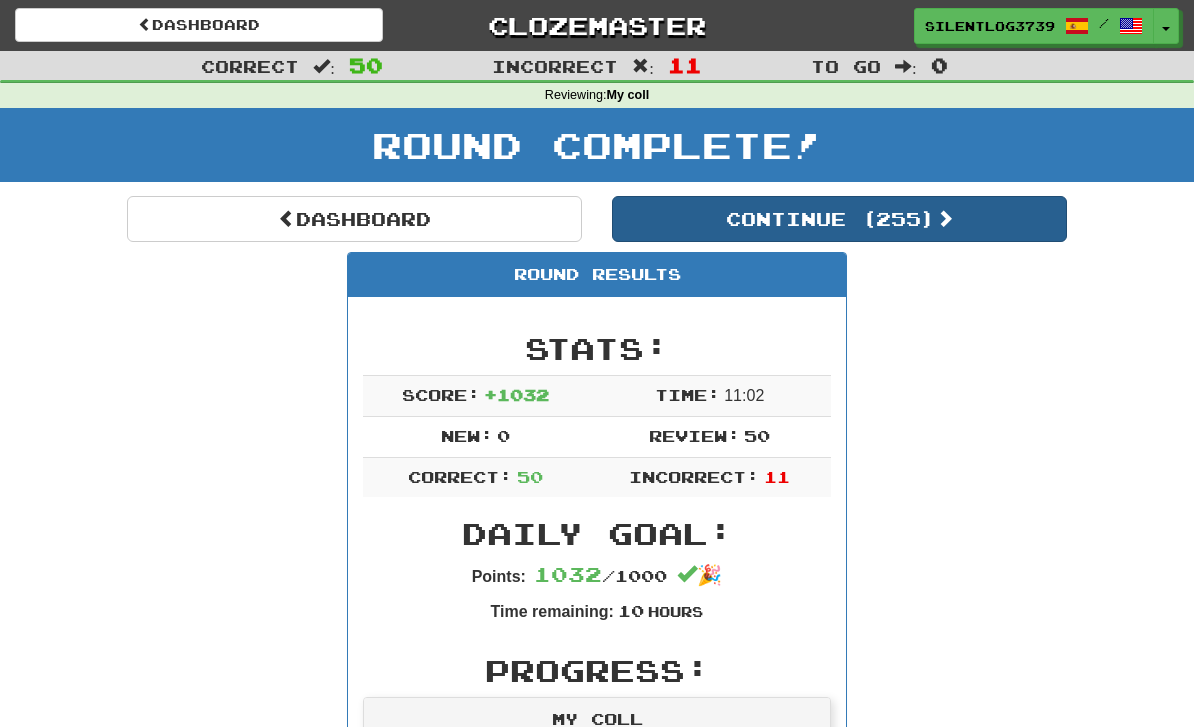 click on "Continue ( 255 )" at bounding box center [839, 219] 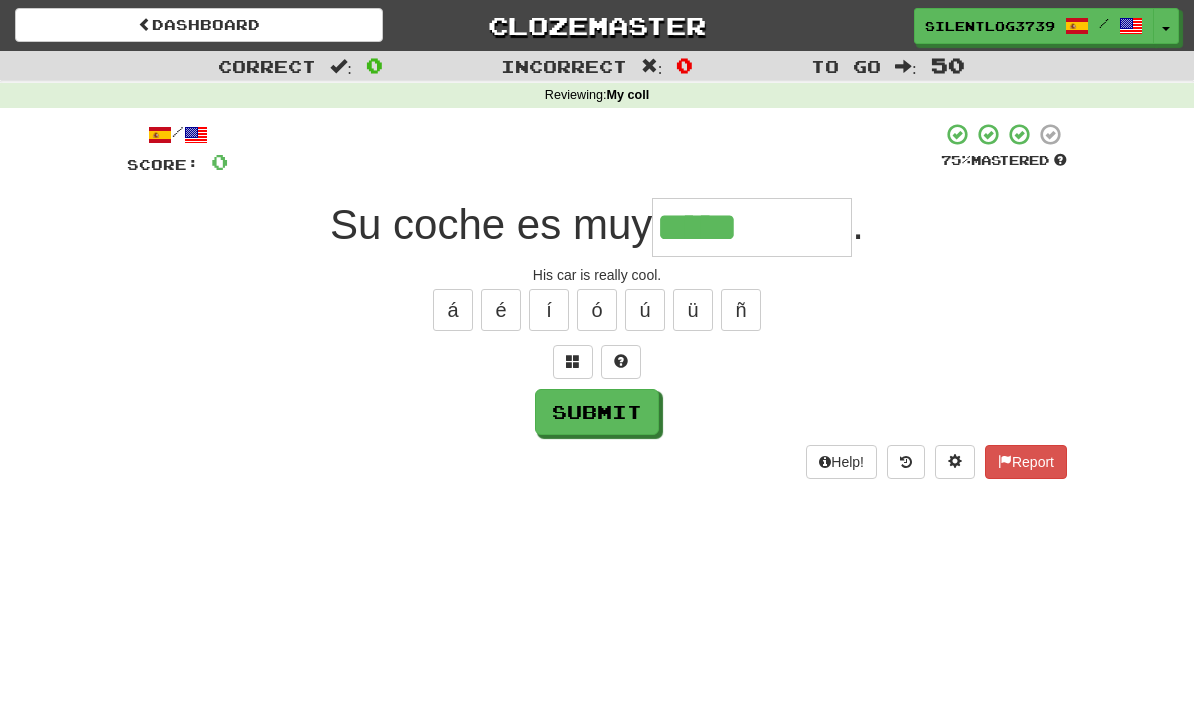 type on "*****" 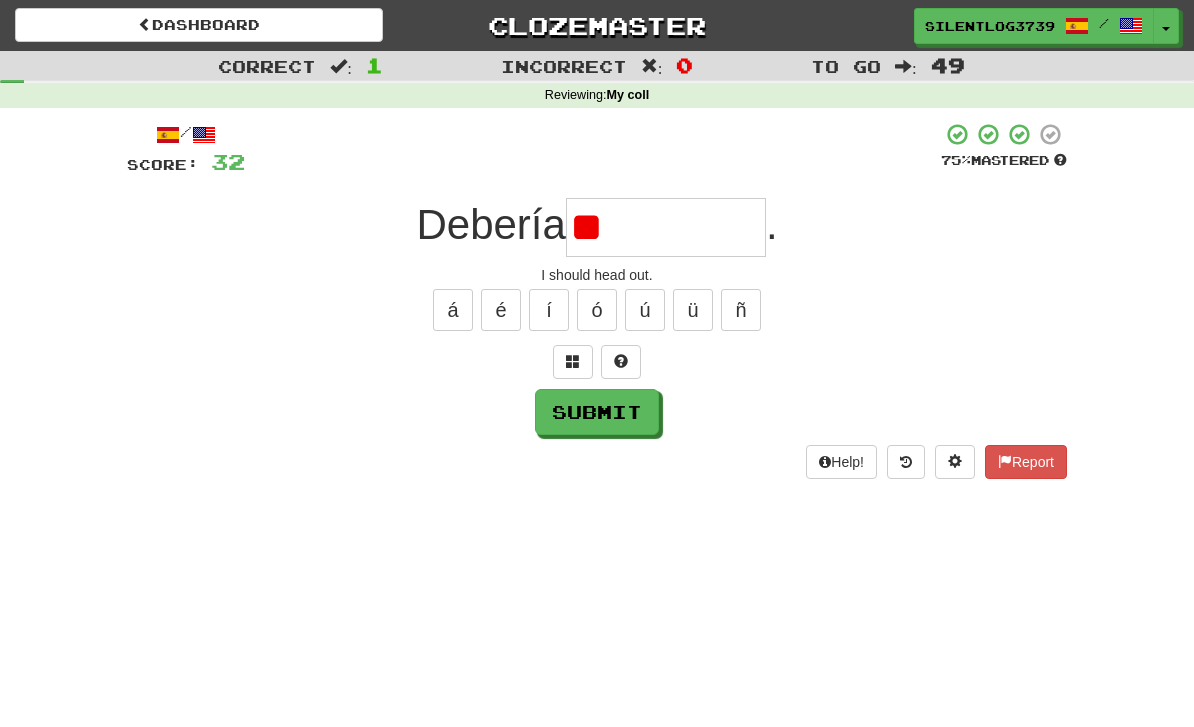type on "*" 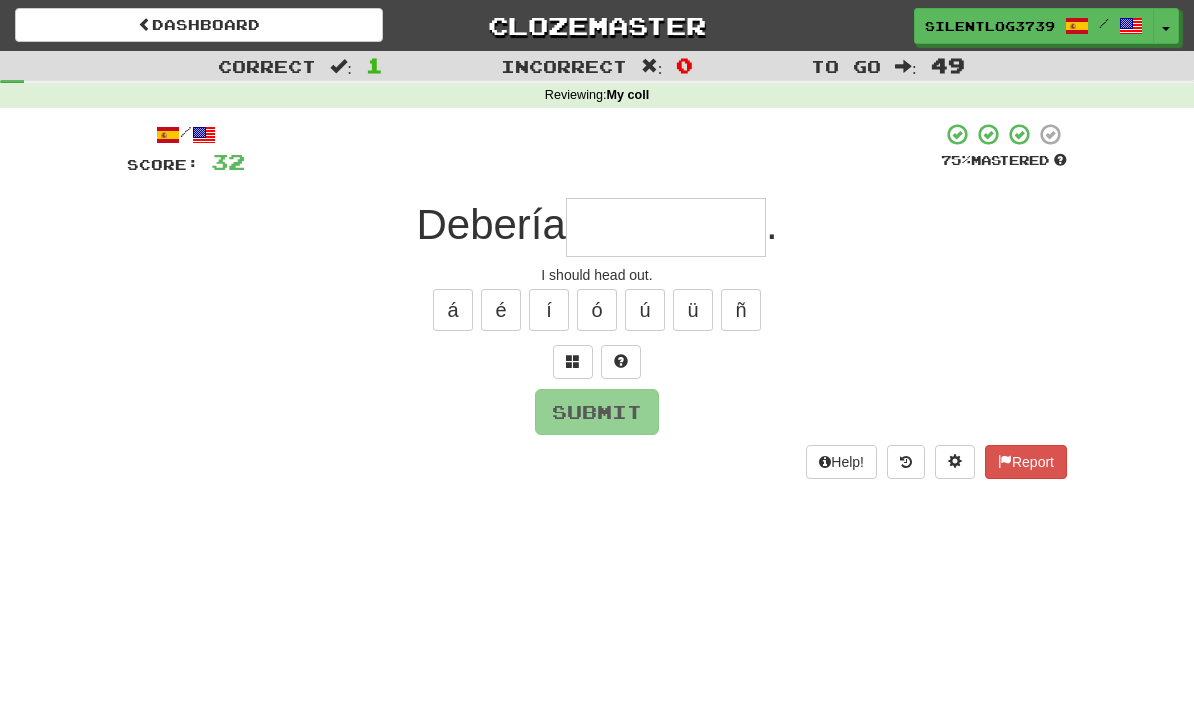 type on "*" 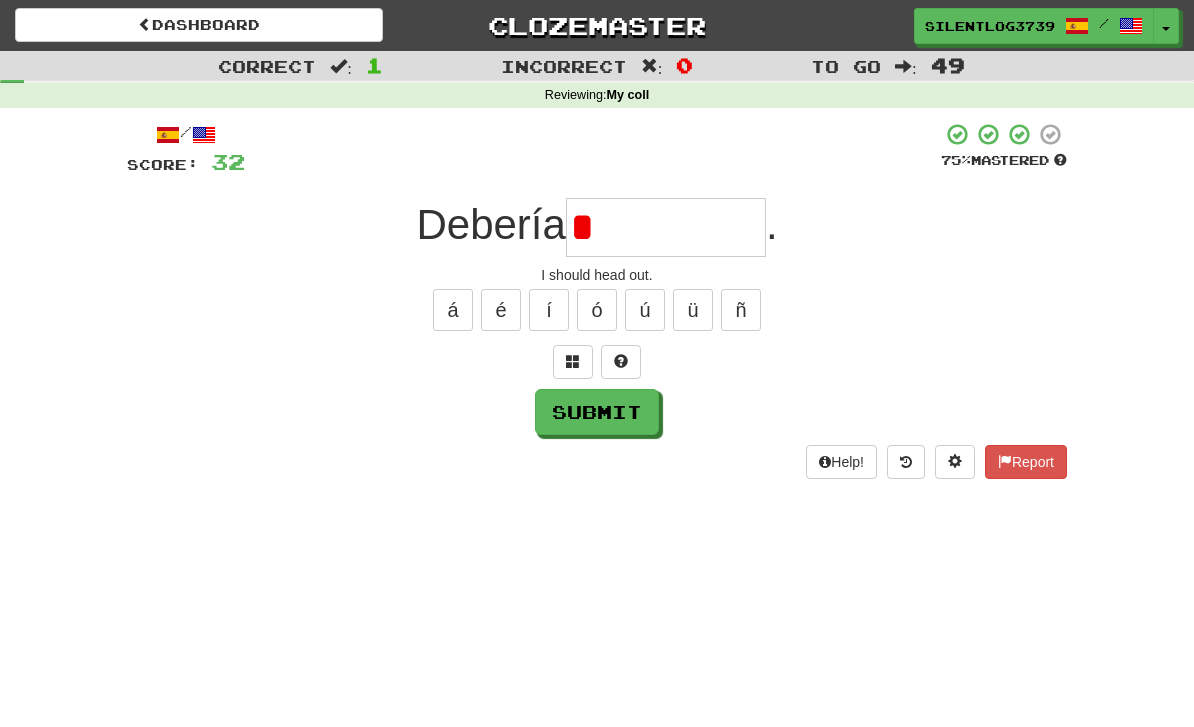 type on "********" 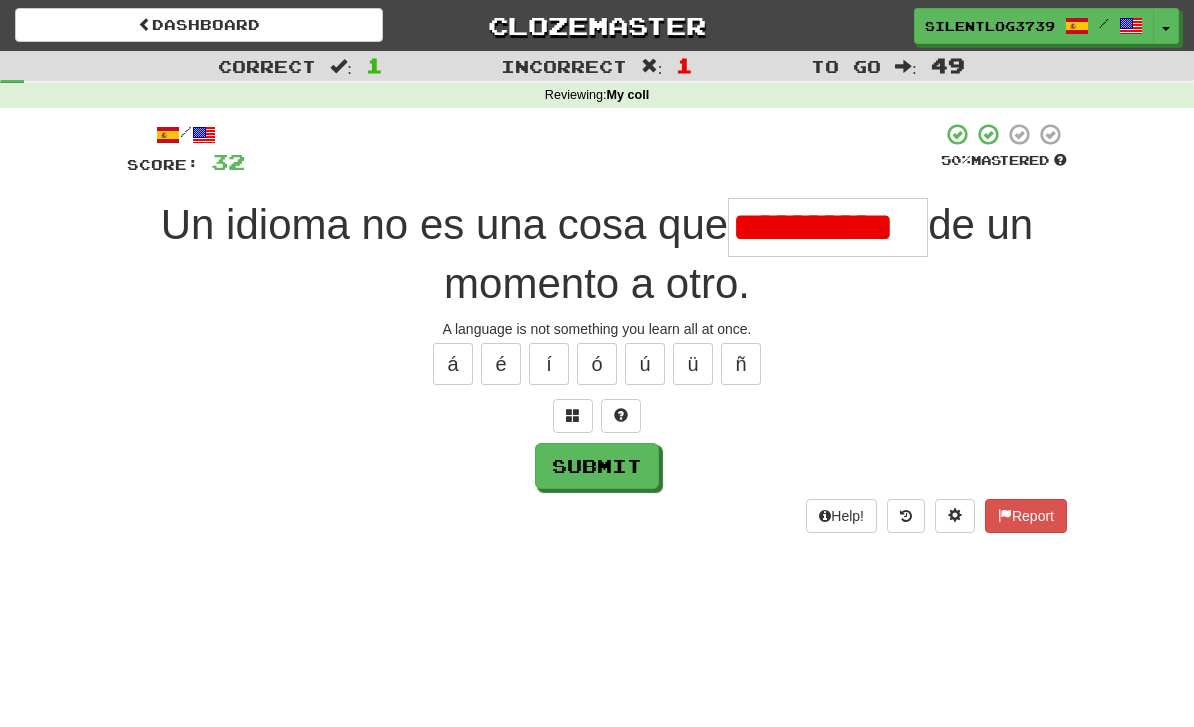 type on "**********" 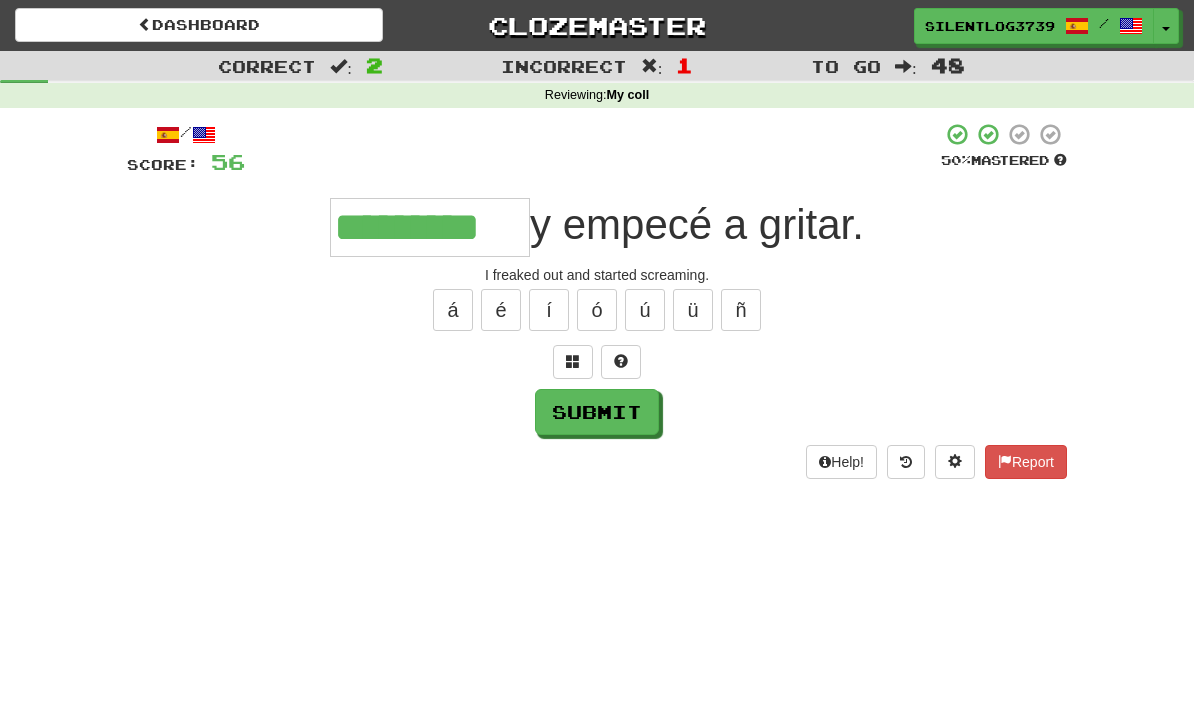 type on "*********" 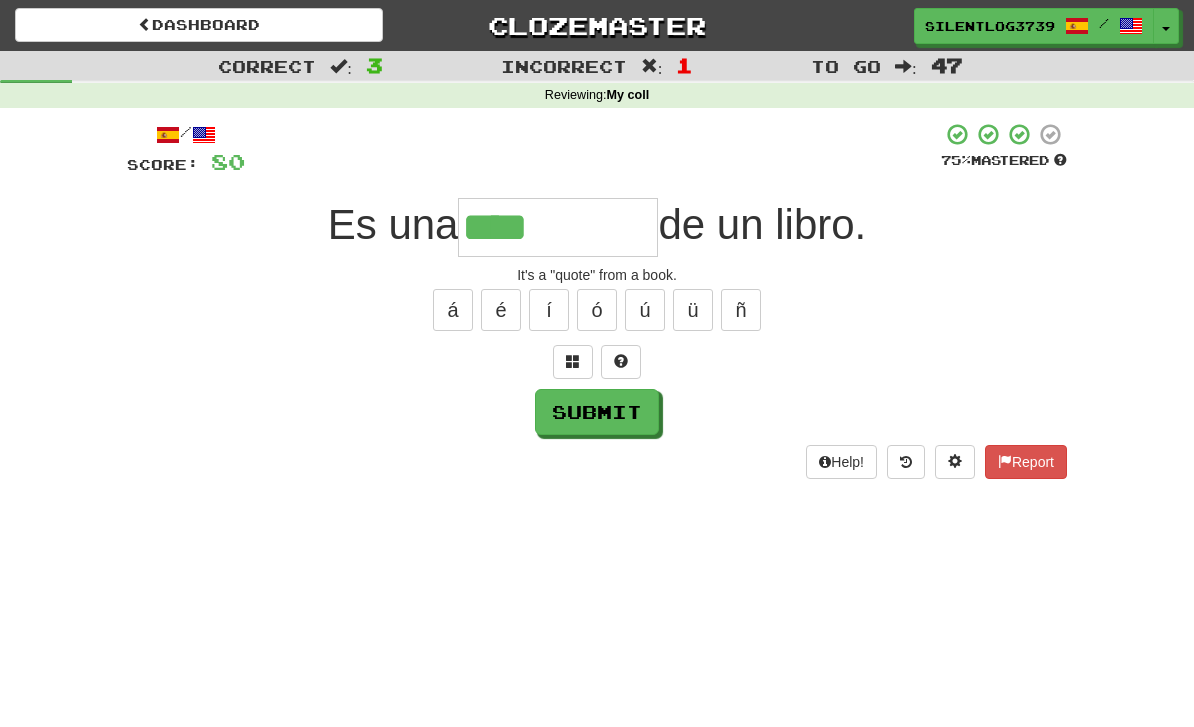 type on "****" 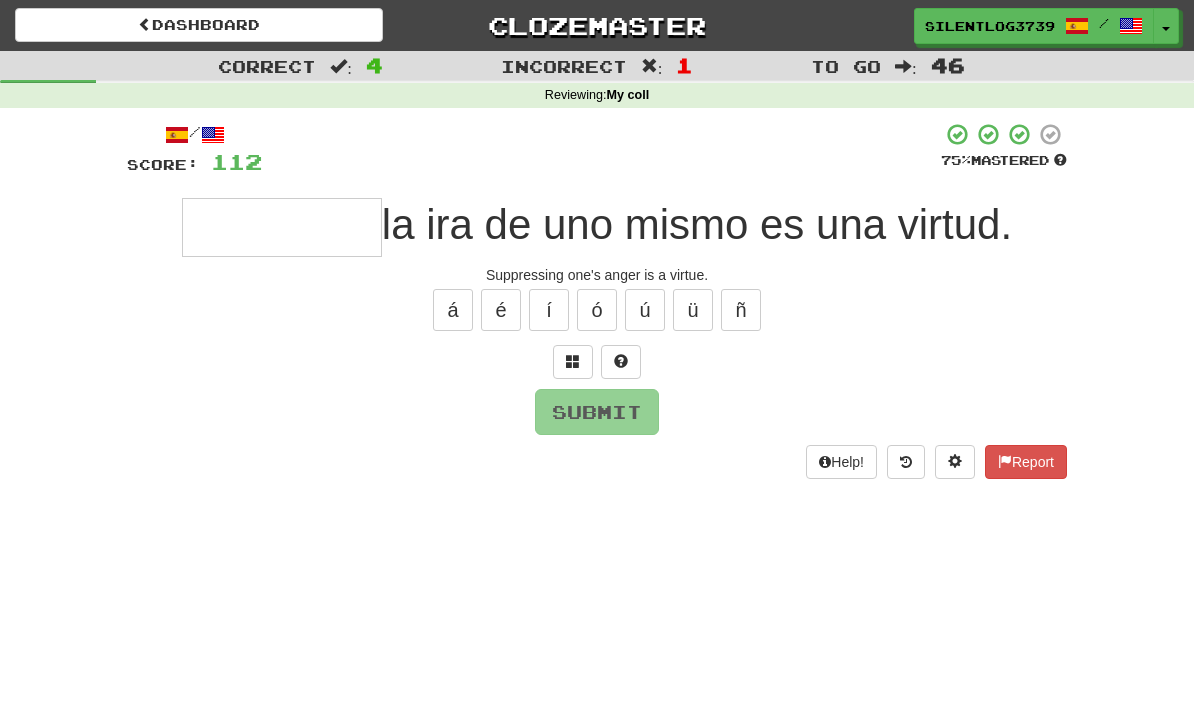 type on "*" 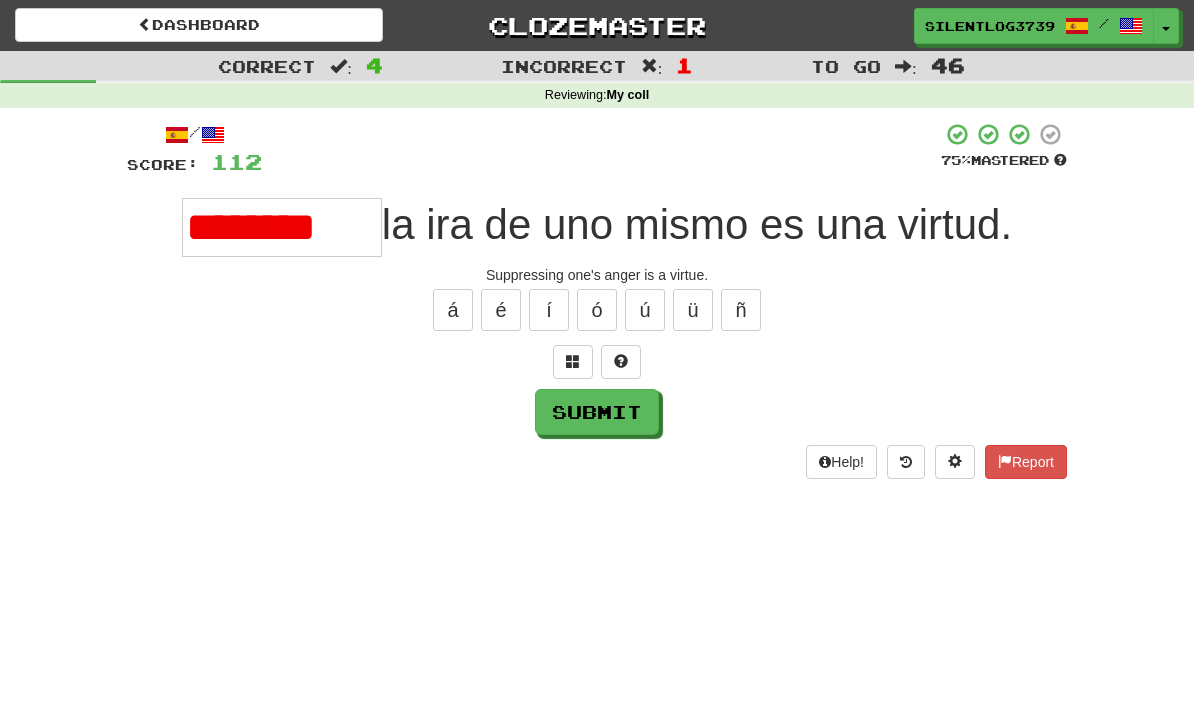 type on "********" 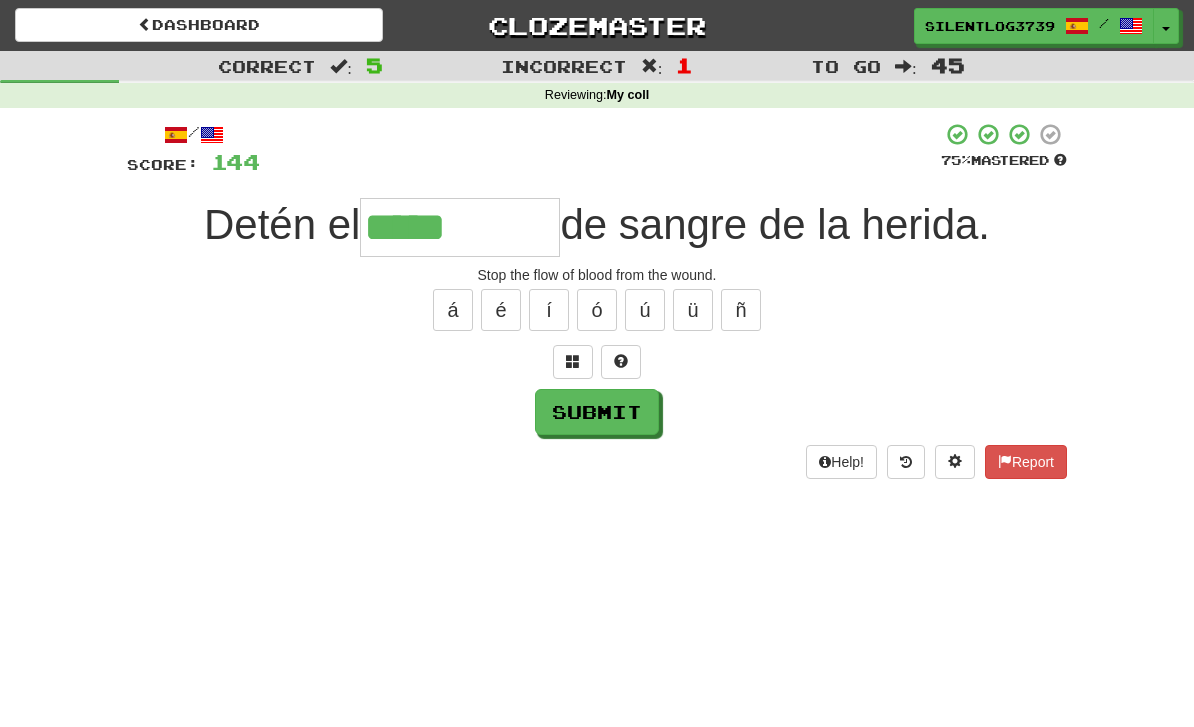 type on "*****" 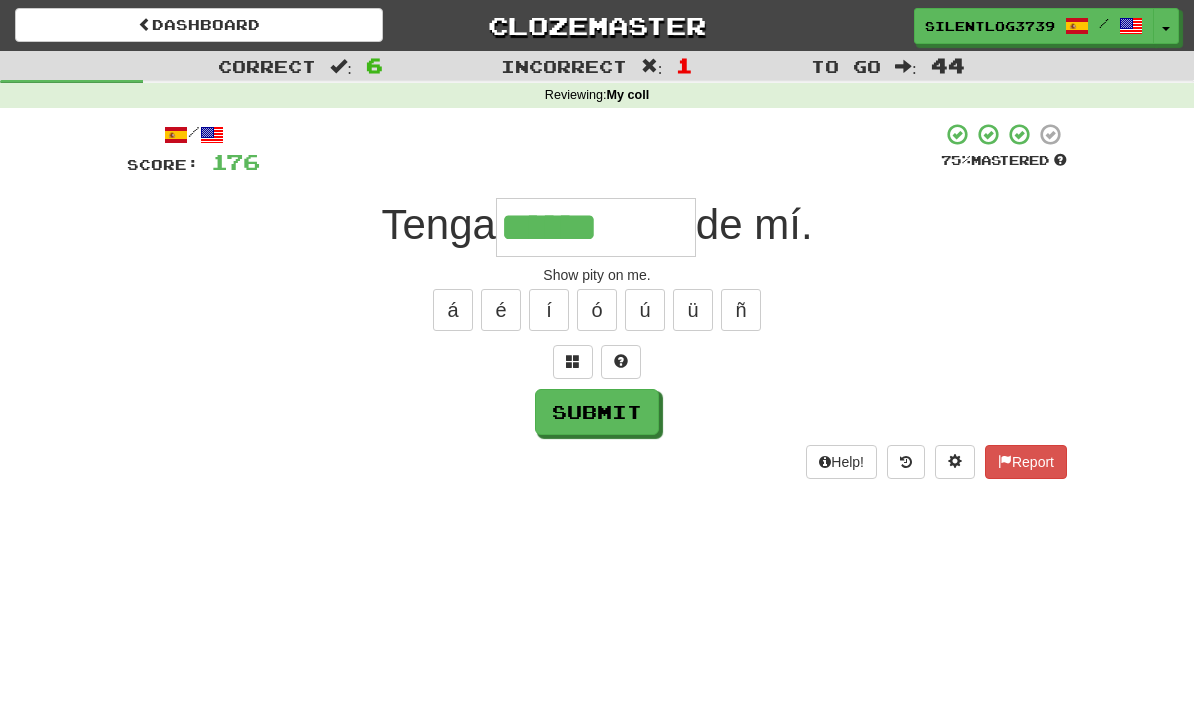 type on "******" 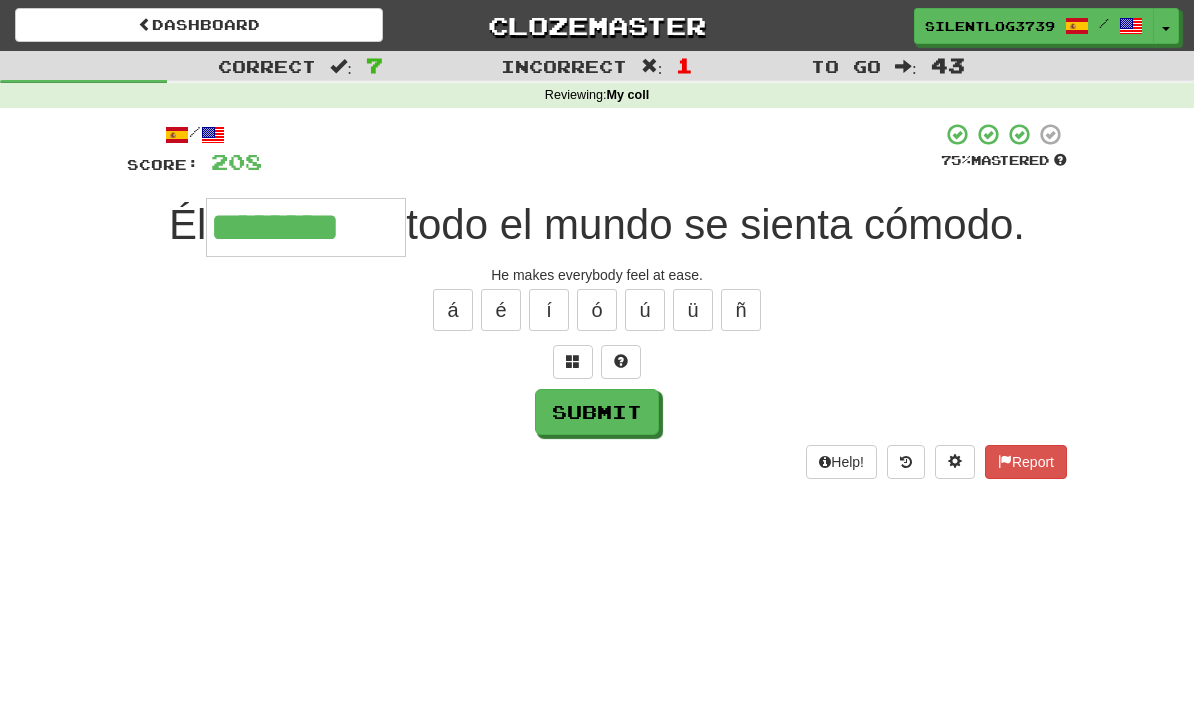 type on "********" 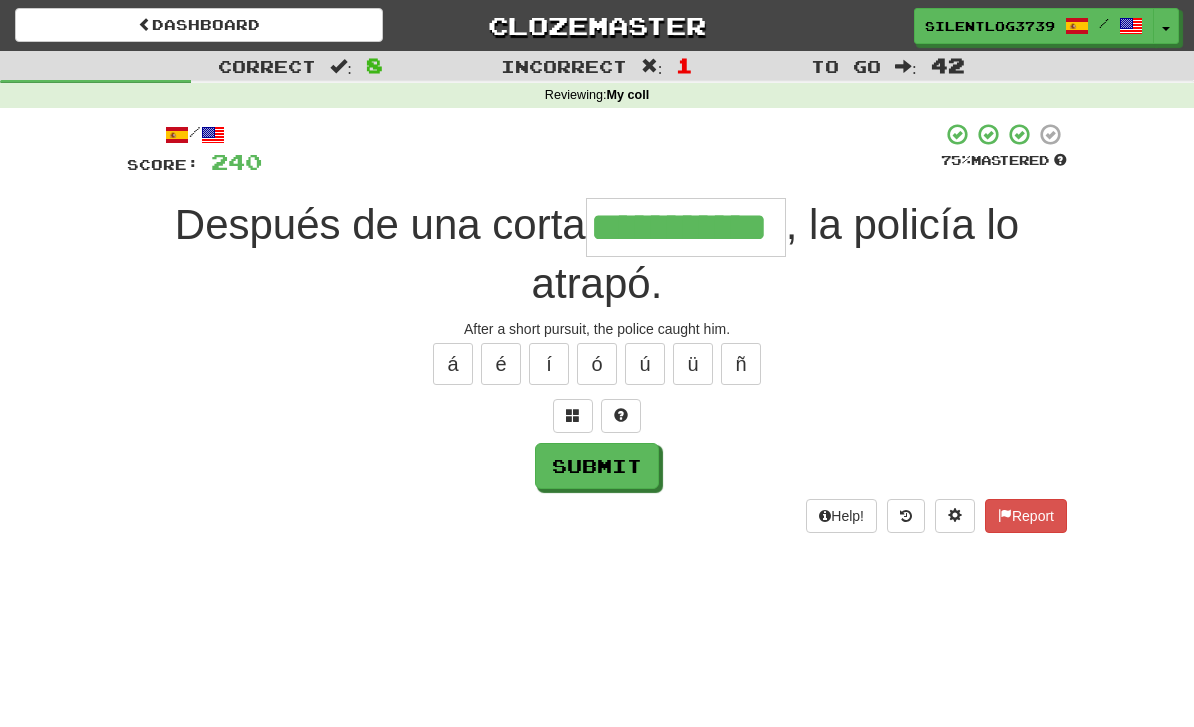 type on "**********" 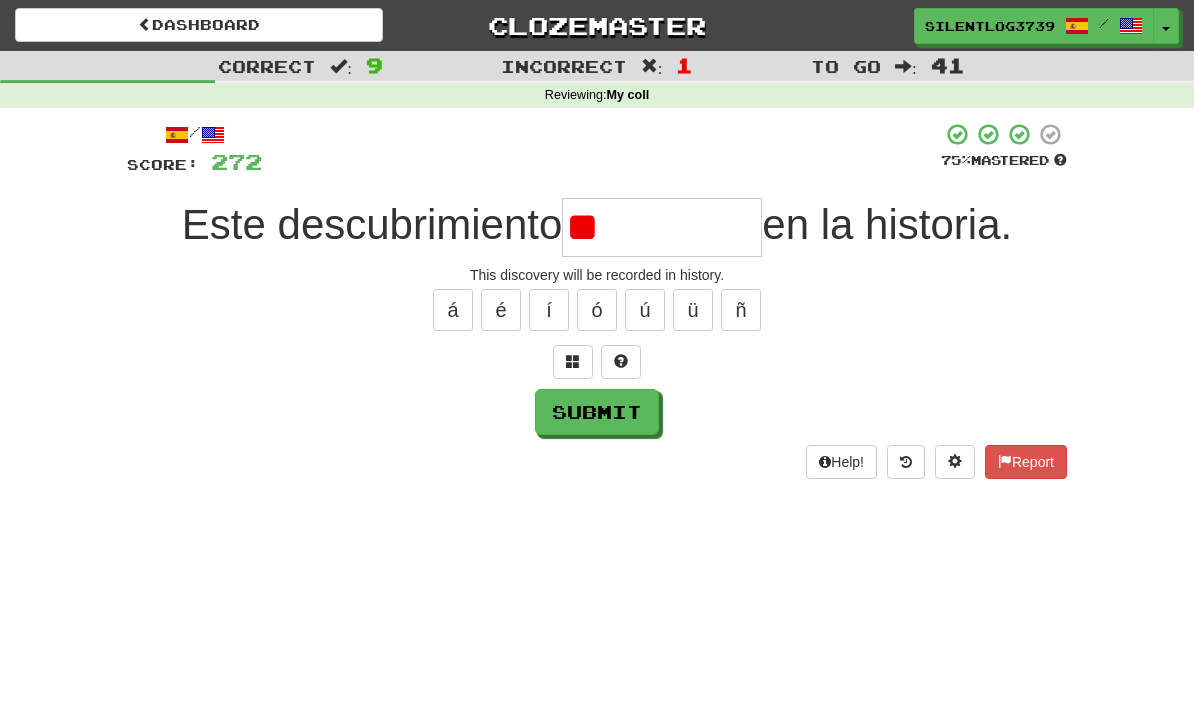 type on "*" 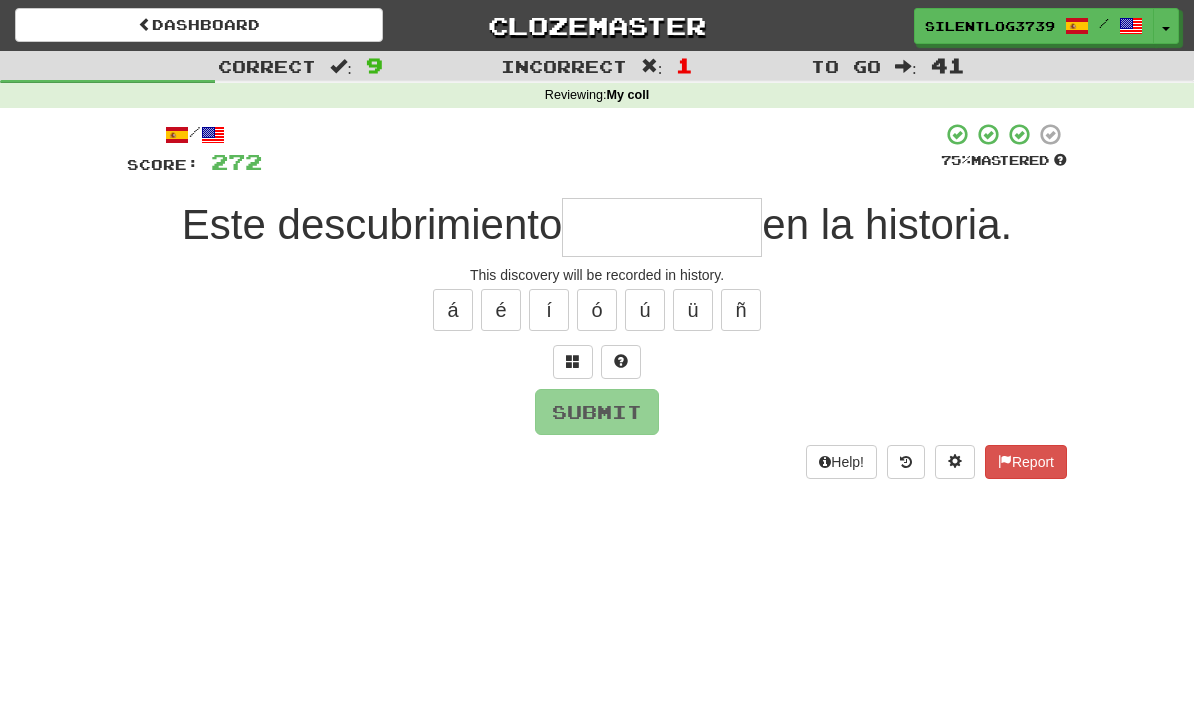type on "*" 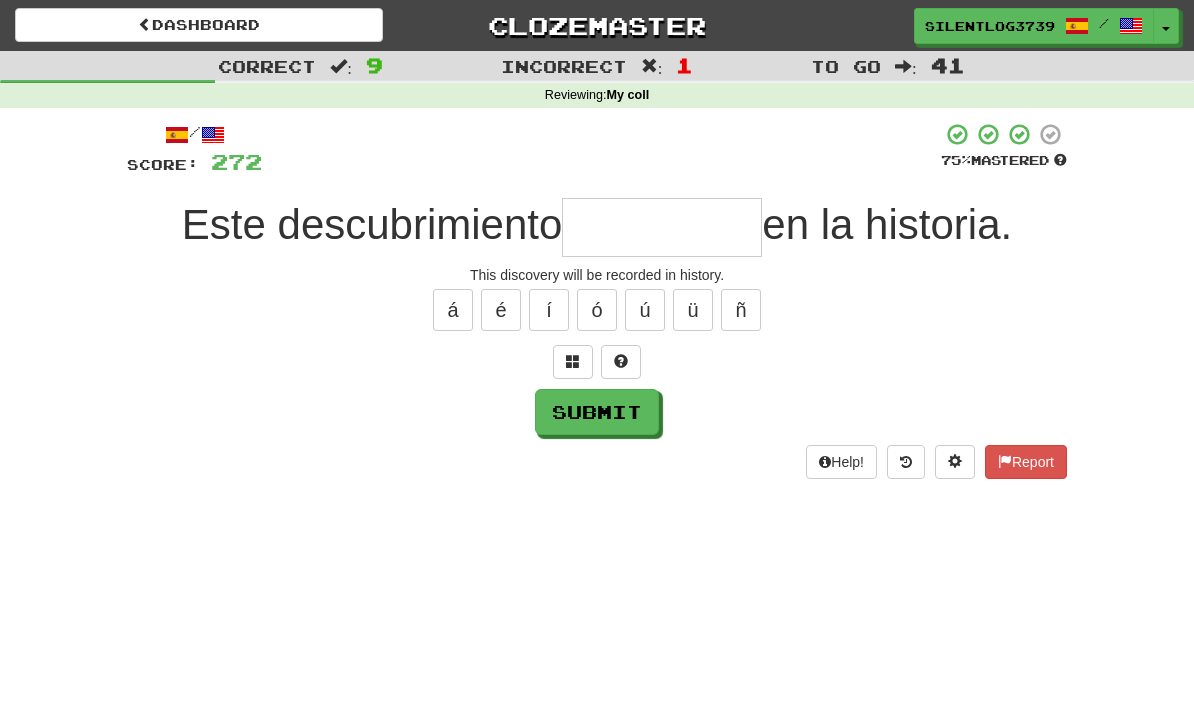 type on "*" 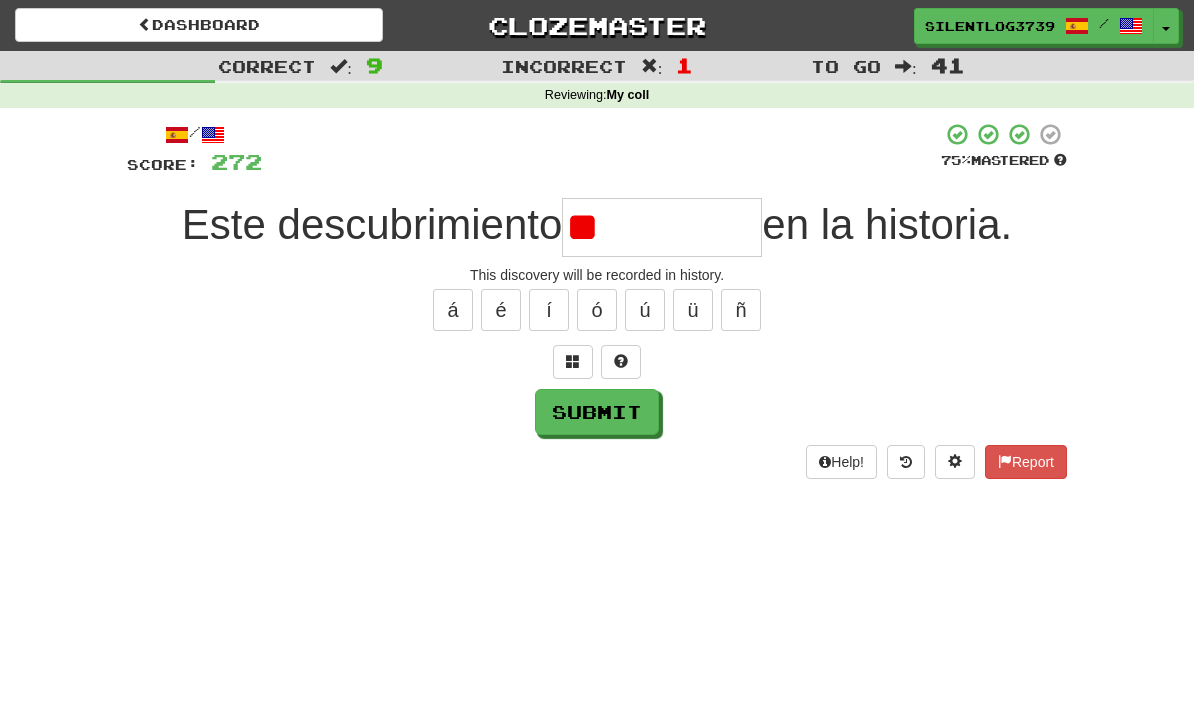 type on "*" 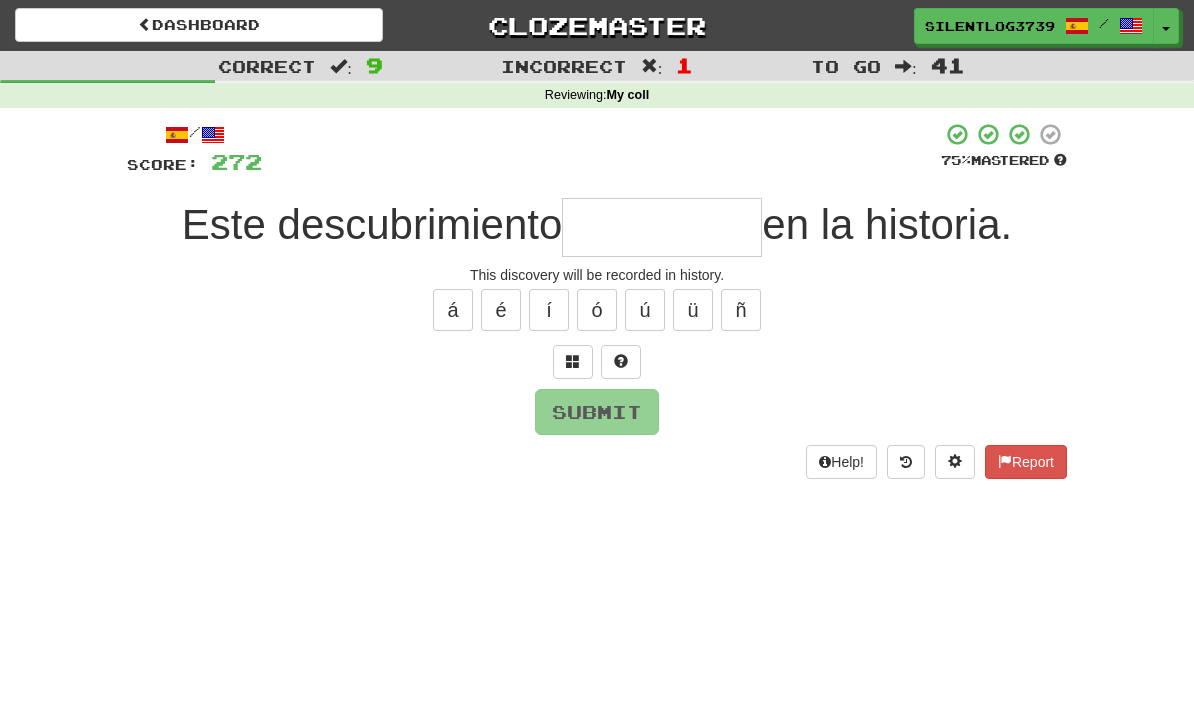 type on "**********" 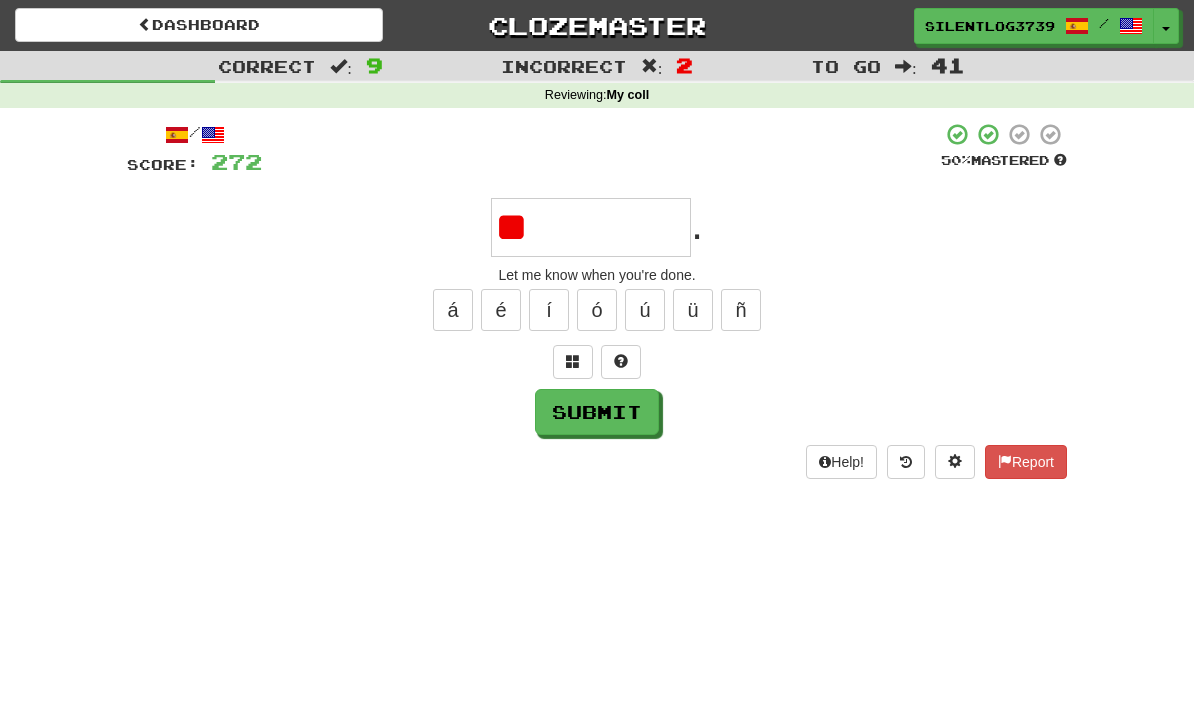 type on "*" 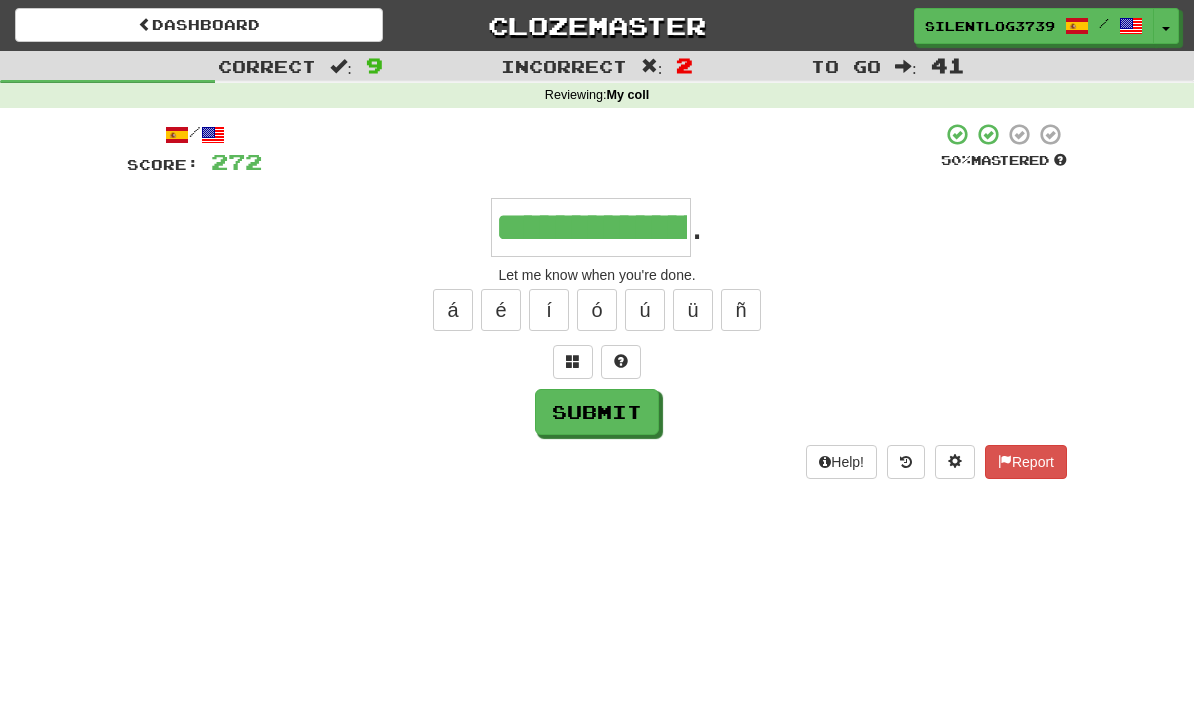 type on "**********" 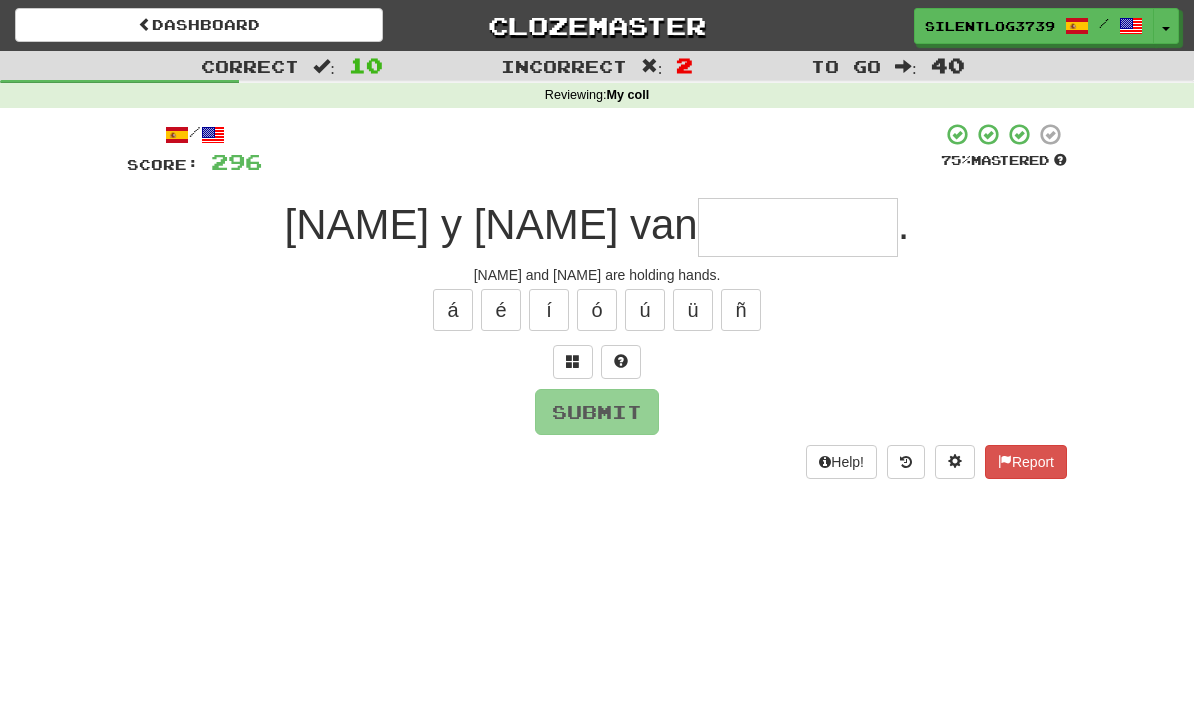type on "**********" 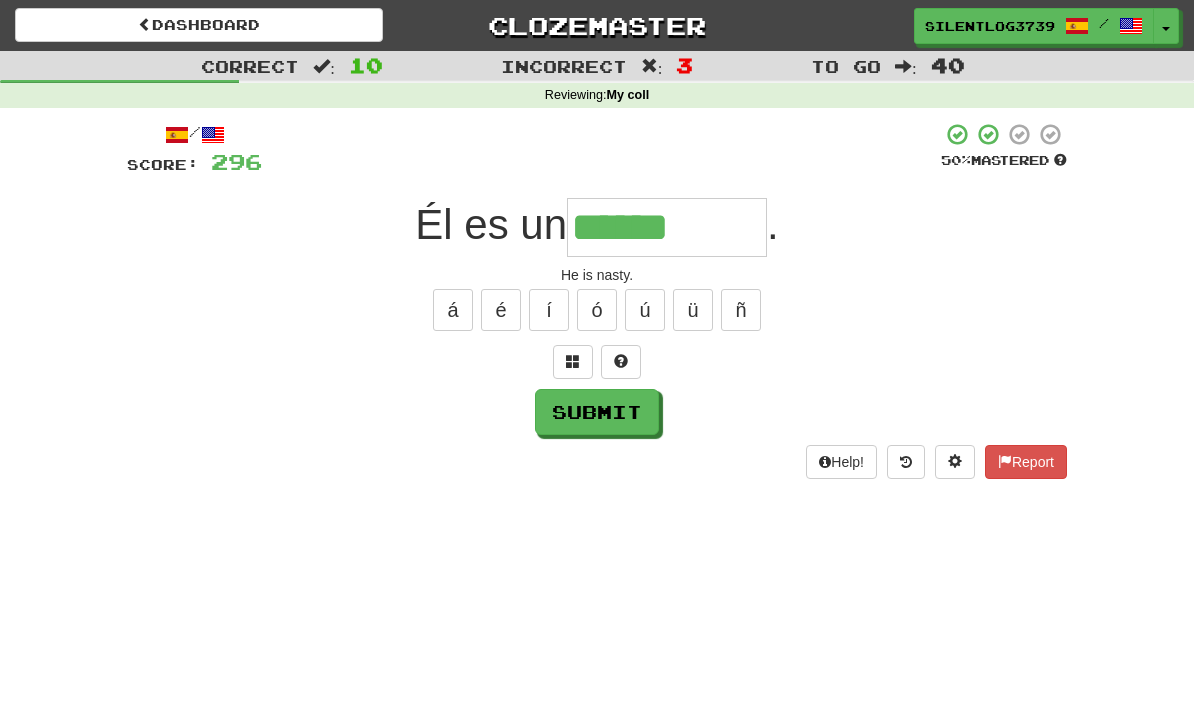 type on "******" 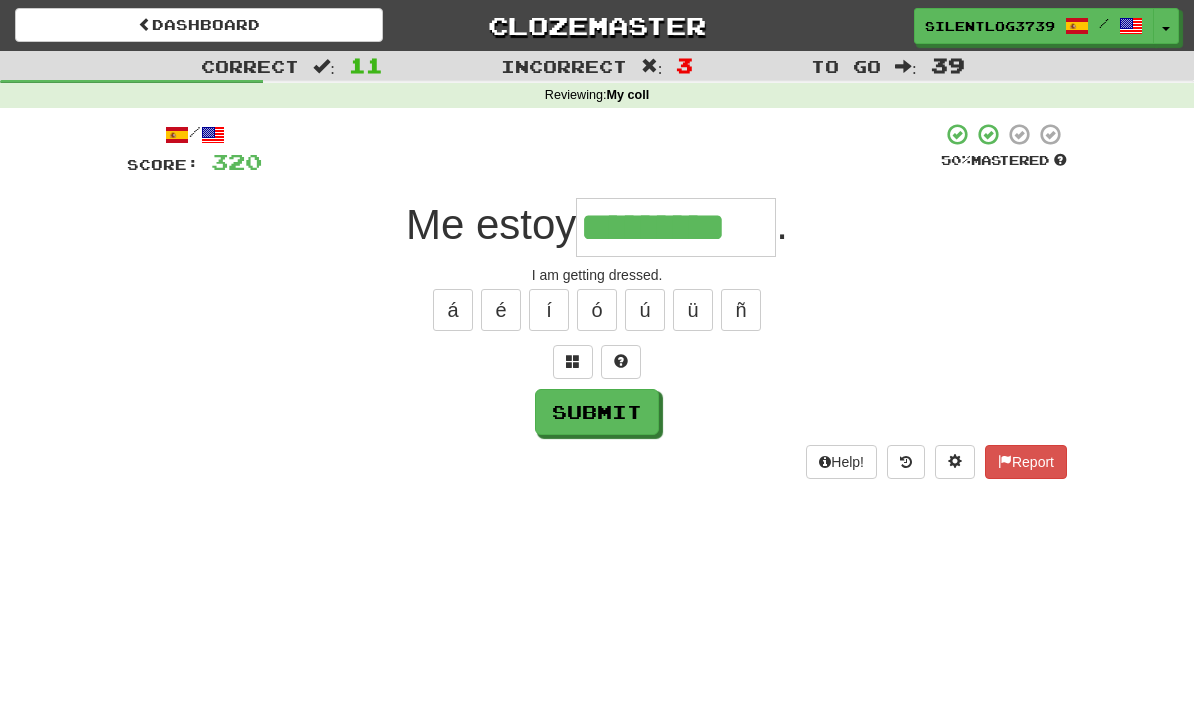 type on "*********" 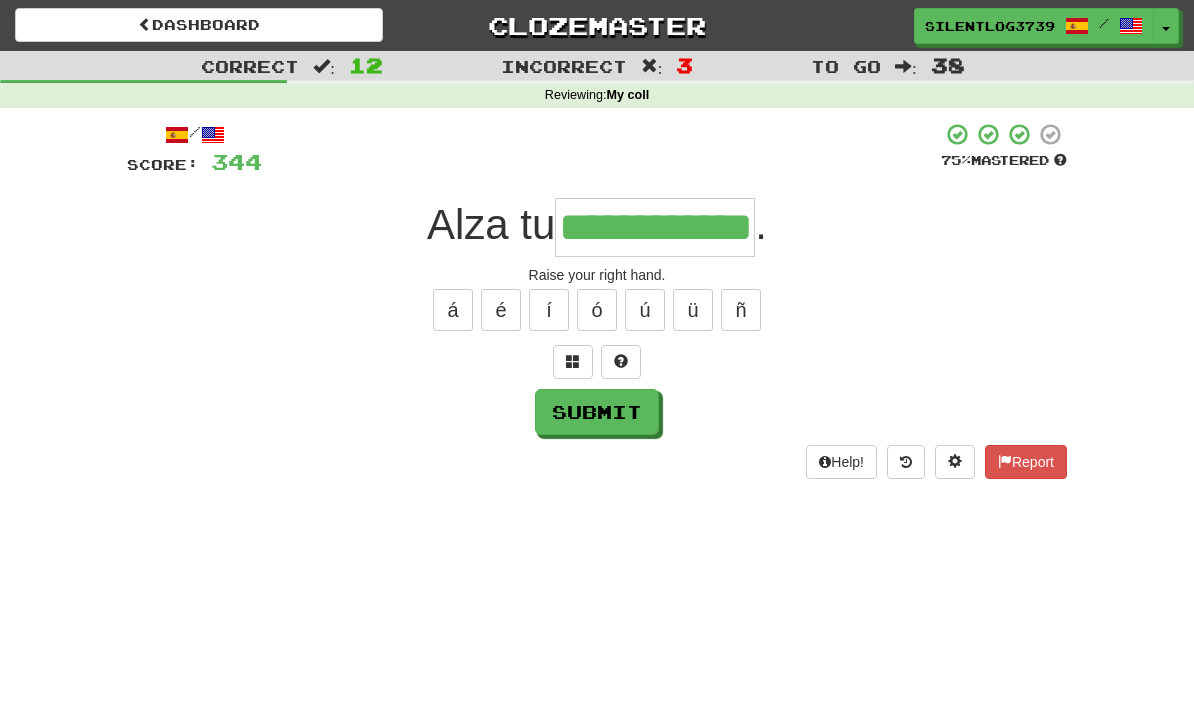 type on "**********" 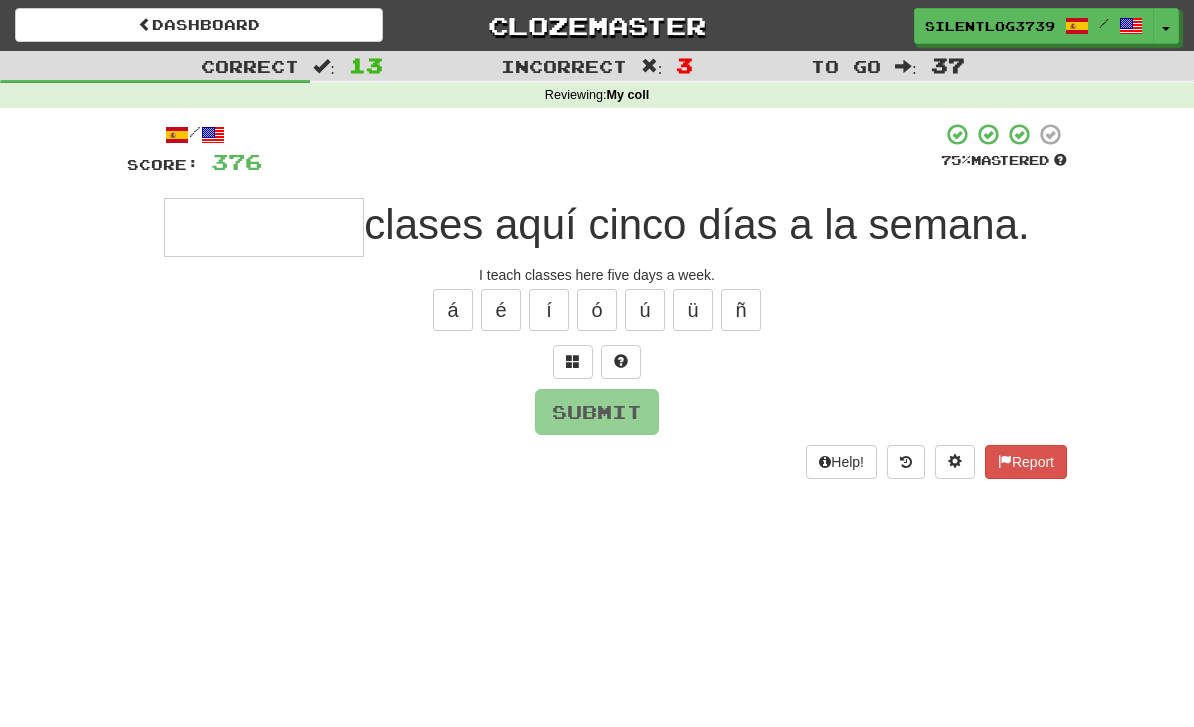 type on "*" 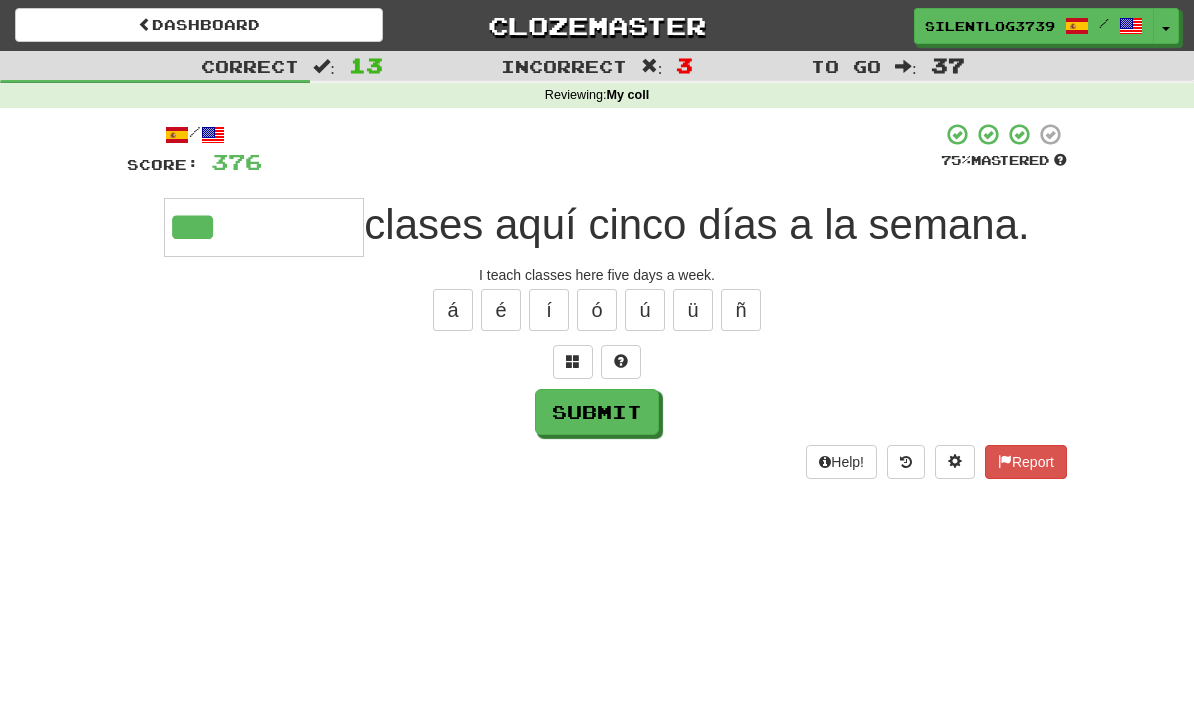type on "*******" 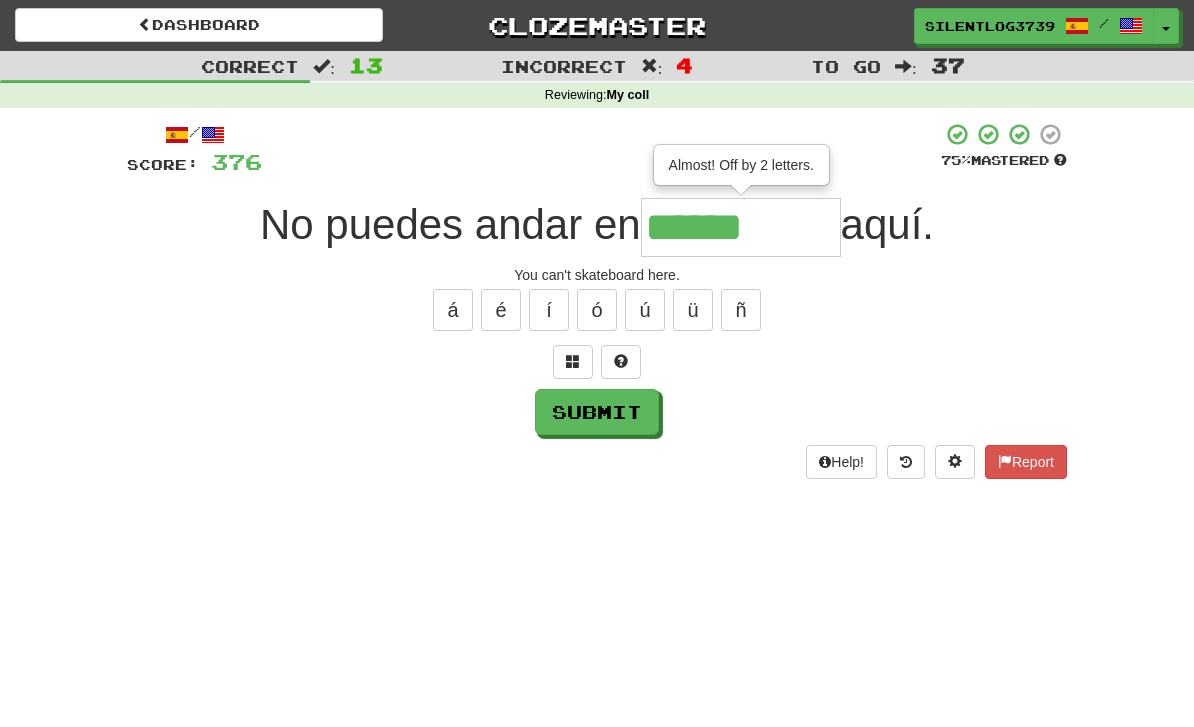 type on "********" 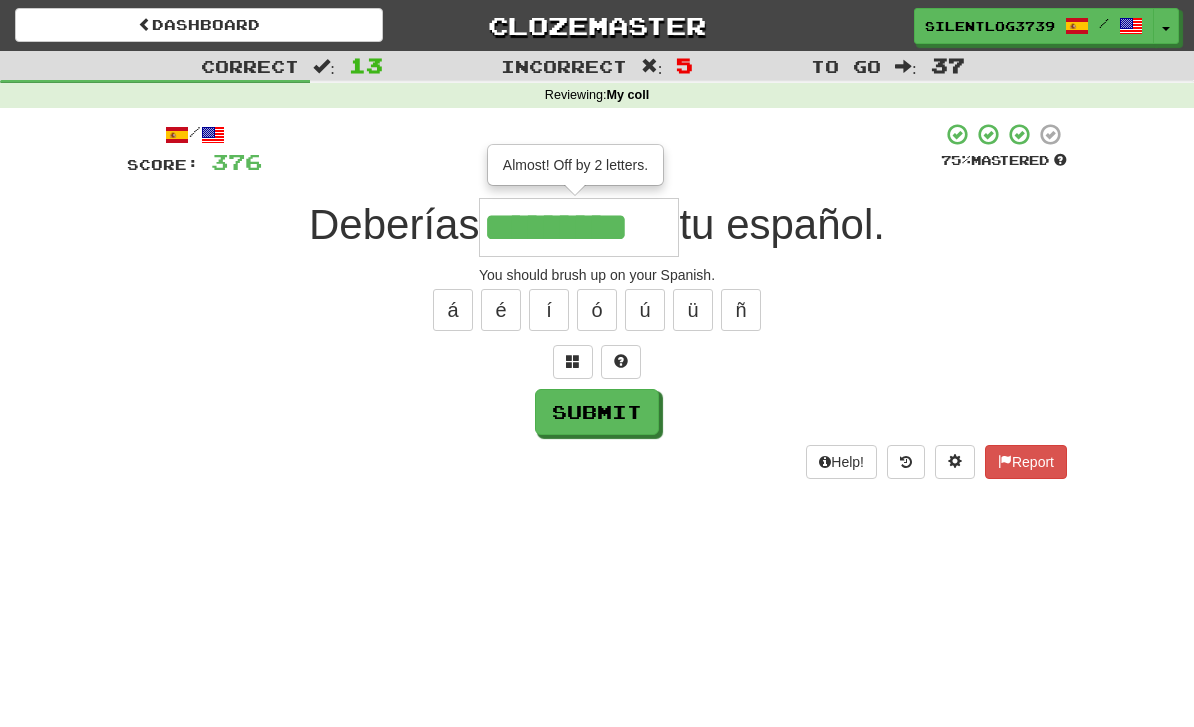 type on "**********" 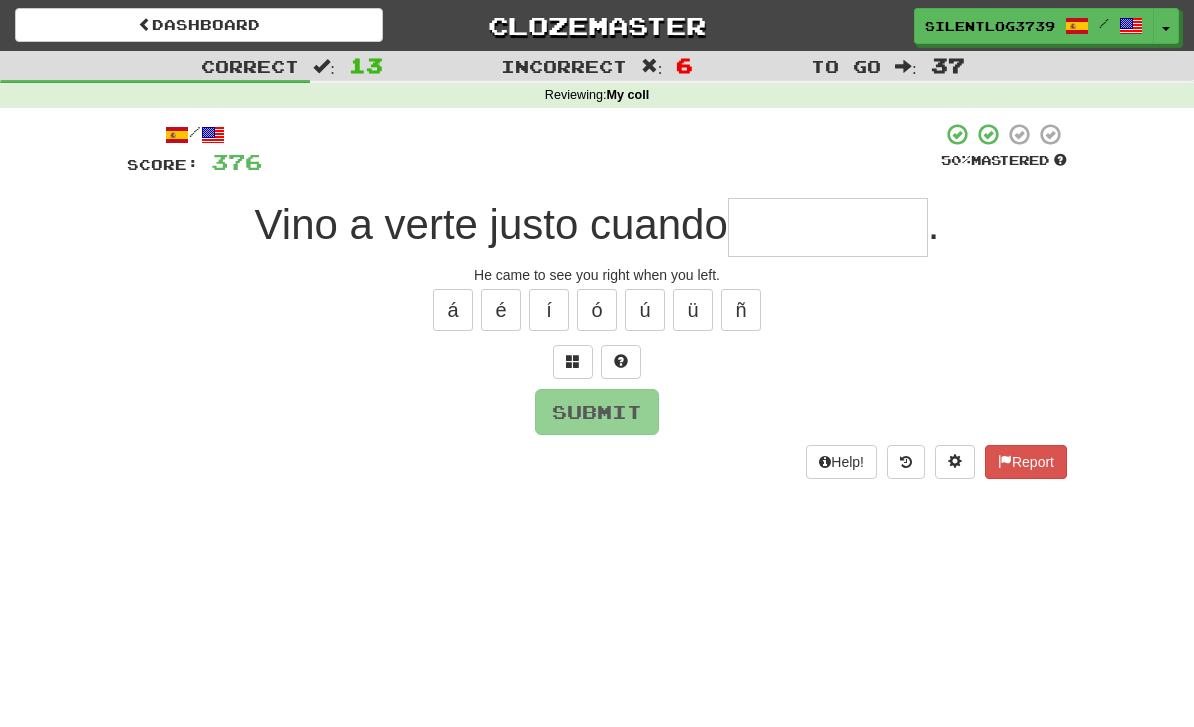 type on "*" 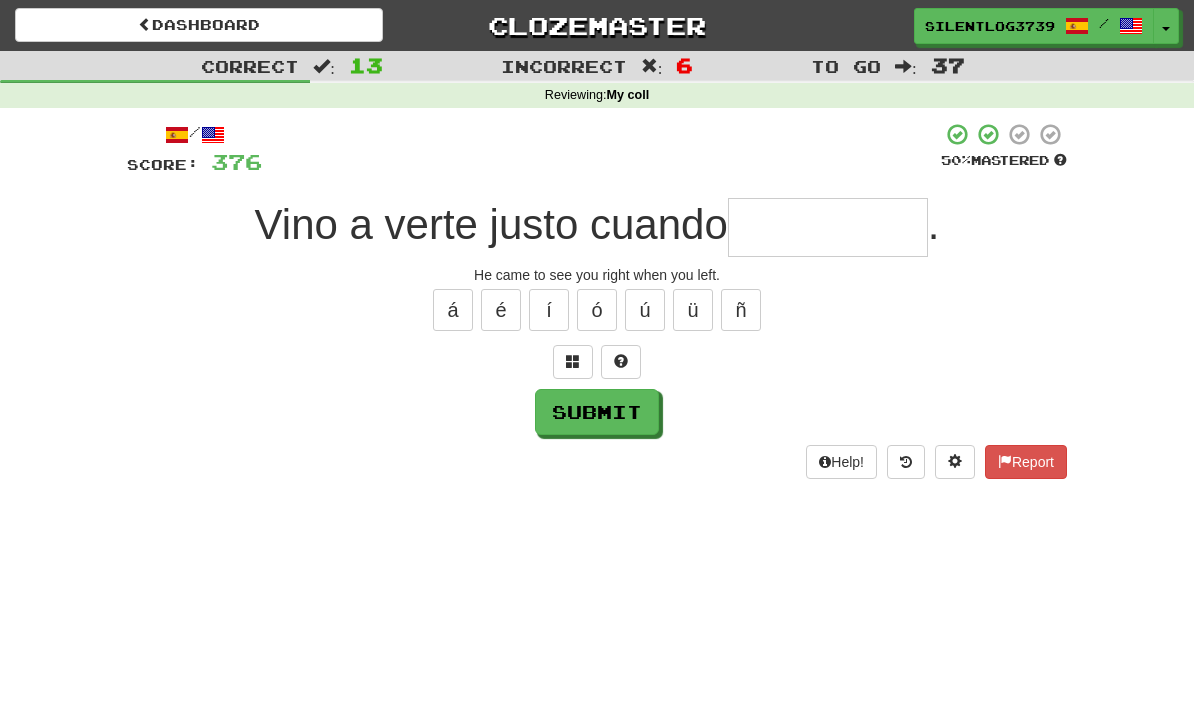 type on "*" 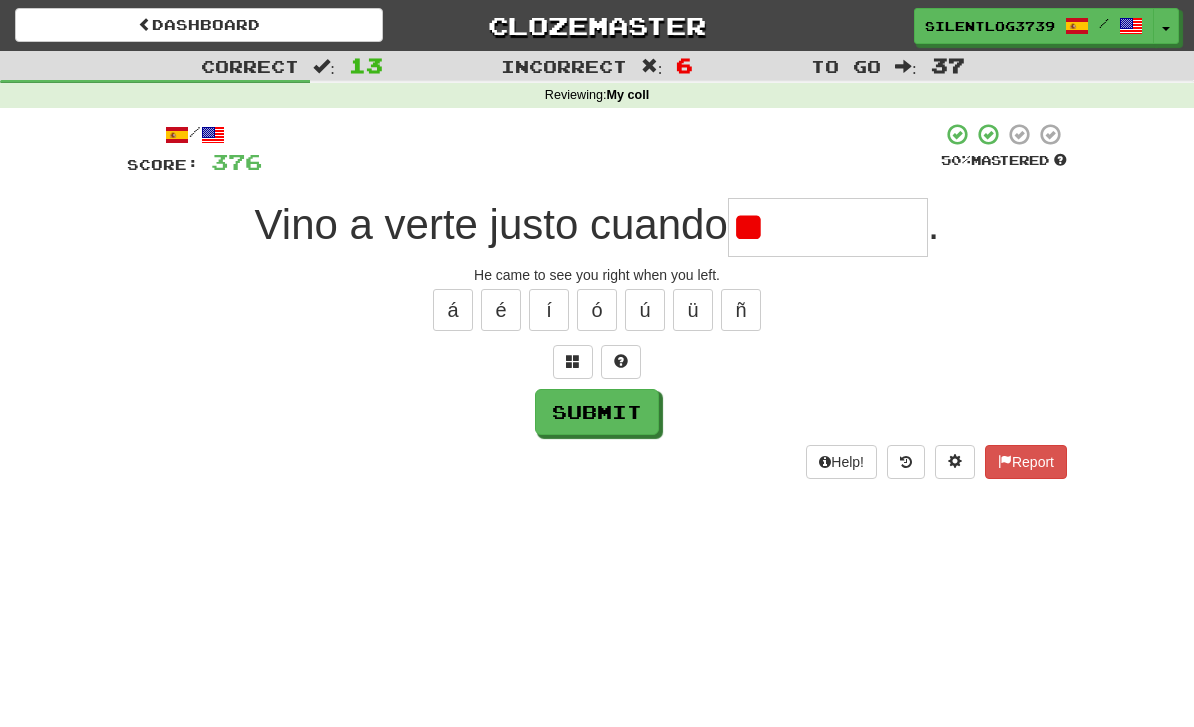 type on "*" 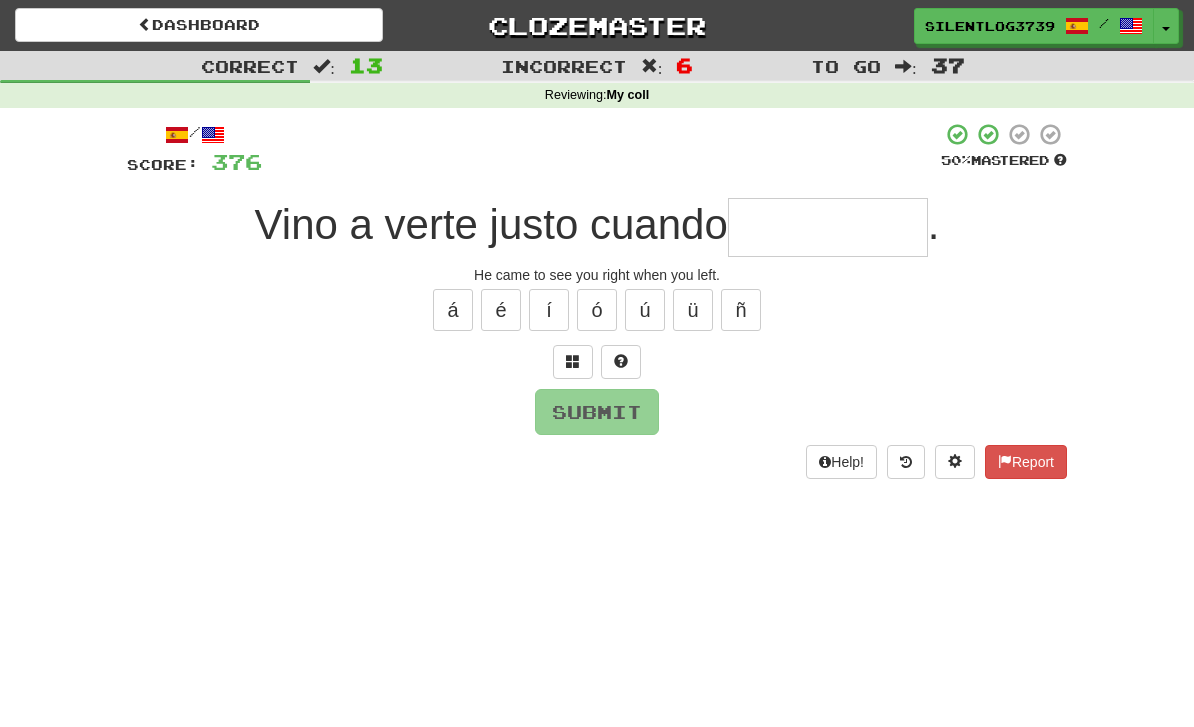 type on "*" 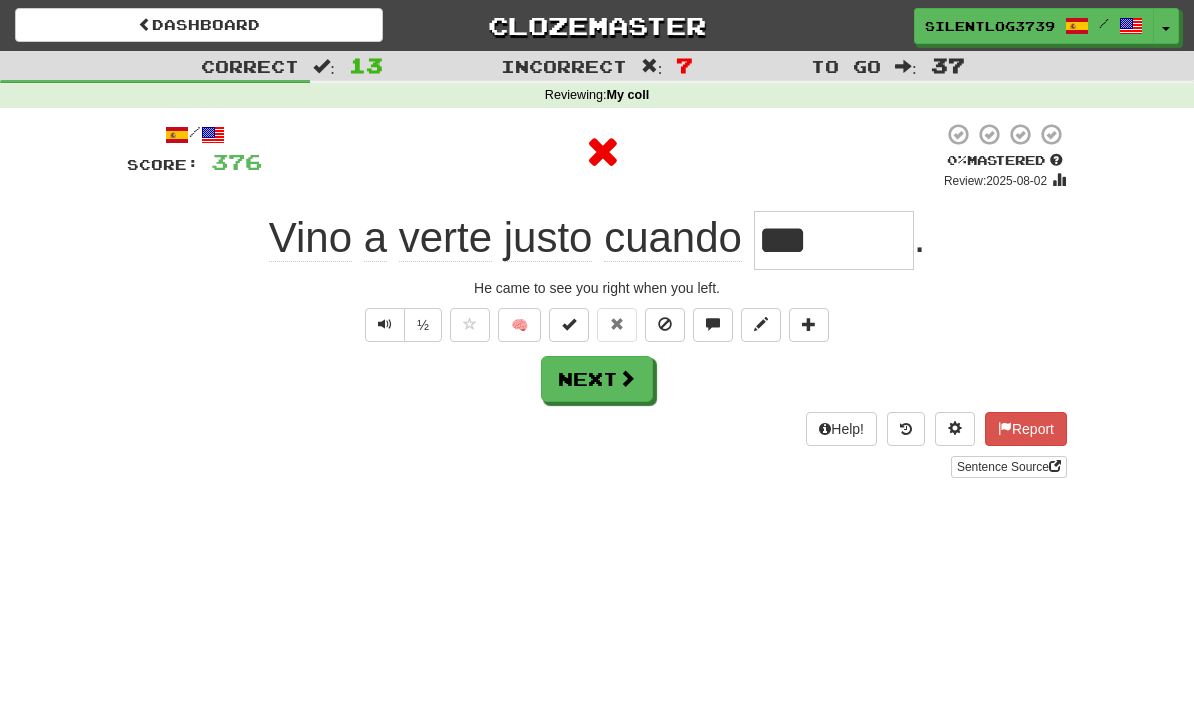 type on "*********" 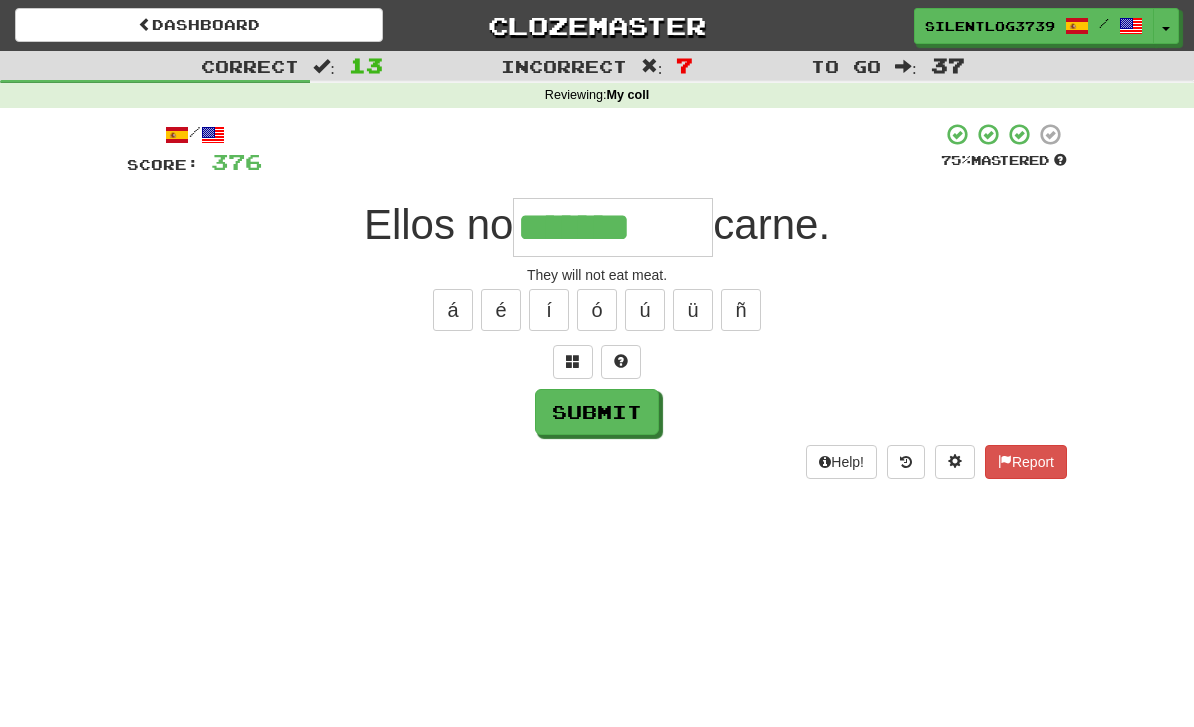 type on "*******" 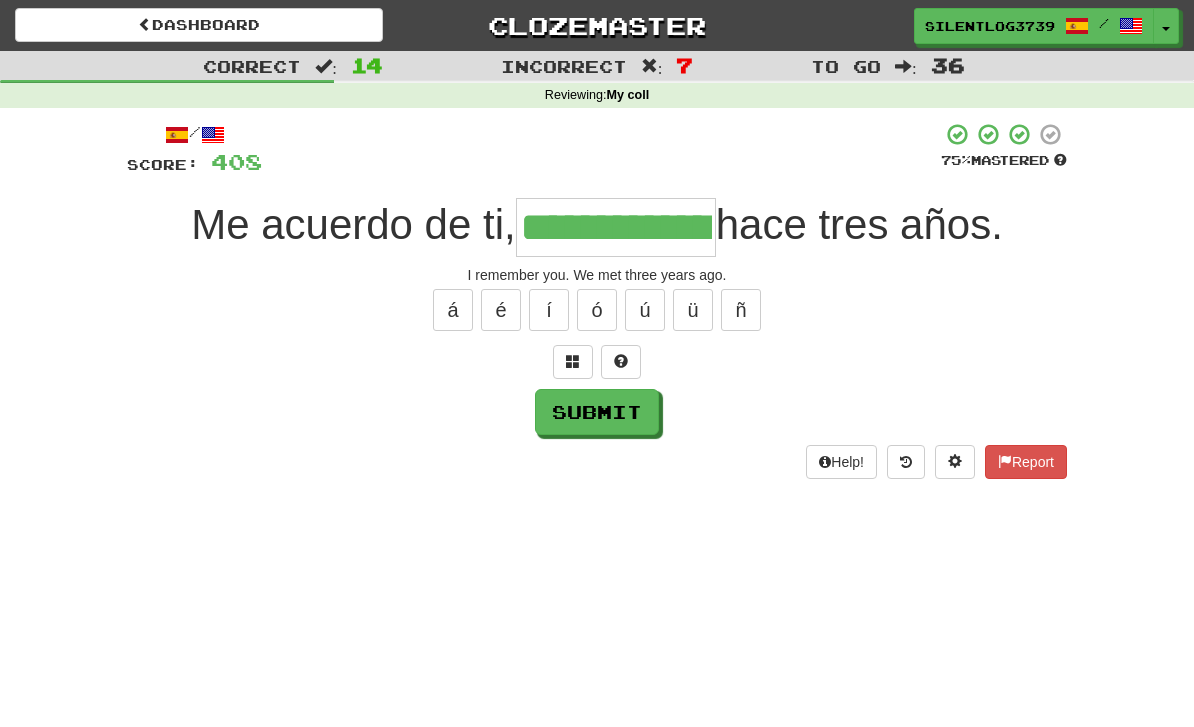 type on "**********" 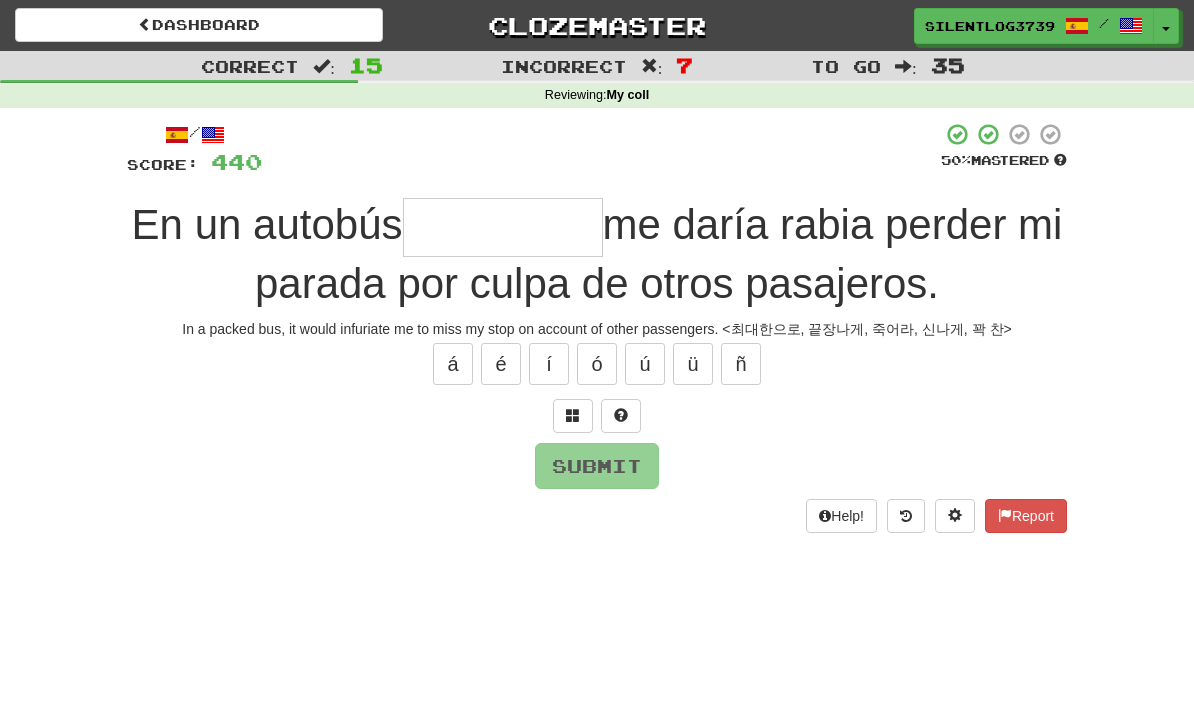 type on "*" 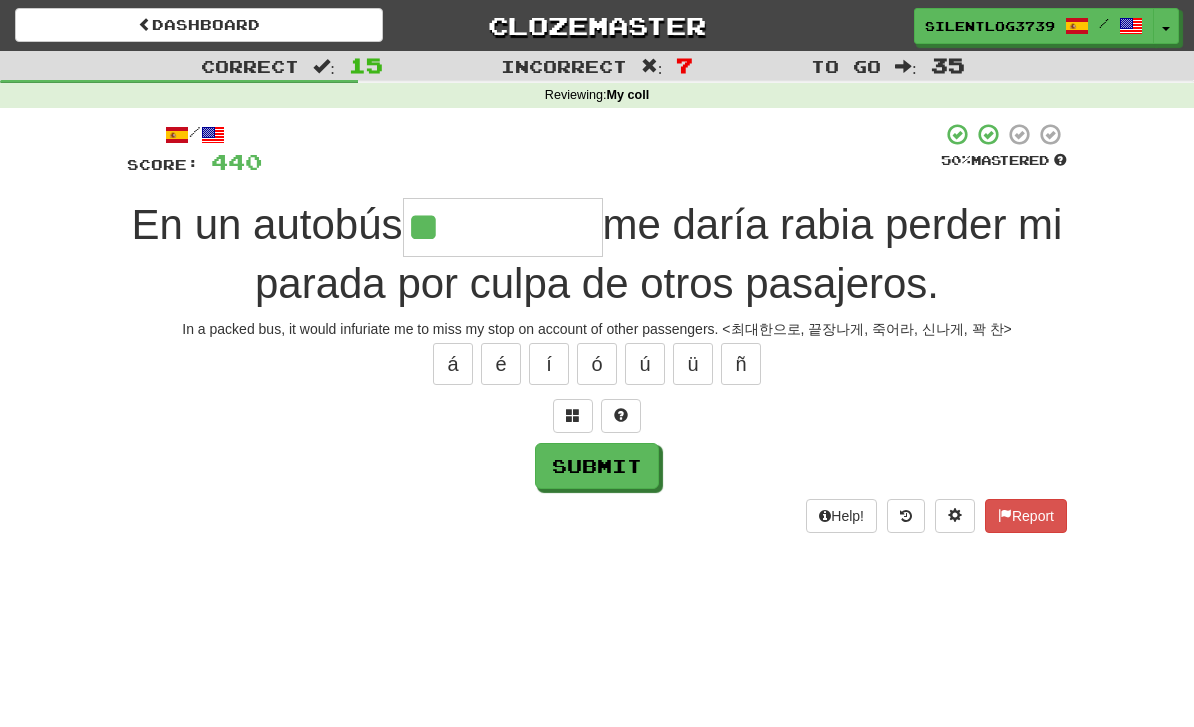 type on "******" 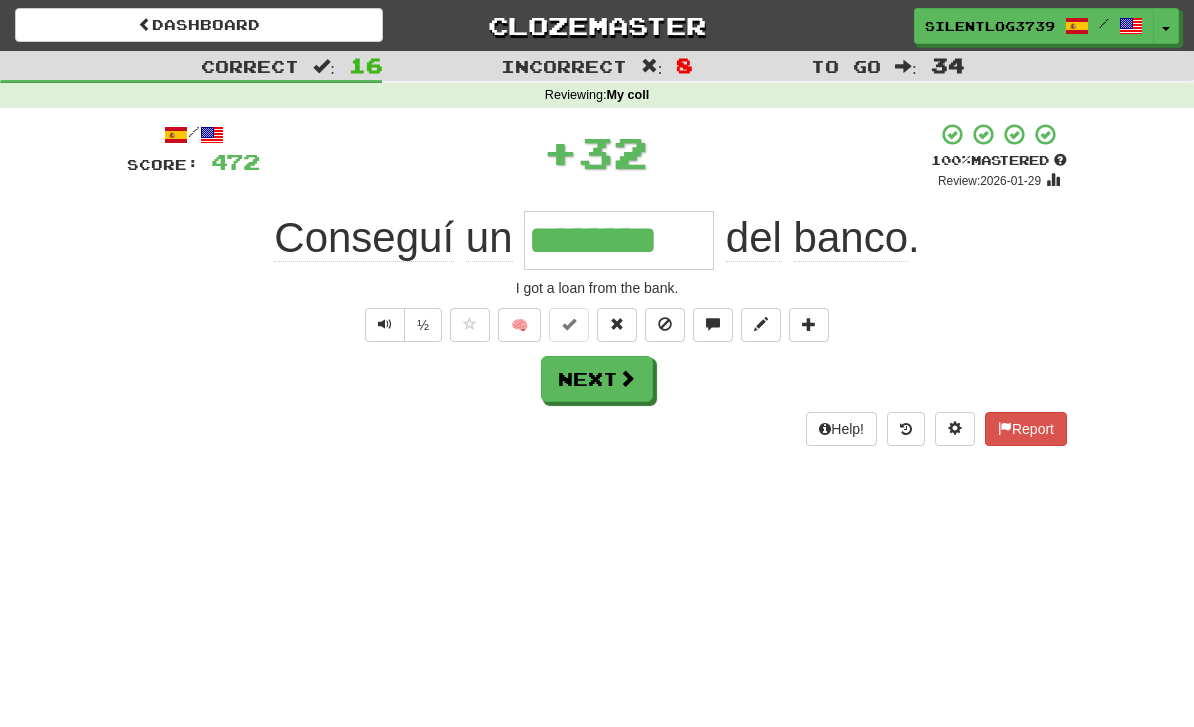 type on "********" 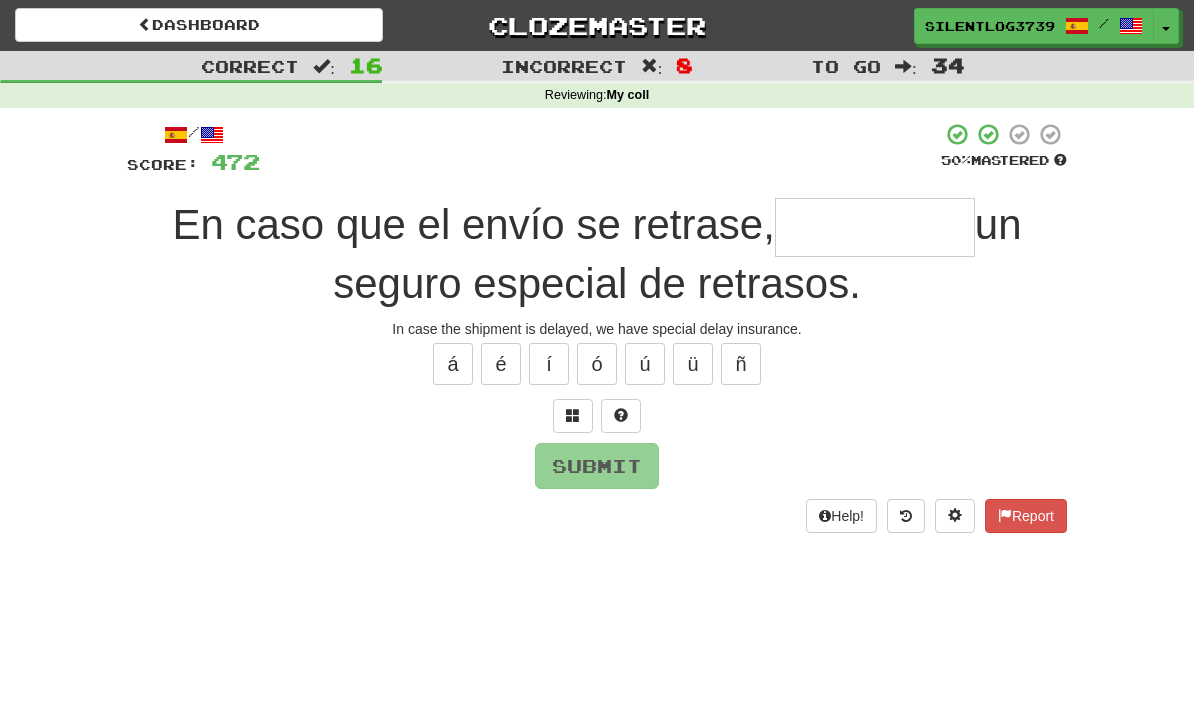type on "*" 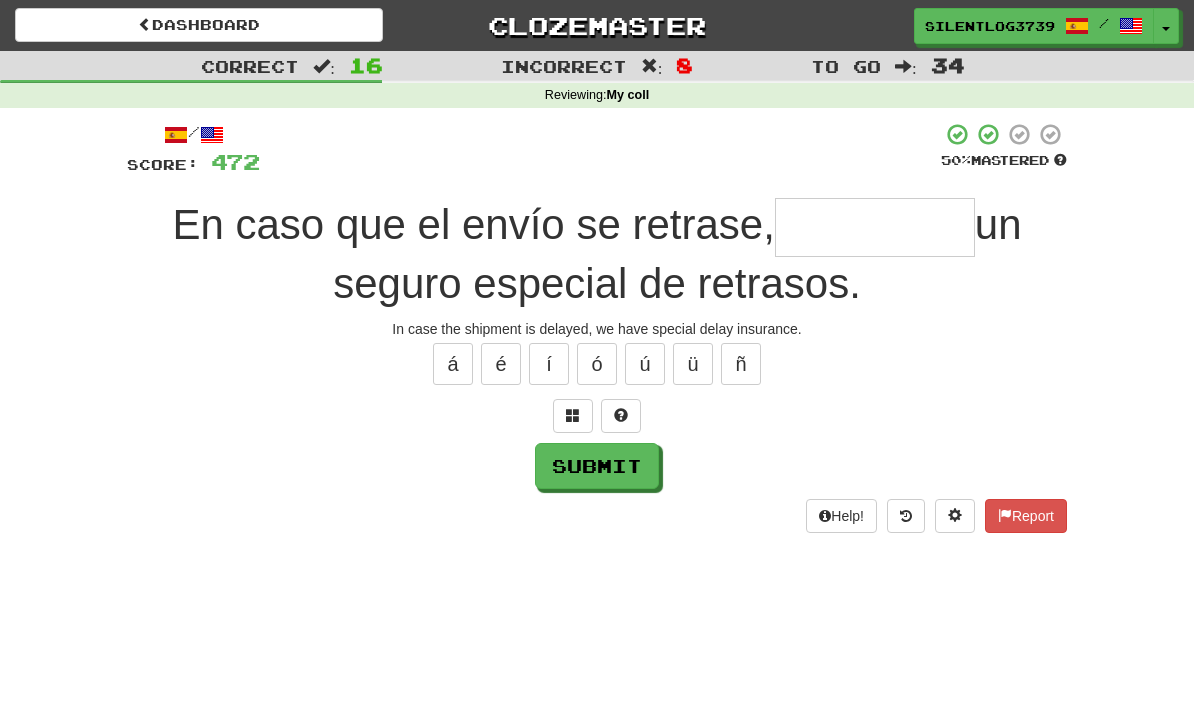 type on "**********" 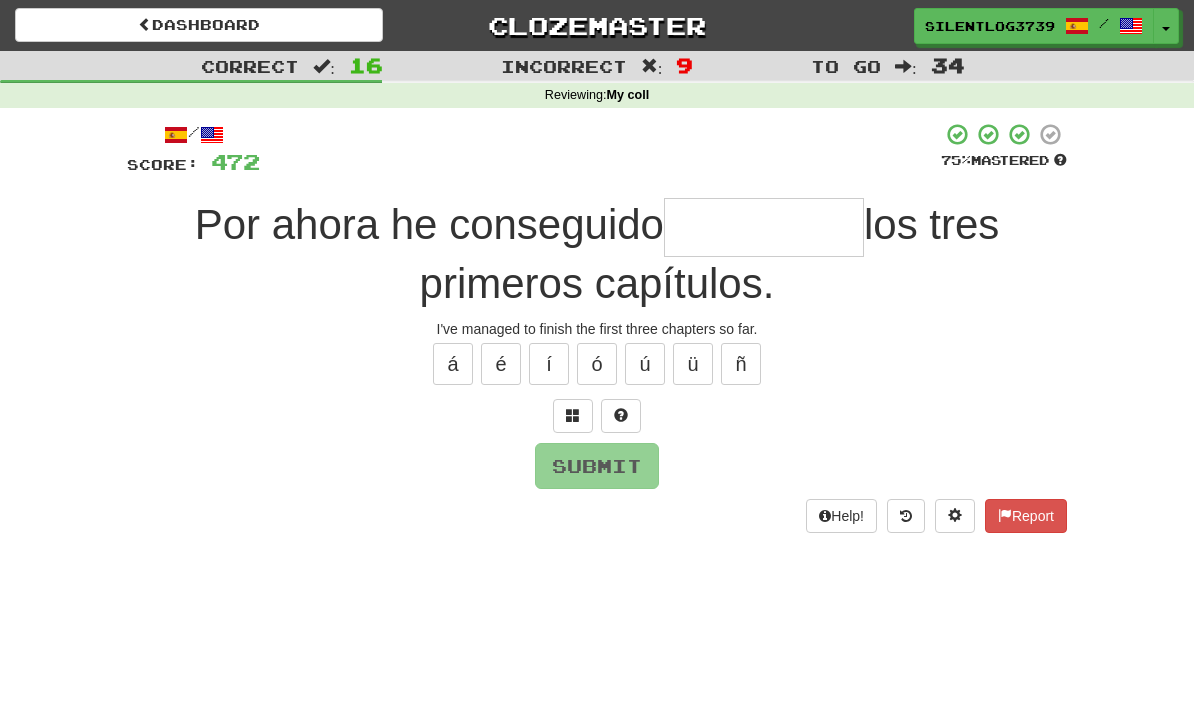 type on "*" 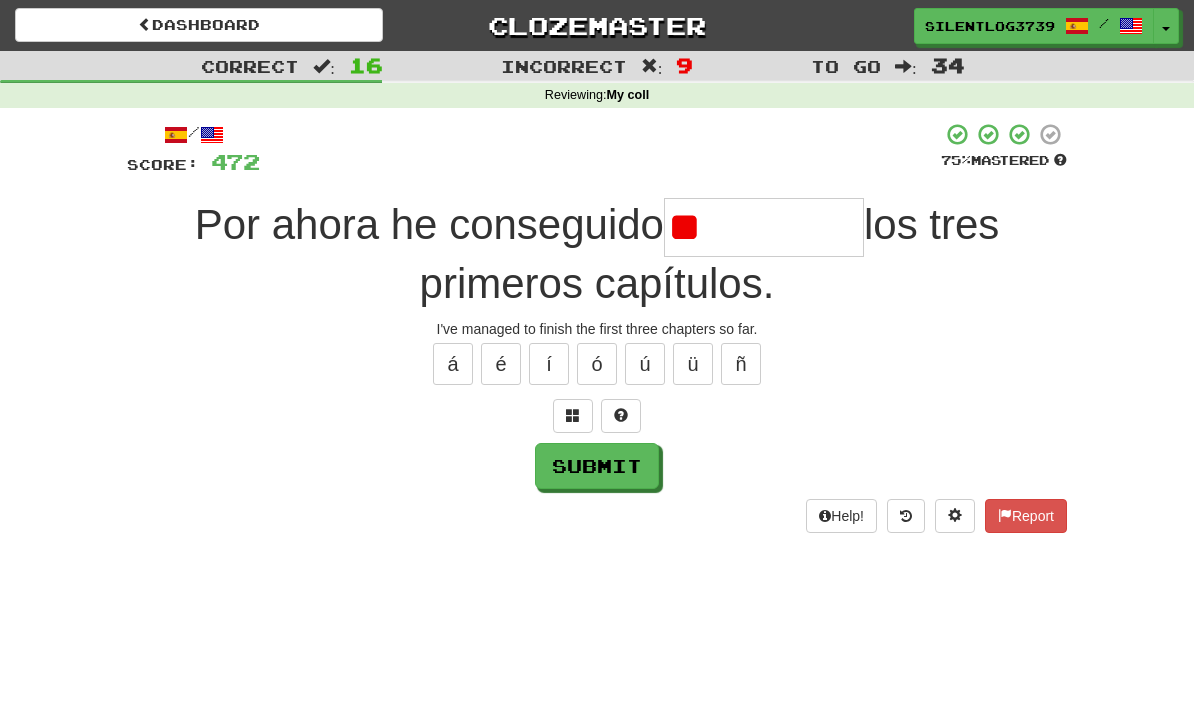type on "*" 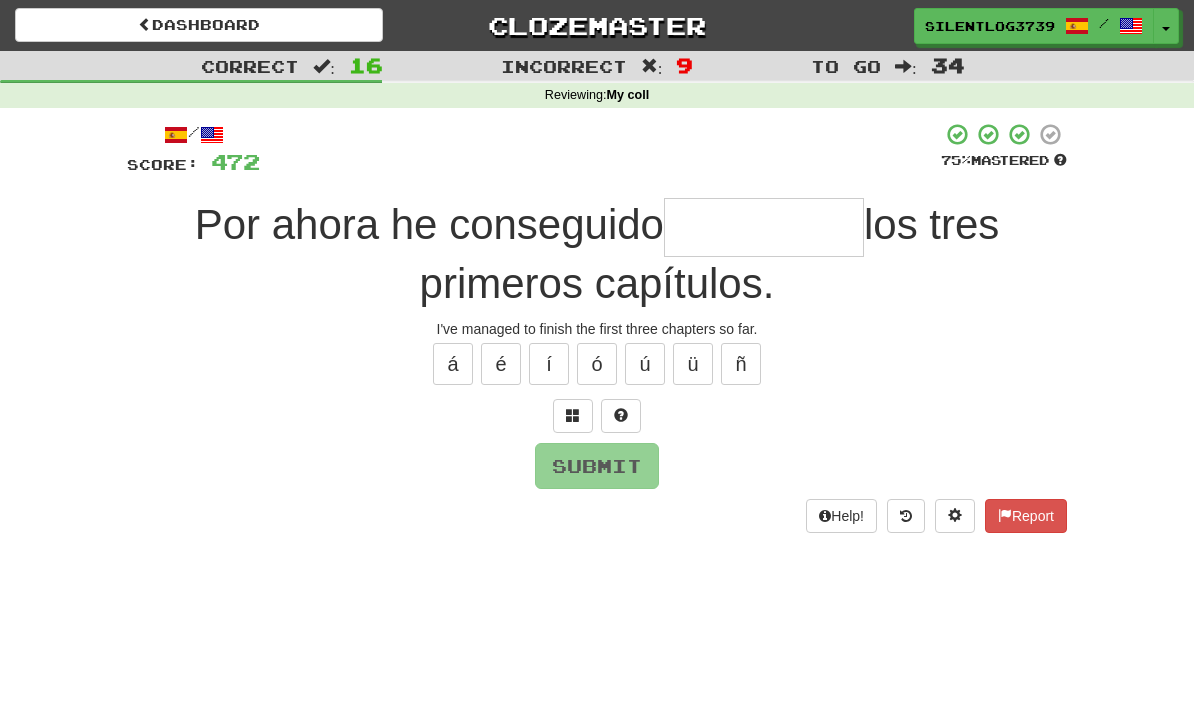 type on "*" 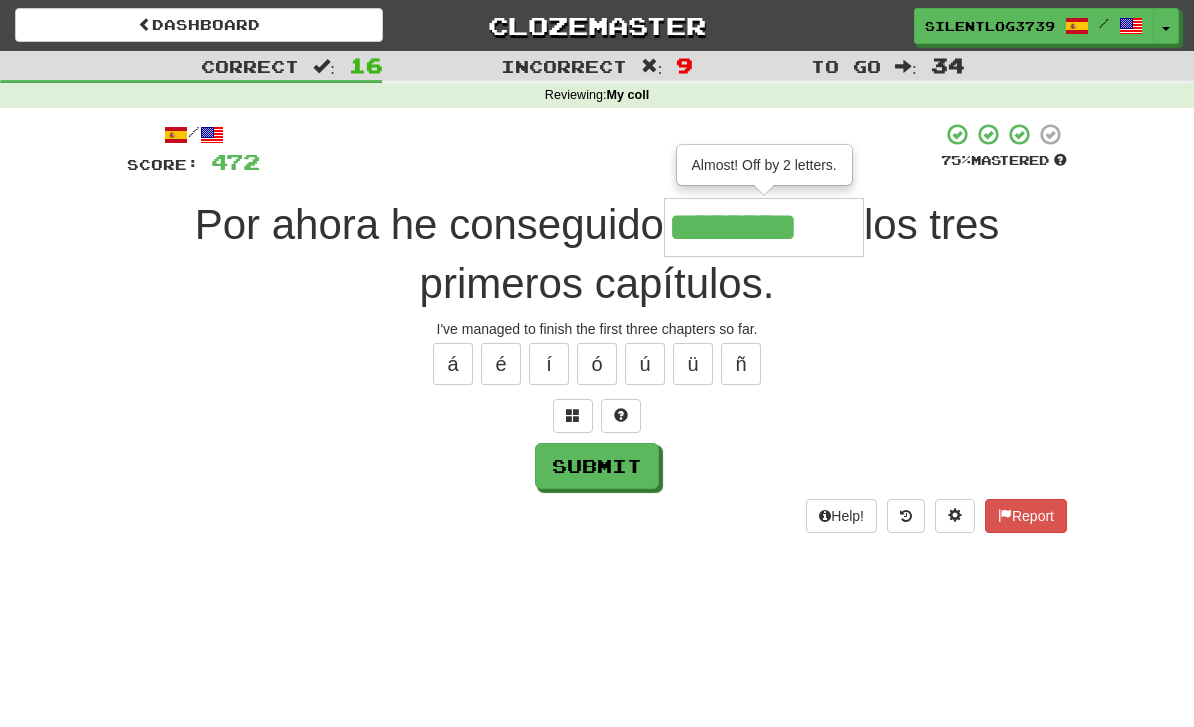 type on "********" 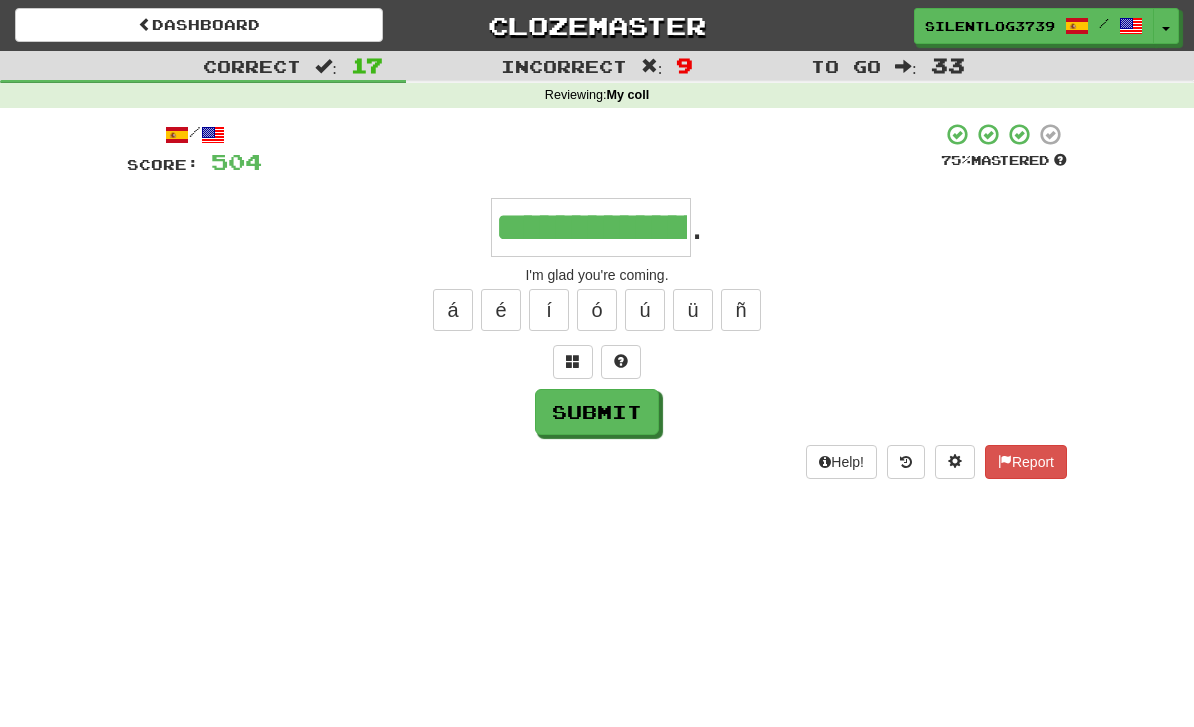 type on "**********" 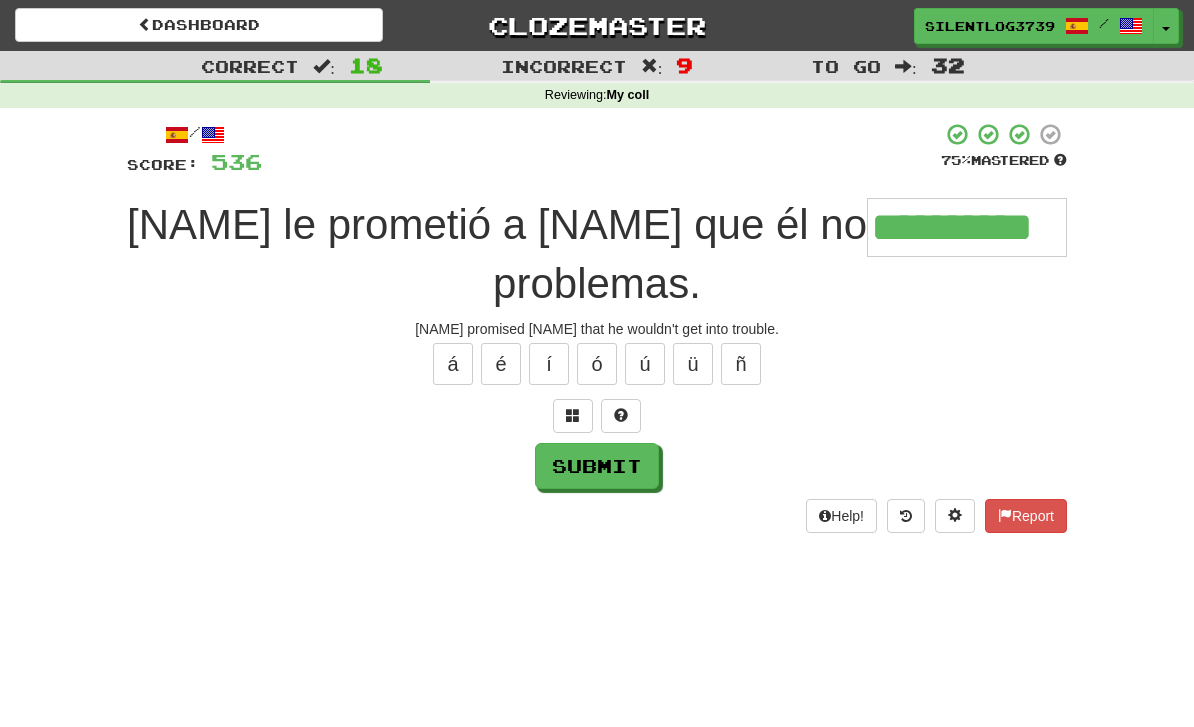 type on "**********" 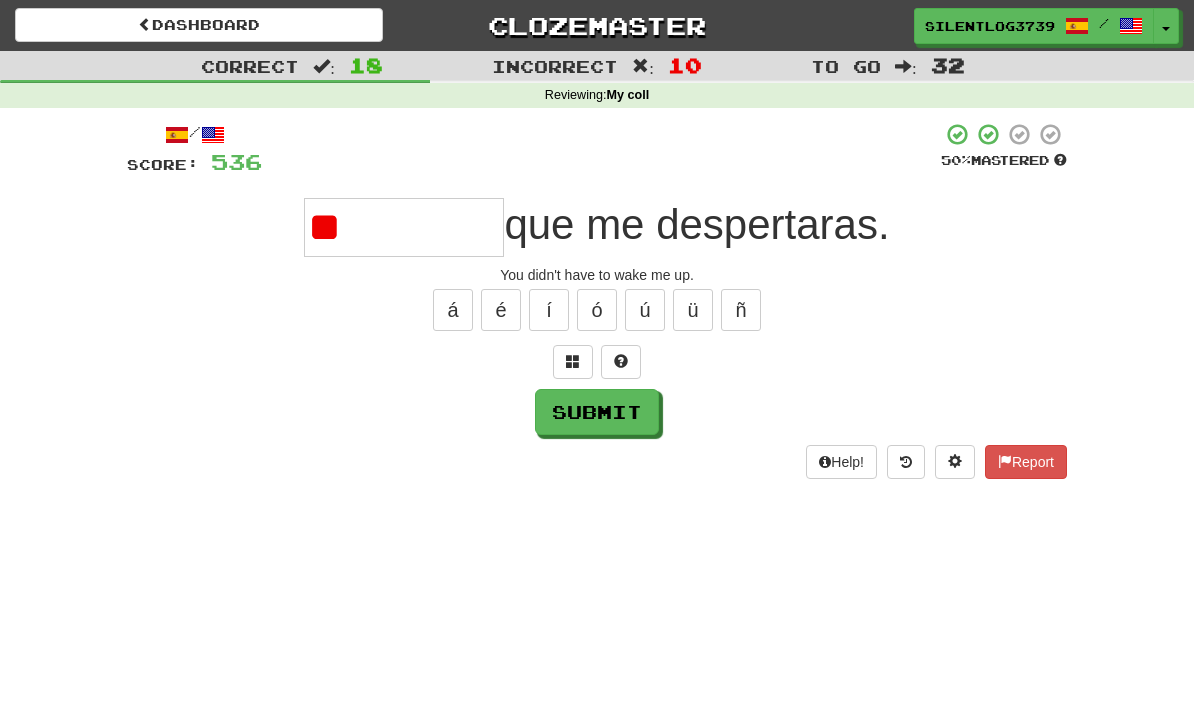 type on "*" 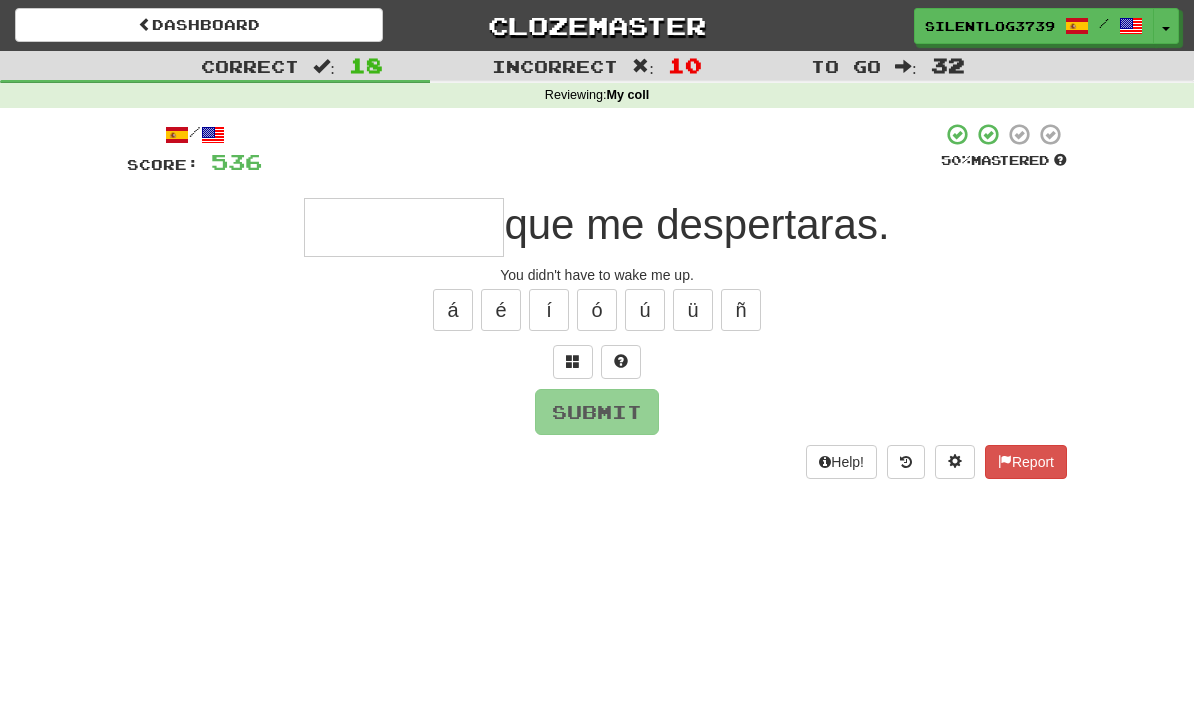 type on "*" 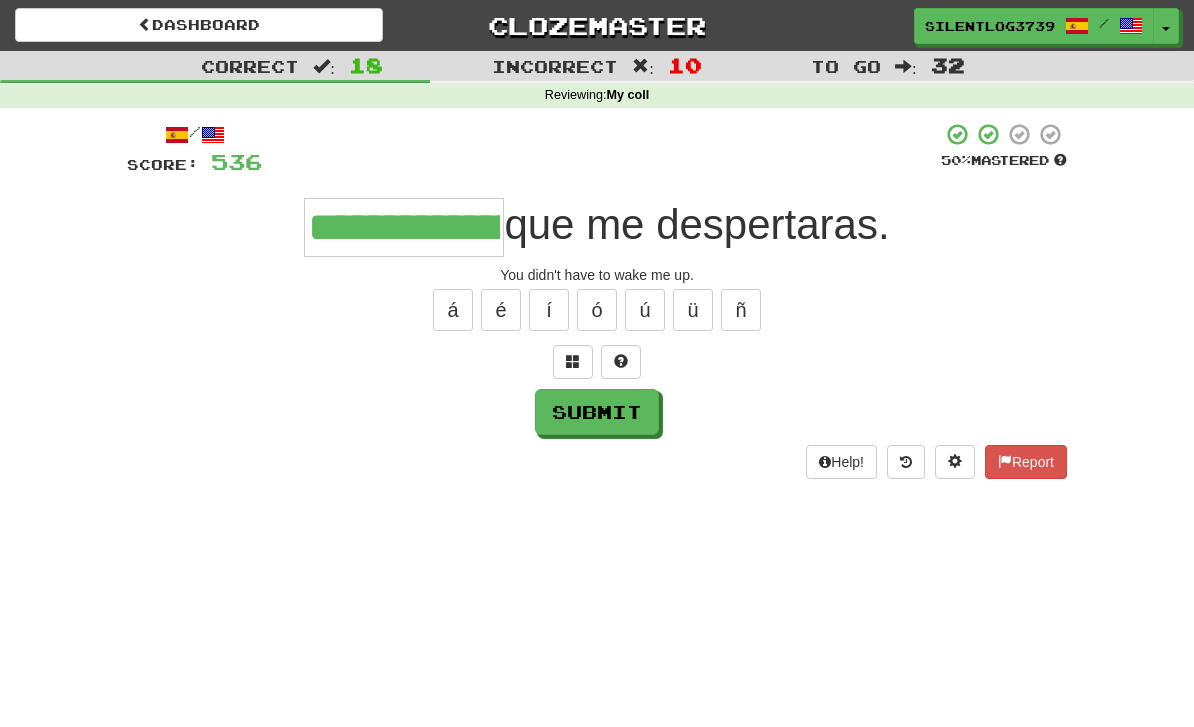 type on "**********" 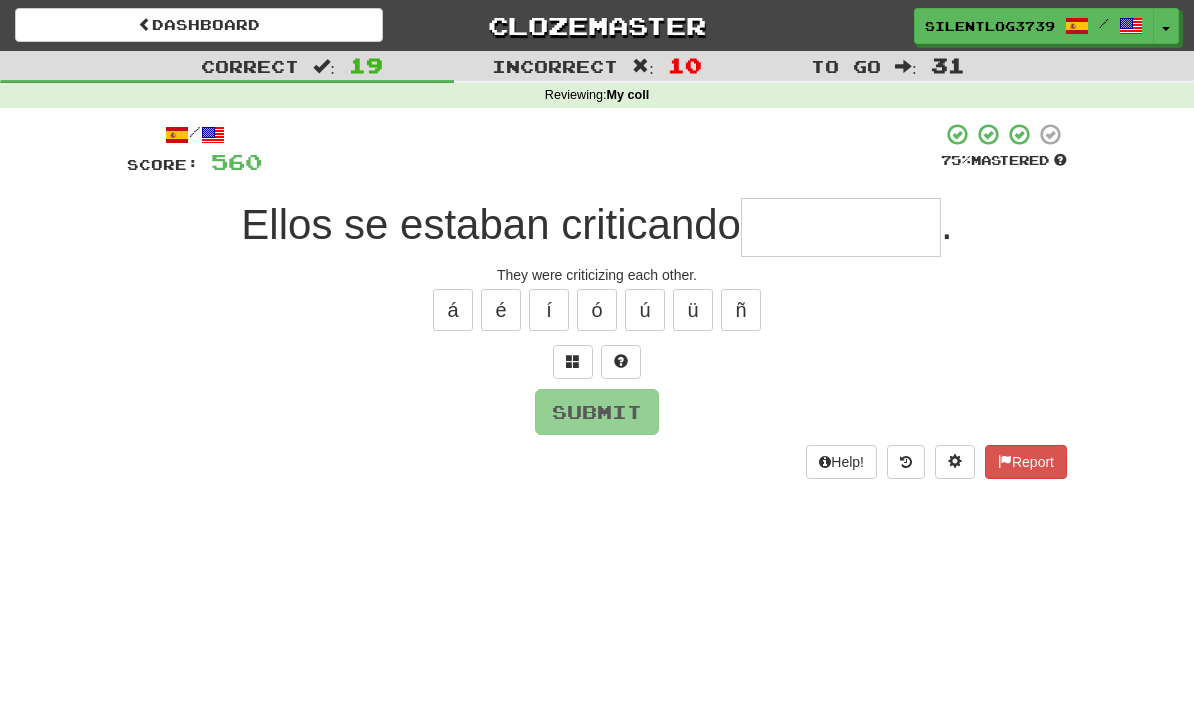 type on "*" 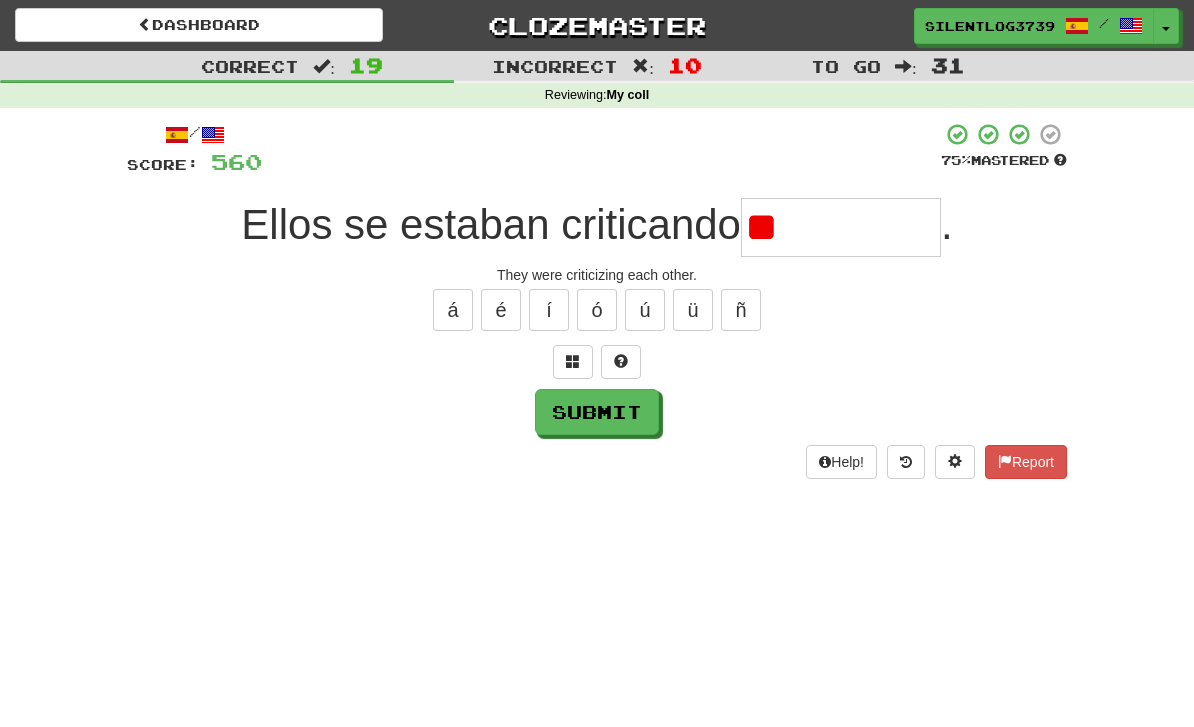 type on "*" 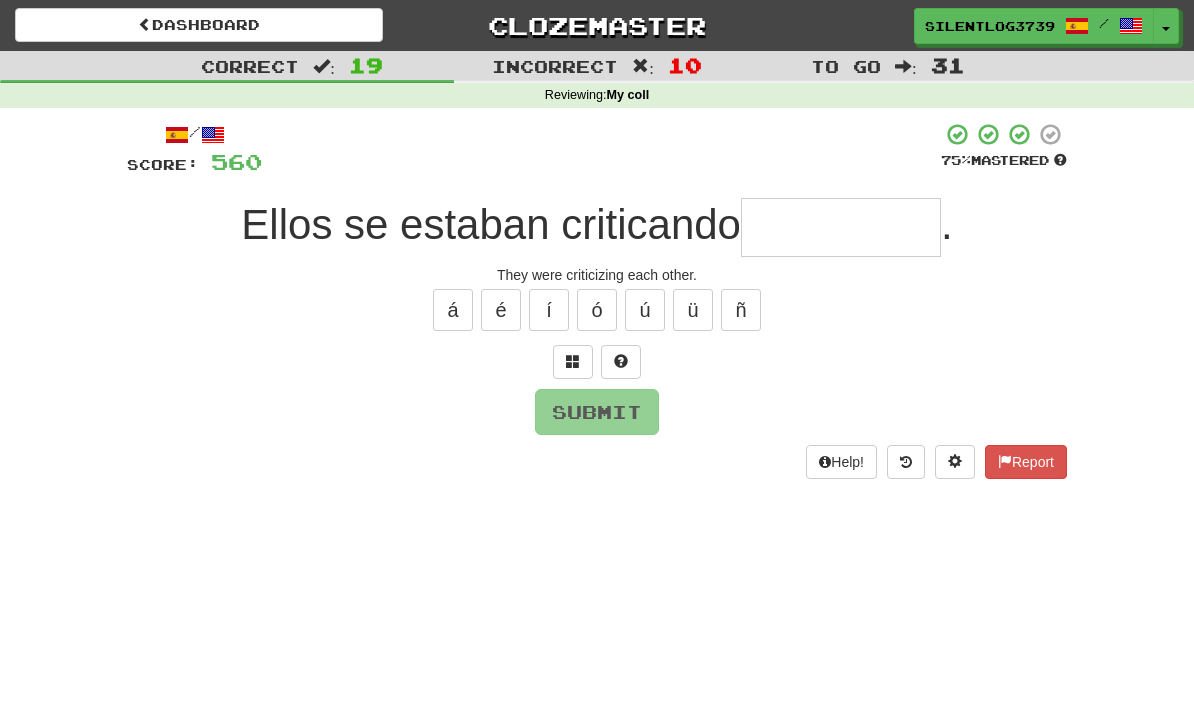 type on "*" 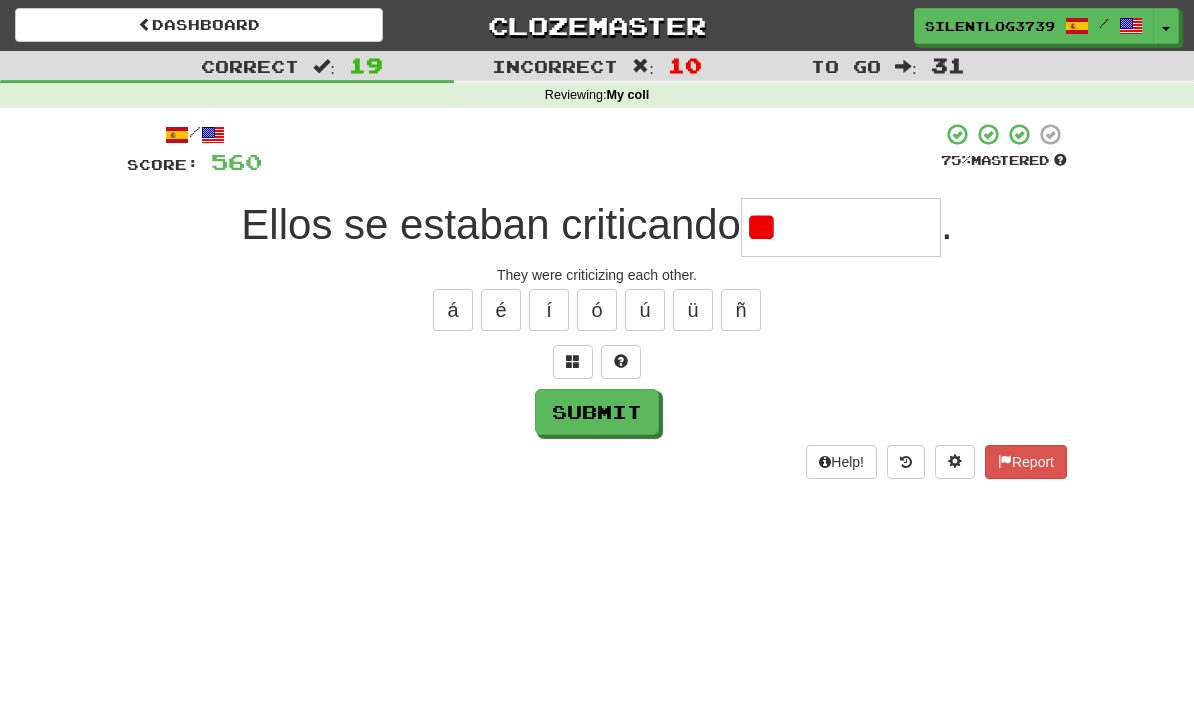type on "*" 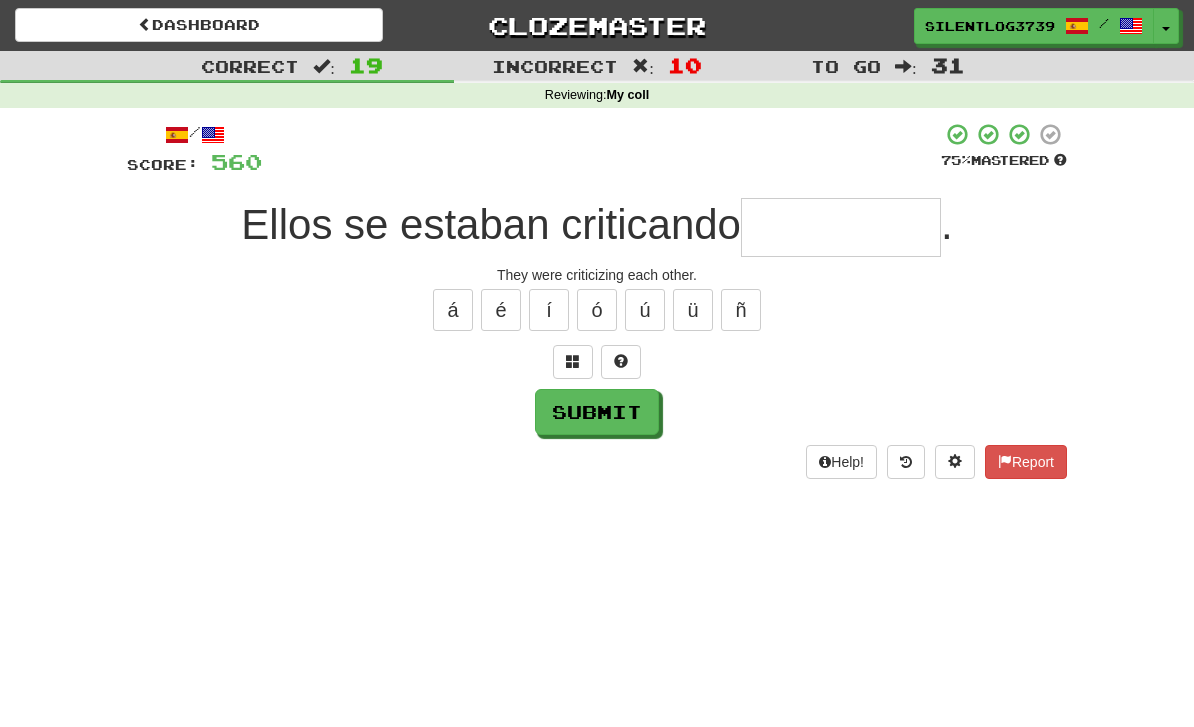 type on "*" 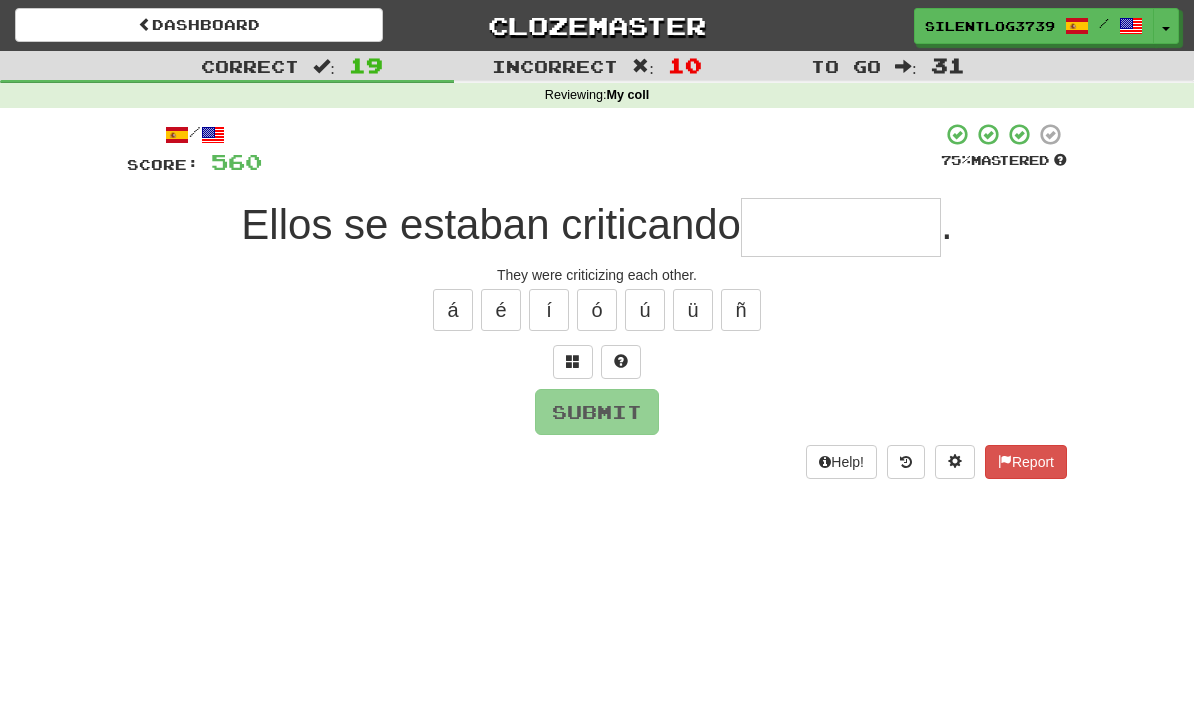 type on "*" 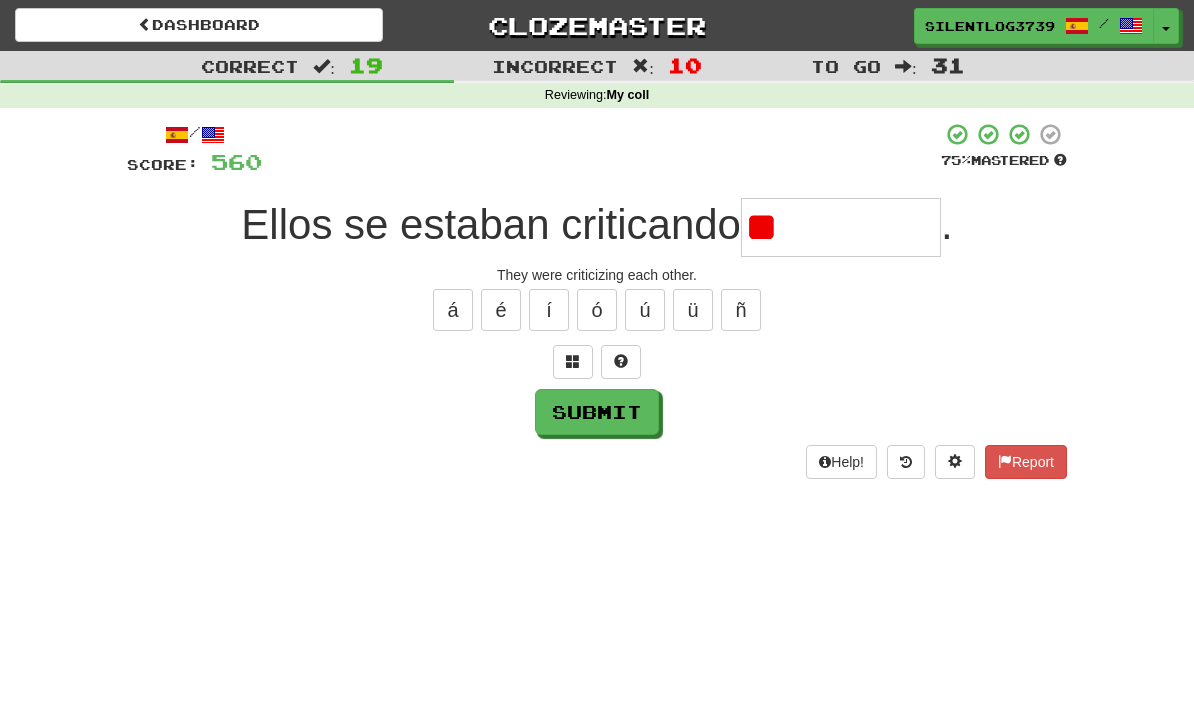 type on "*" 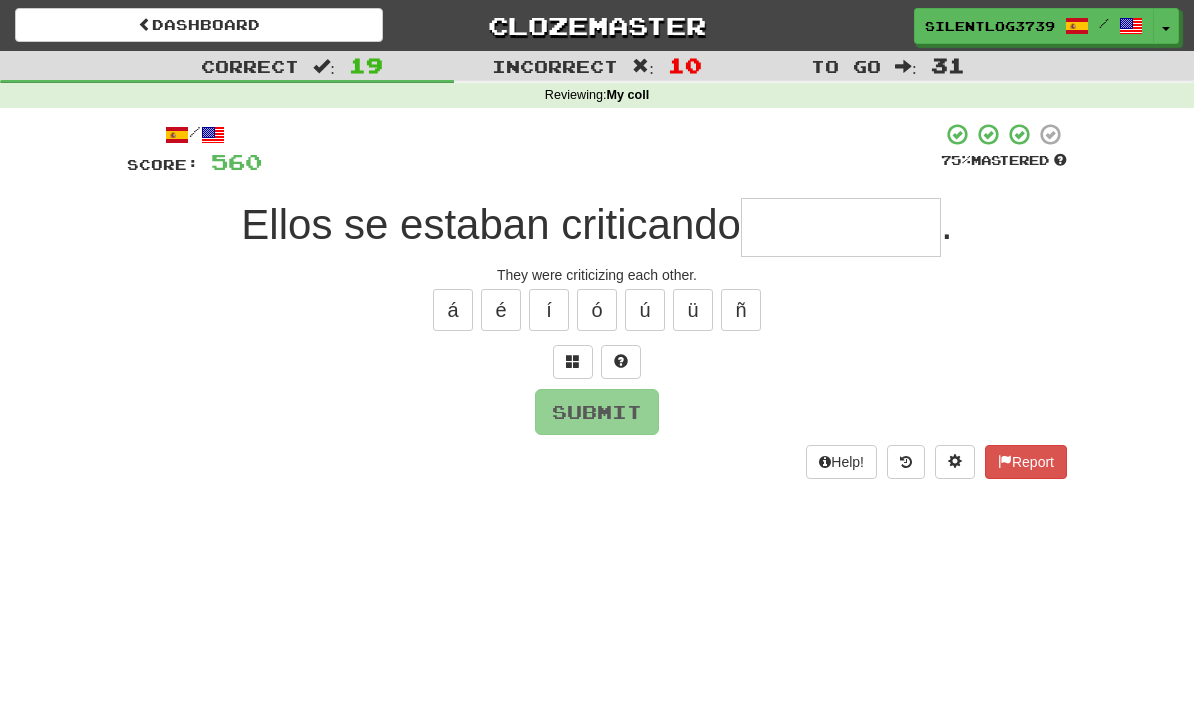 type on "**********" 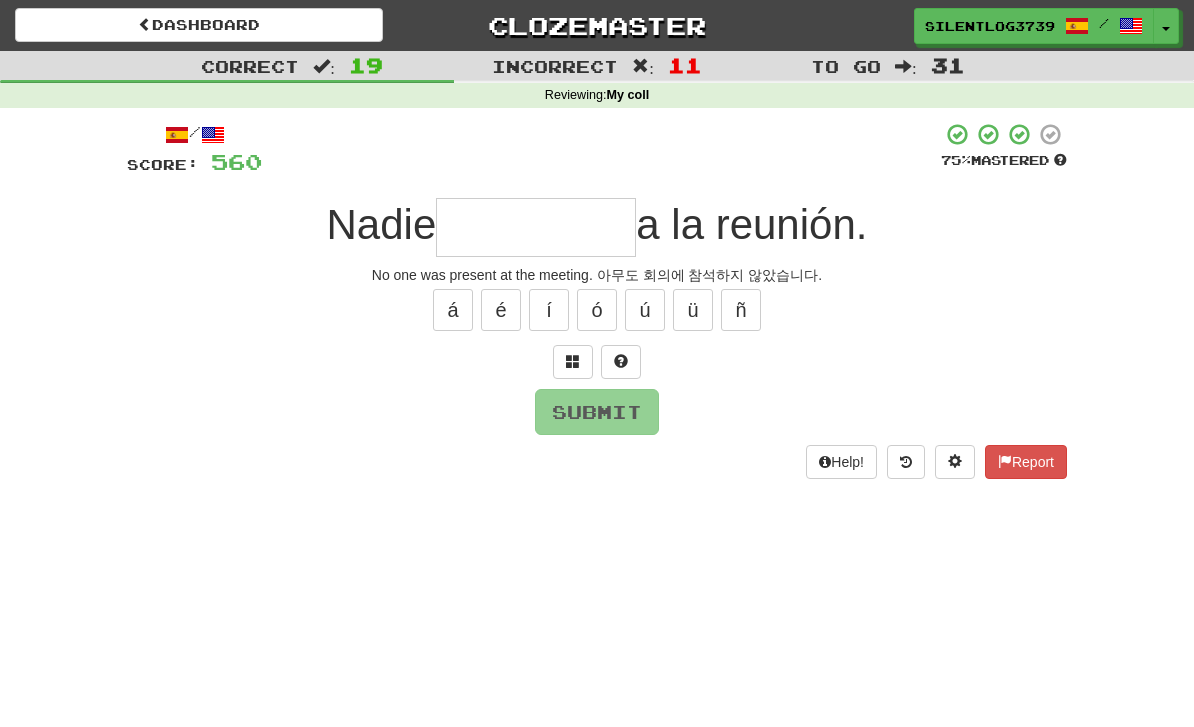type on "*" 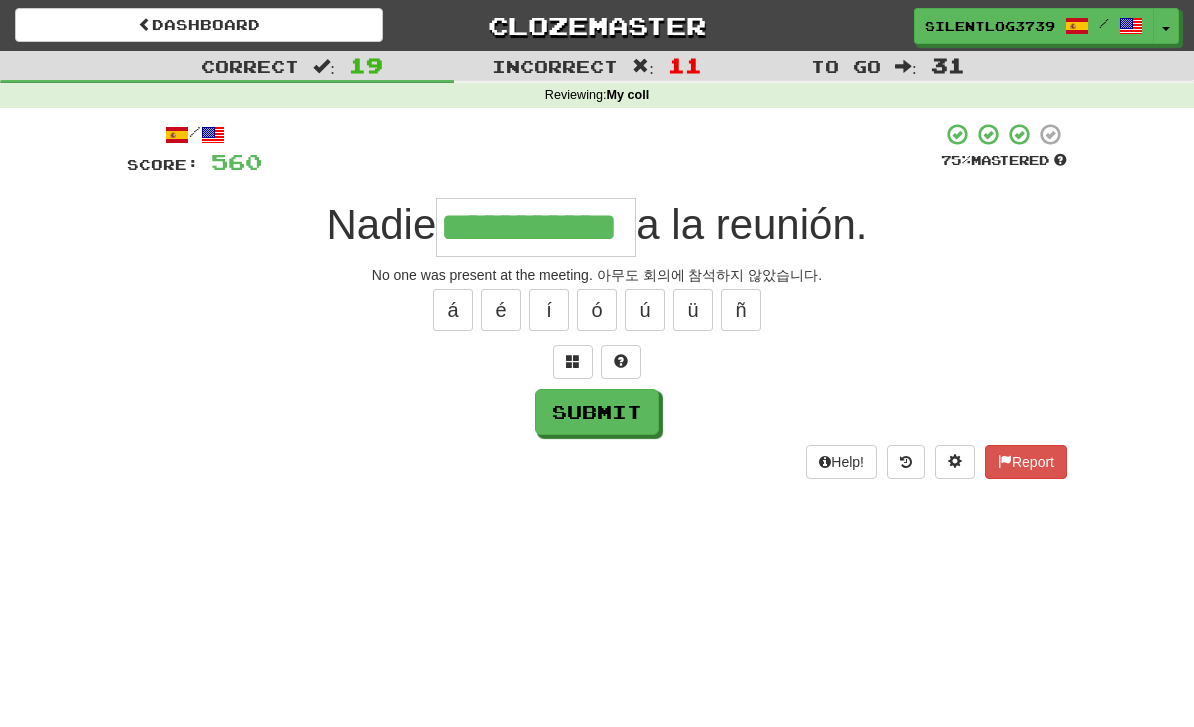 type on "**********" 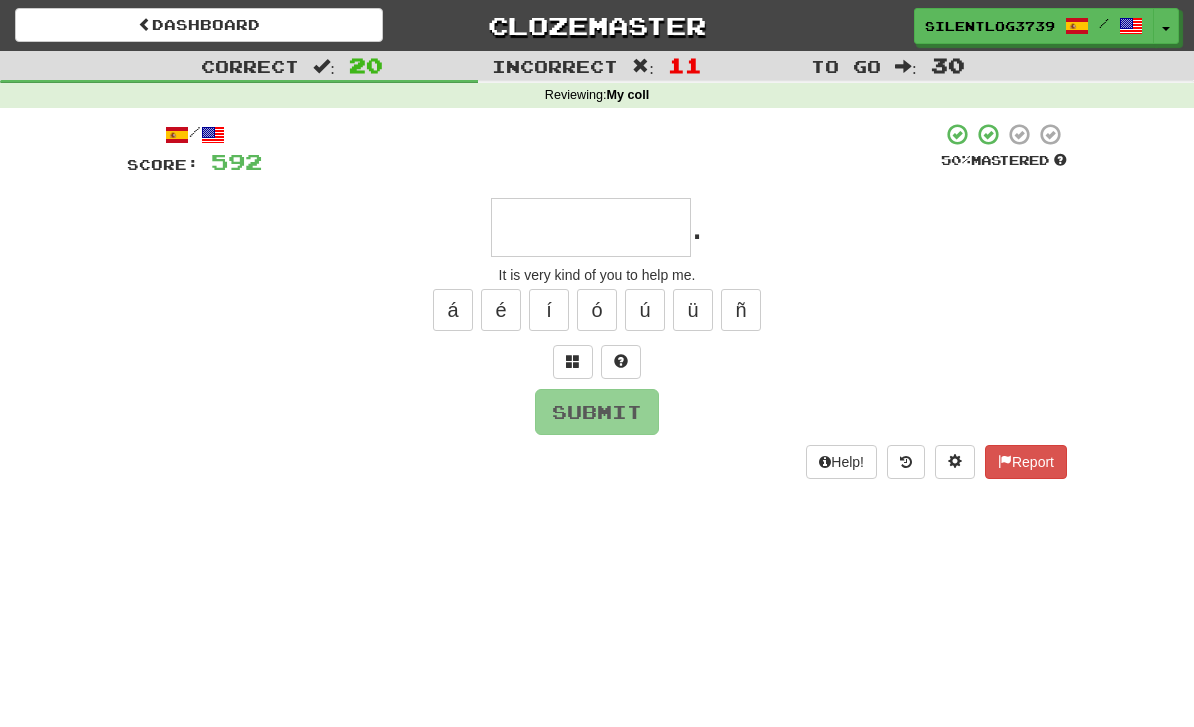 type on "*" 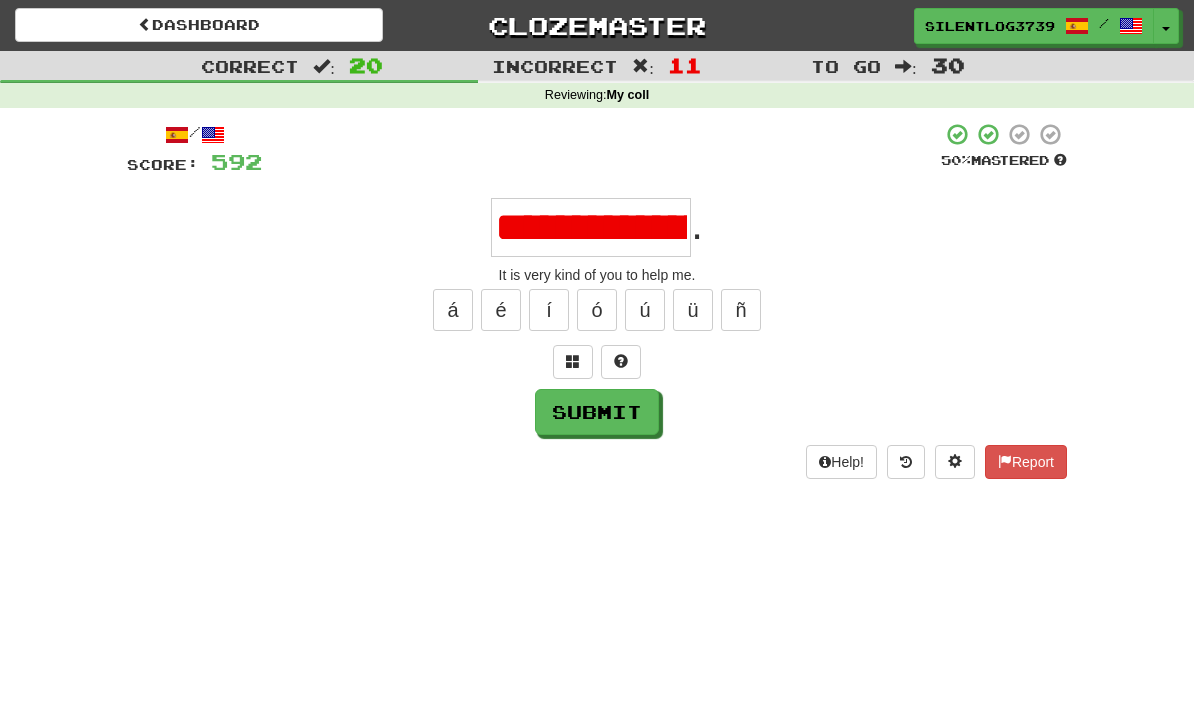 type on "**********" 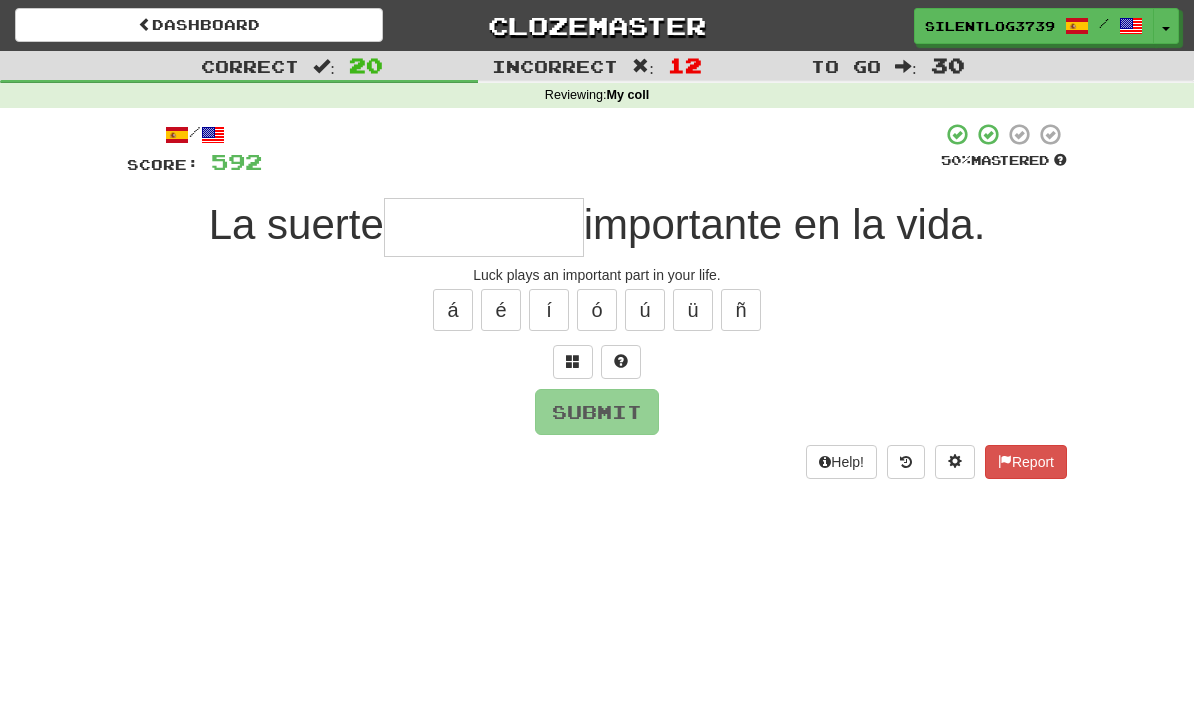 type on "*" 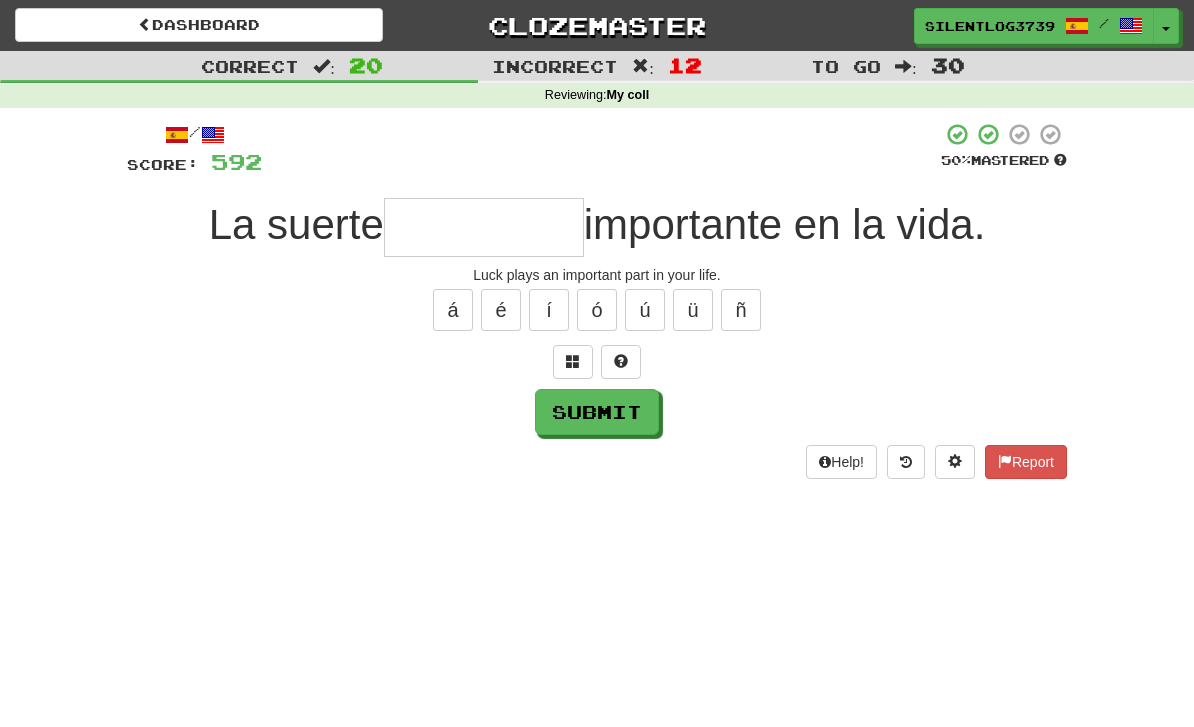 type on "**********" 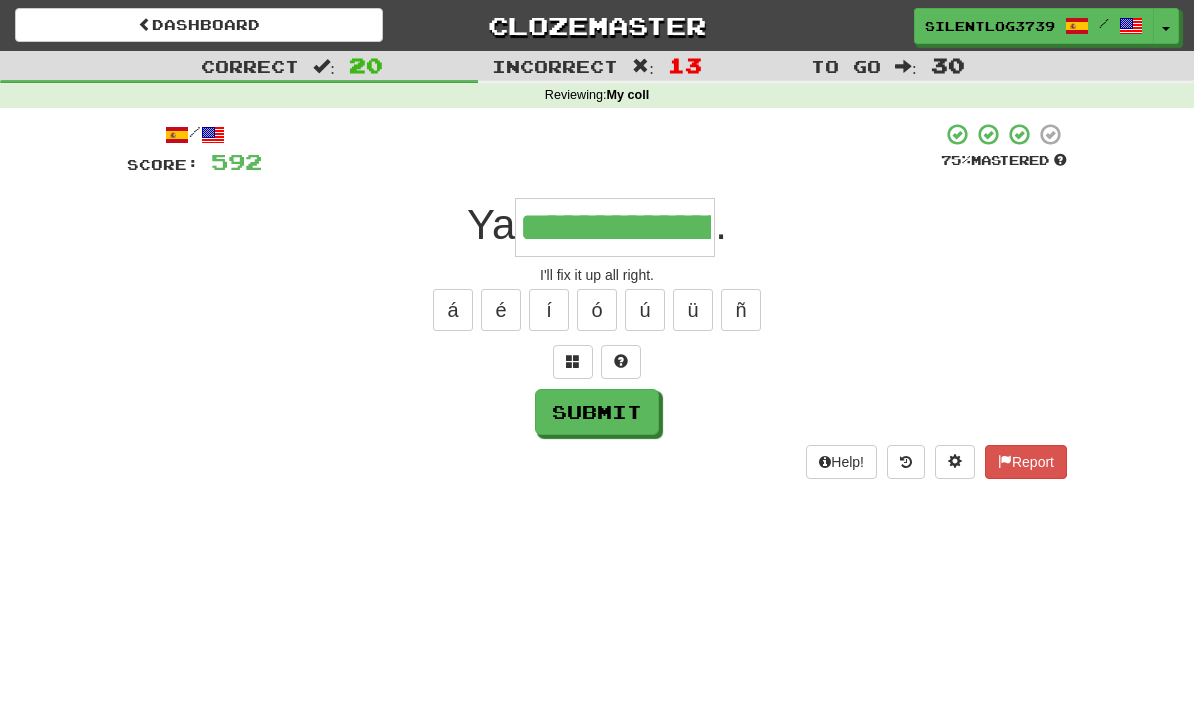 type on "**********" 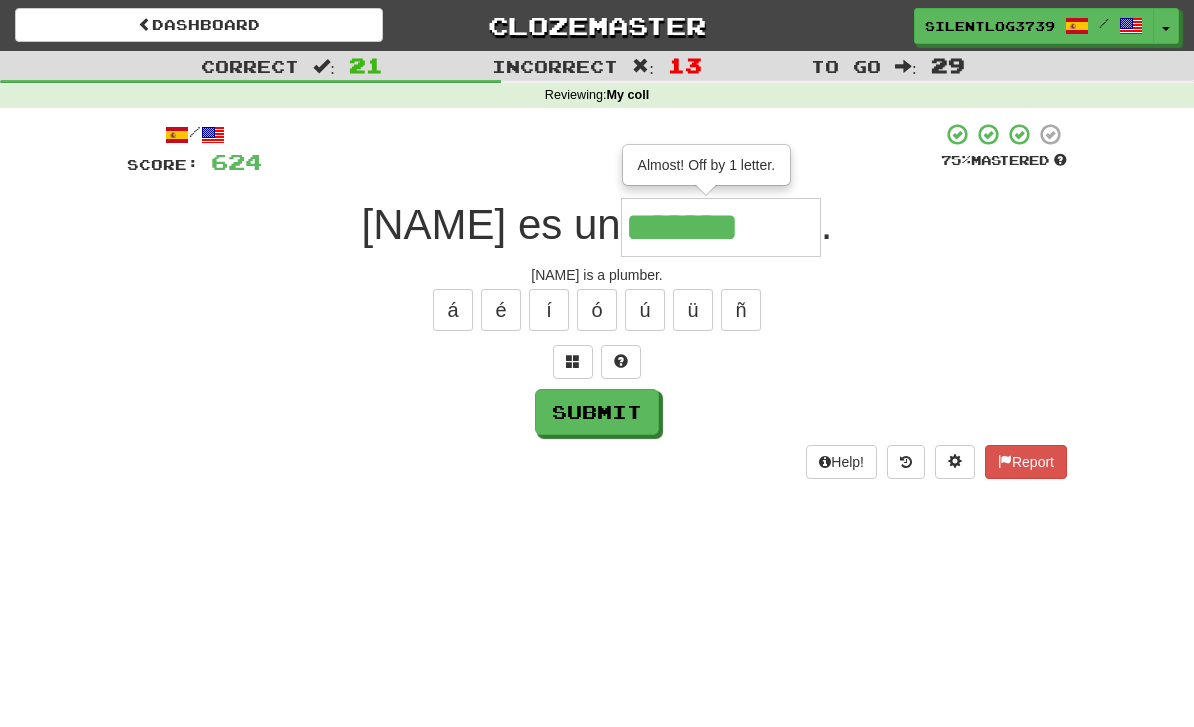 type on "*******" 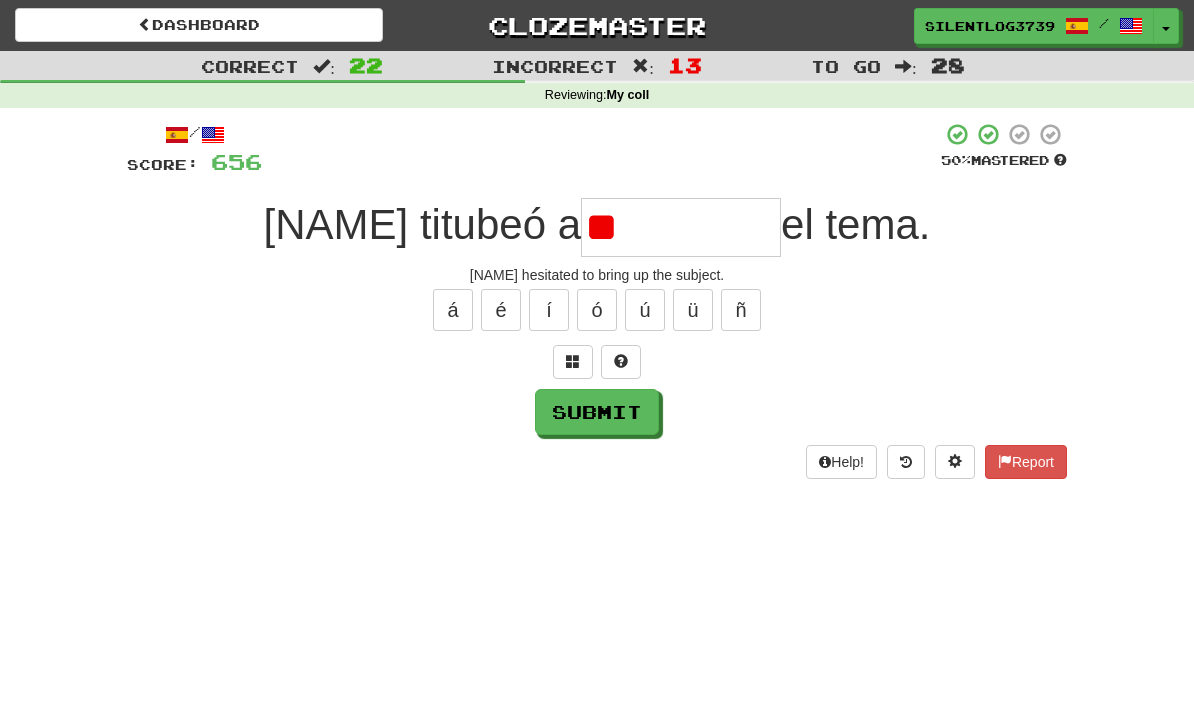 type on "*" 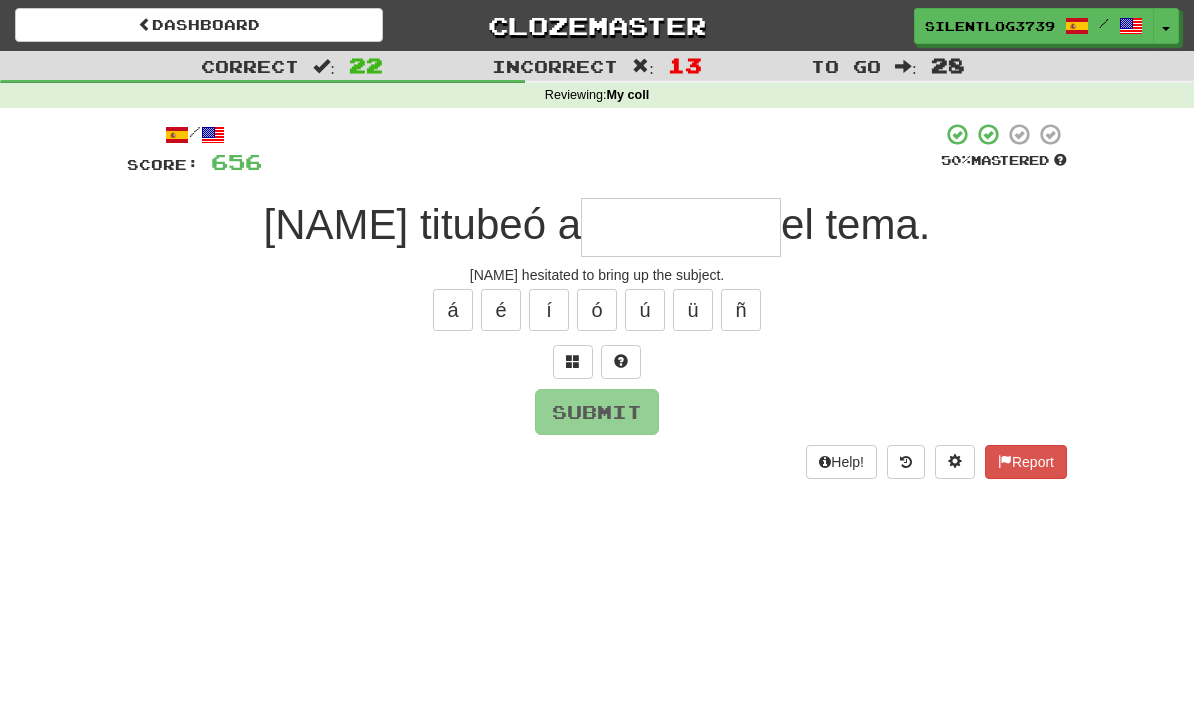 type on "*" 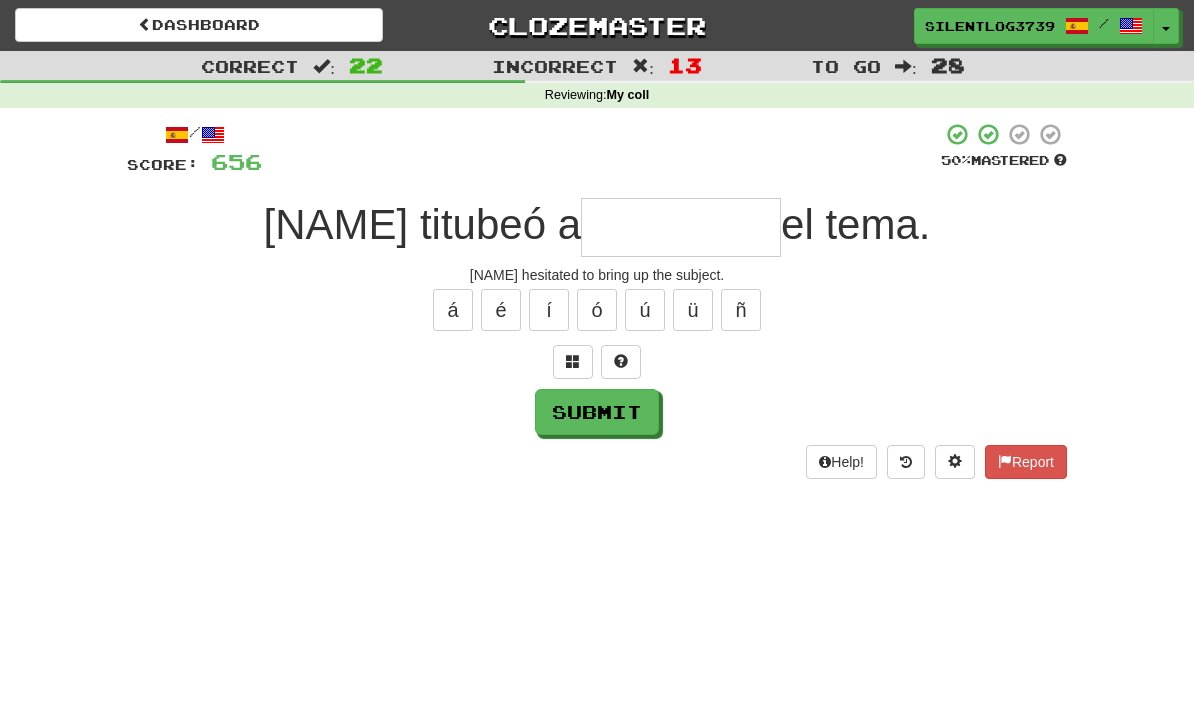 type on "*" 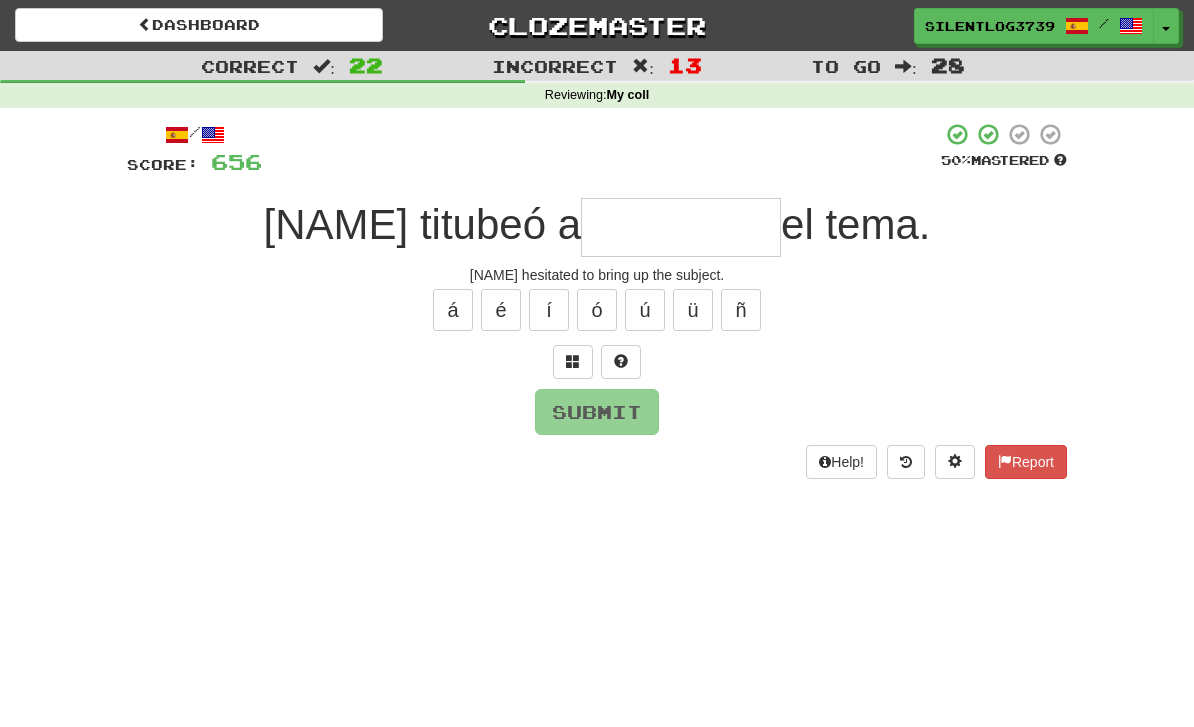 type on "*" 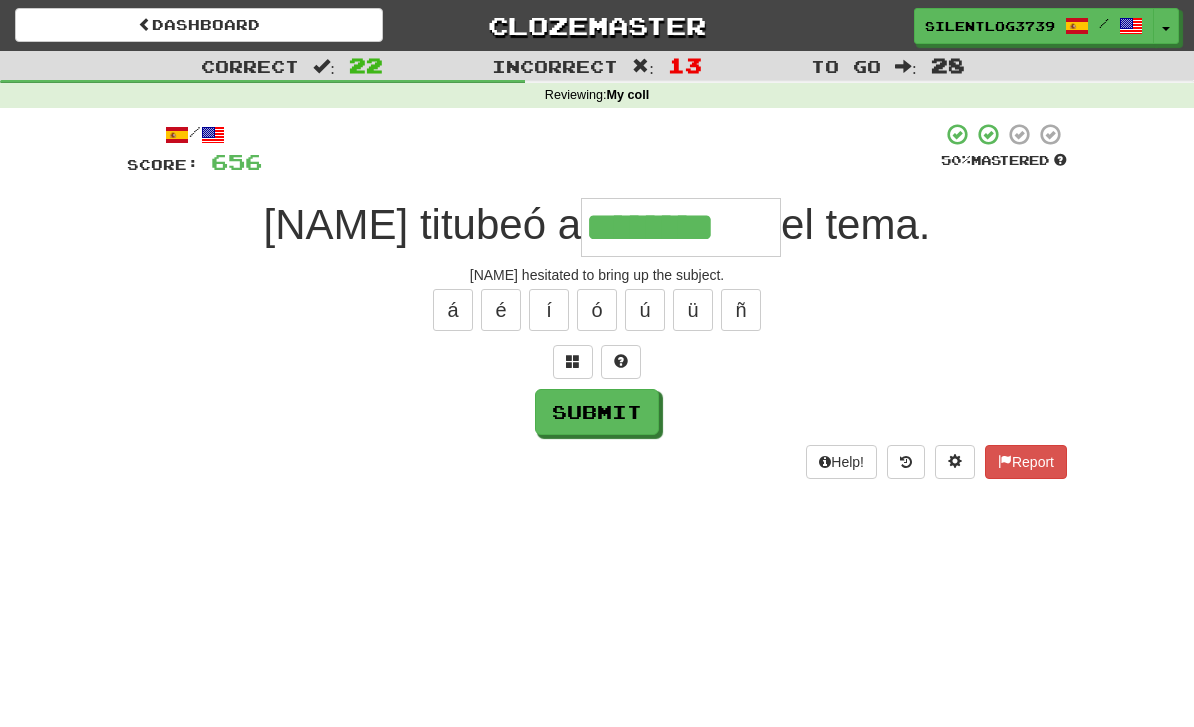 type on "********" 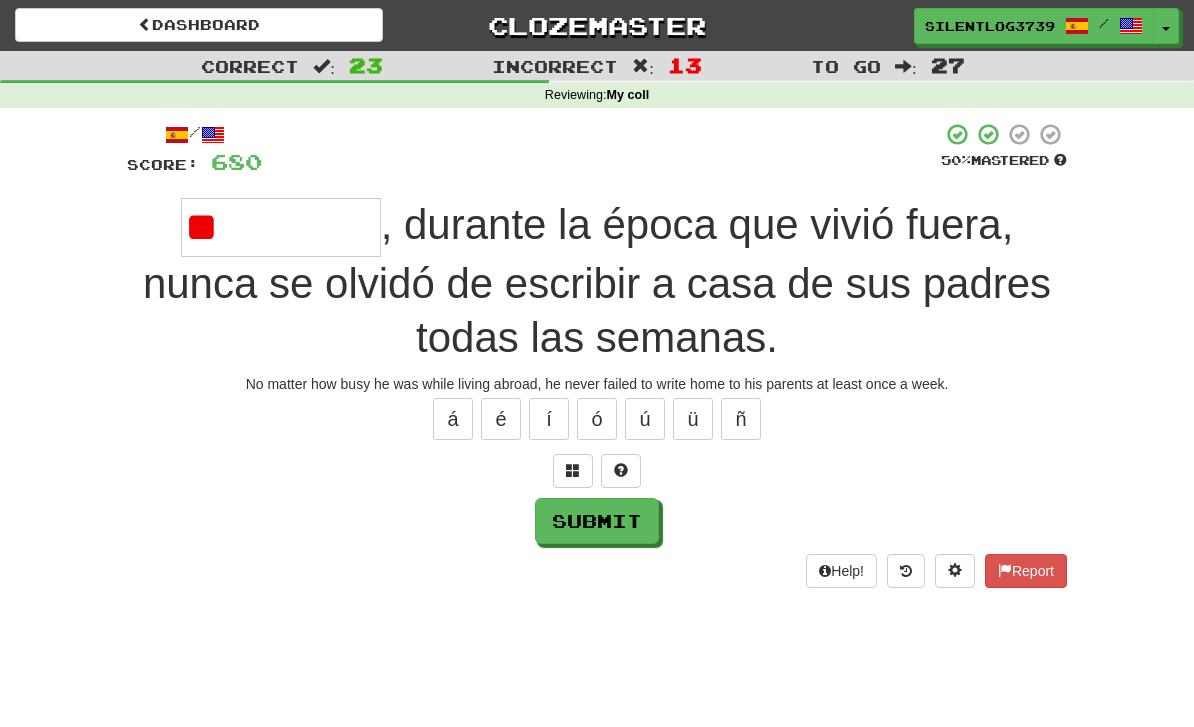 type on "*" 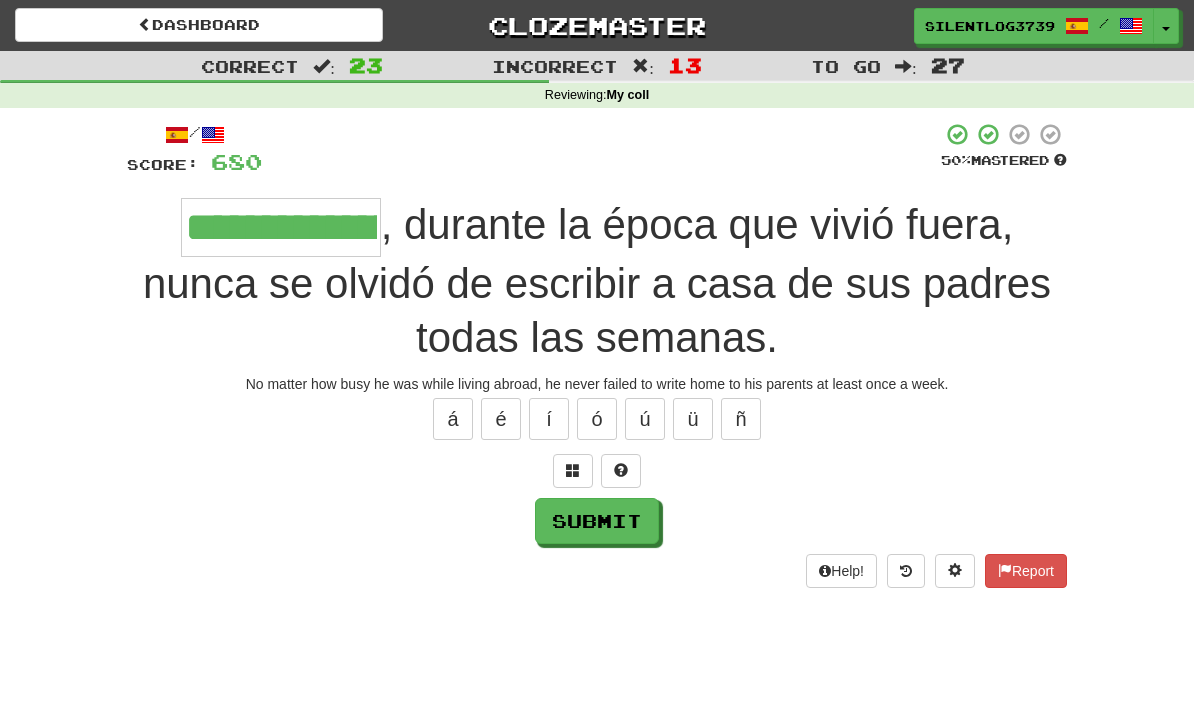 click on "Dashboard
Clozemaster
SilentLog3739
/
Toggle Dropdown
Dashboard
Leaderboard
Activity Feed
Notifications
Profile
Discussions
한국어
/
English
Streak:
0
Review:
25
Points Today: 0
ภาษาไทย
/
English
Streak:
0
Review:
0
Points Today: 0
Bahasa Indonesia
/
English
Streak:
0
Review:
0
Points Today: 0
Deutsch
/
English
Streak:
0
Review:
0
Points Today: 0
Español
/
English
Streak:
0
Review:
1,449
Daily Goal:  0 /1000
Français
/
English
Streak:
0
Review:
1
Points Today: 0
Français
/
Español
Streak:
0
Review:
1
Points Today: 0" at bounding box center [597, 718] 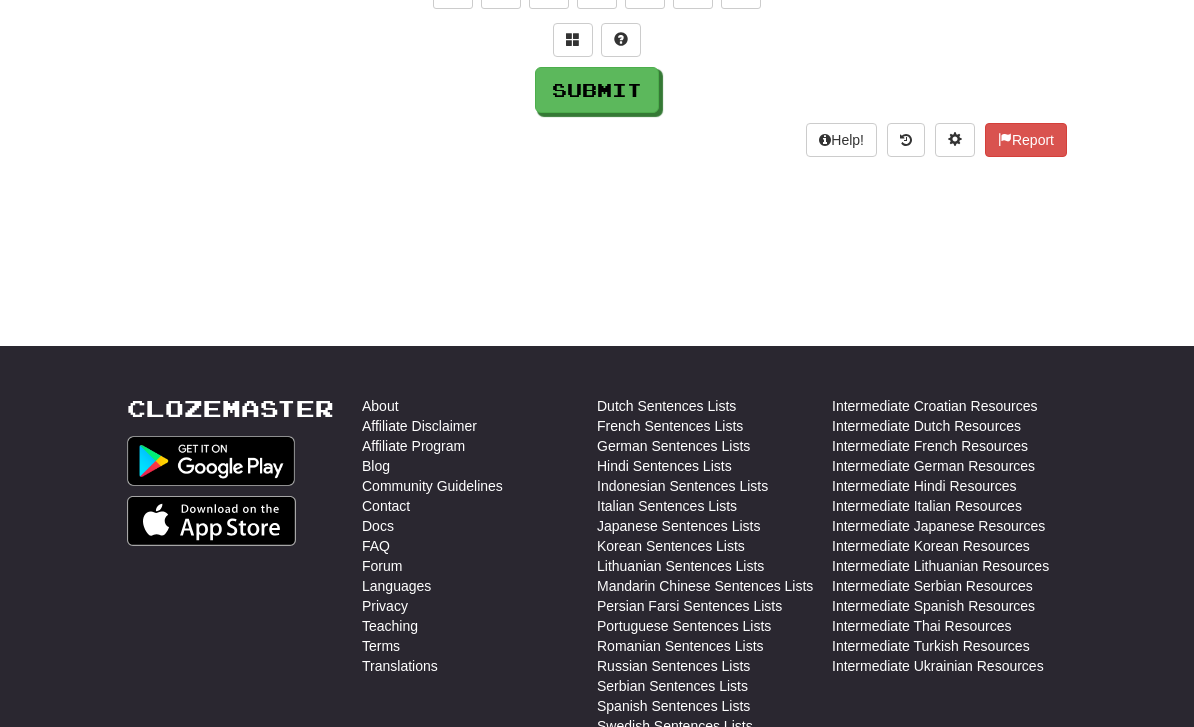 scroll, scrollTop: 0, scrollLeft: 0, axis: both 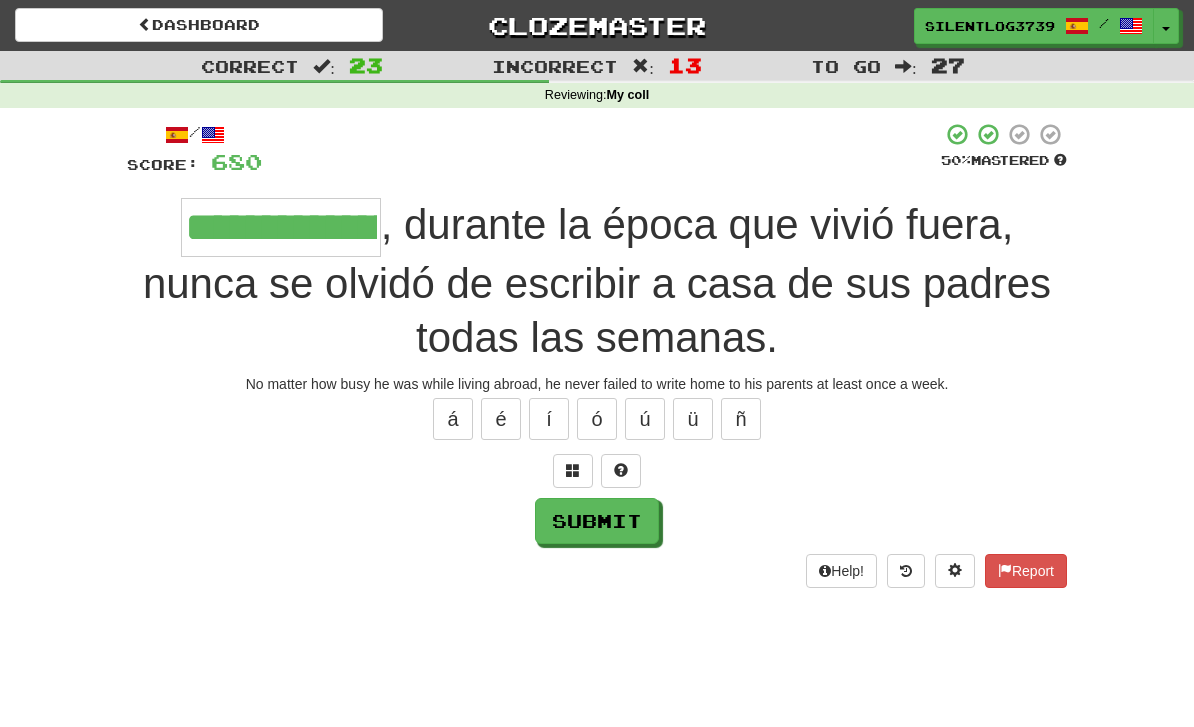 click on "**********" at bounding box center [281, 227] 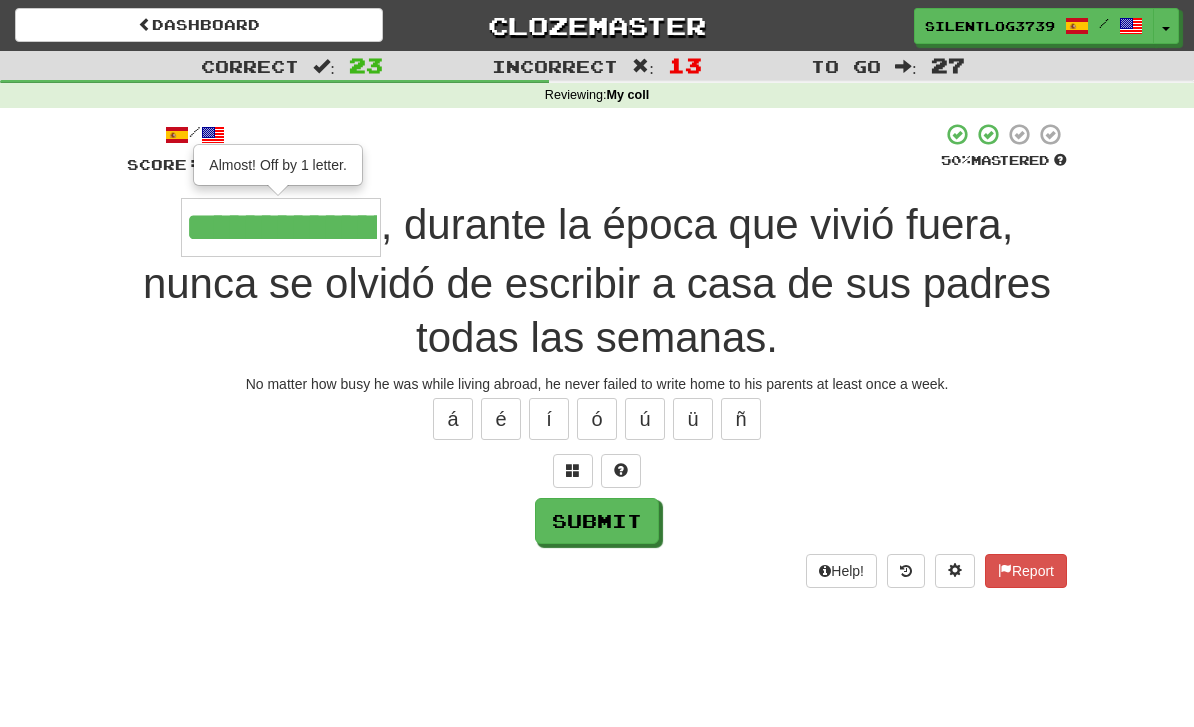 type on "**********" 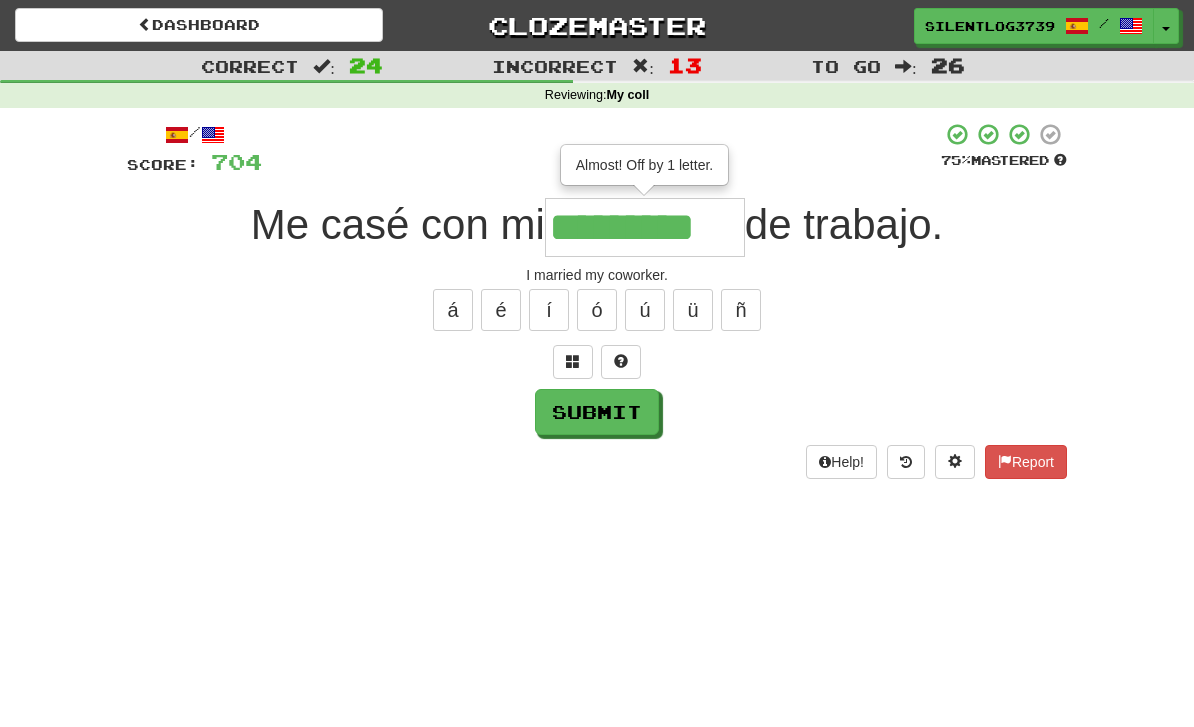 type on "*********" 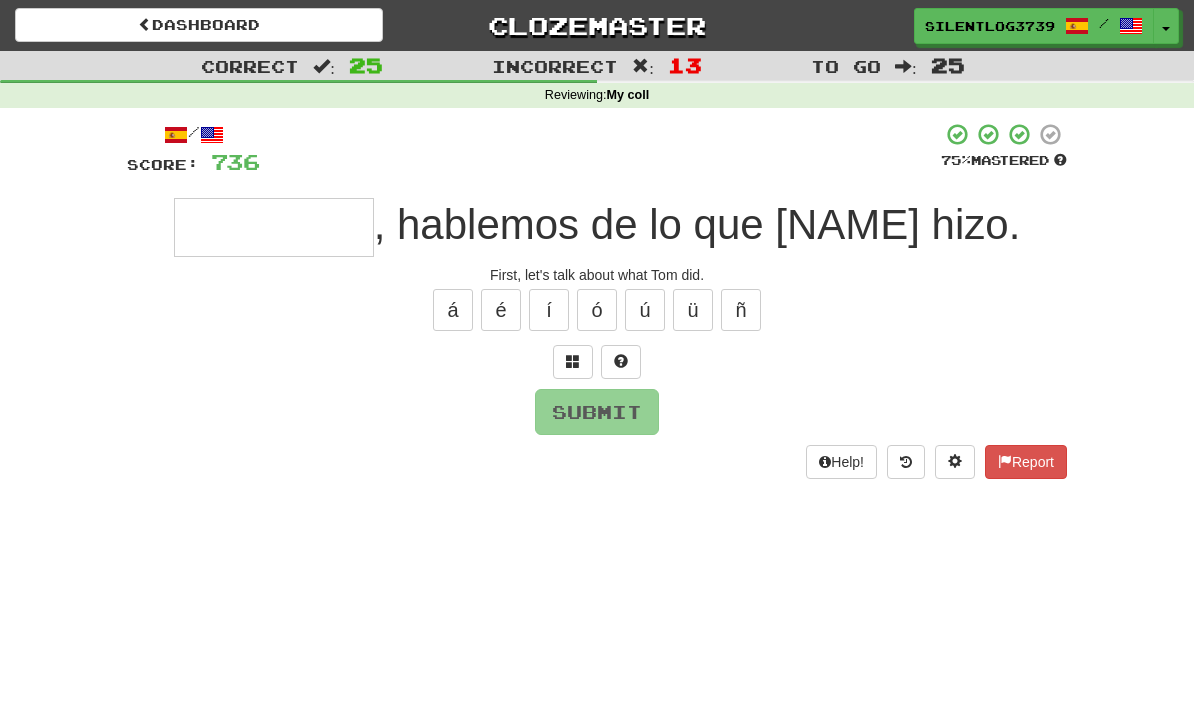 type on "*" 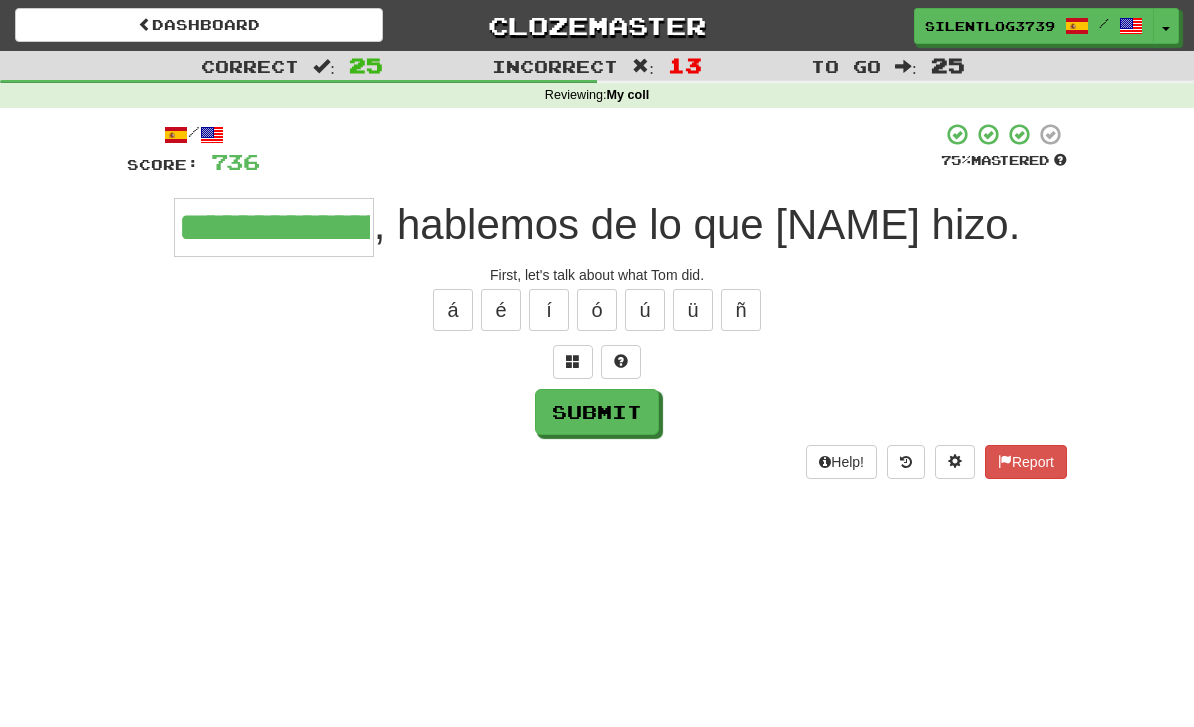 type on "**********" 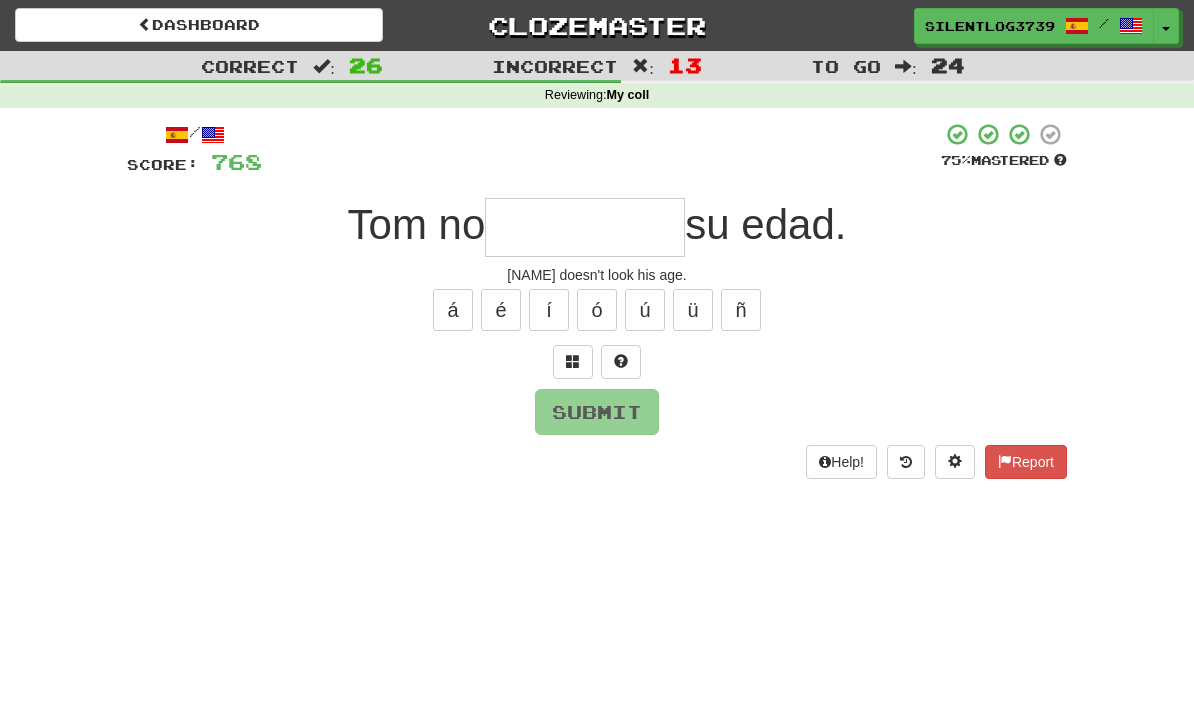 type on "*" 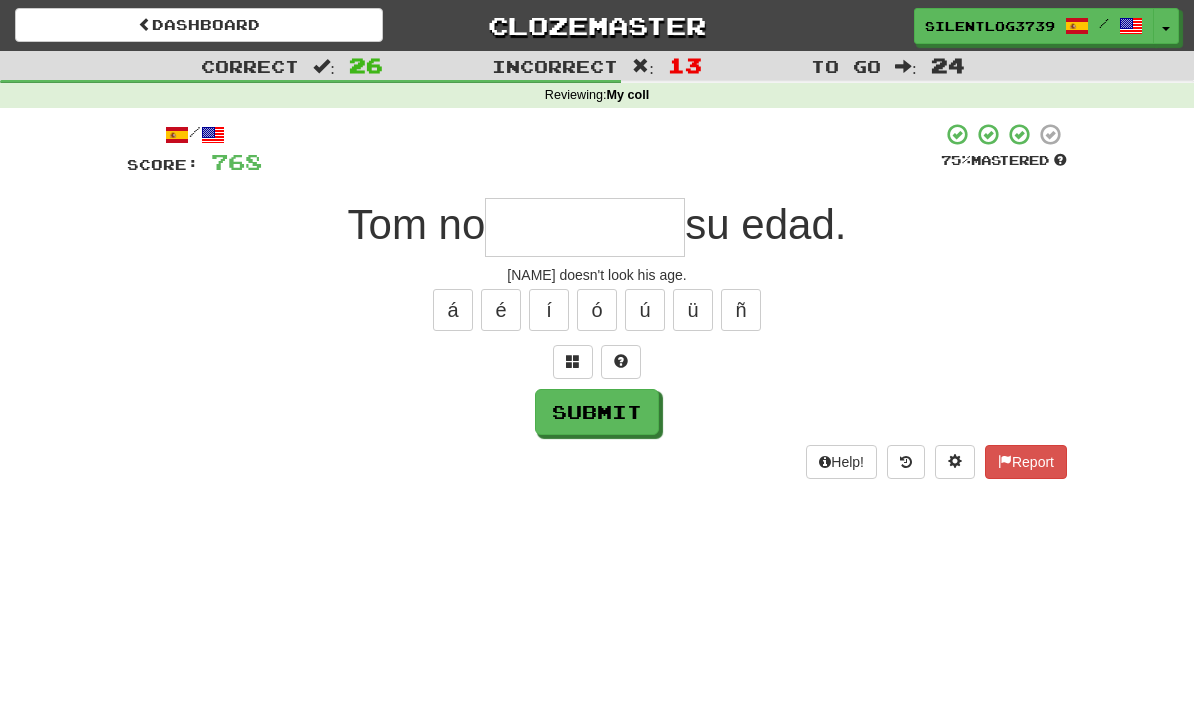type on "*" 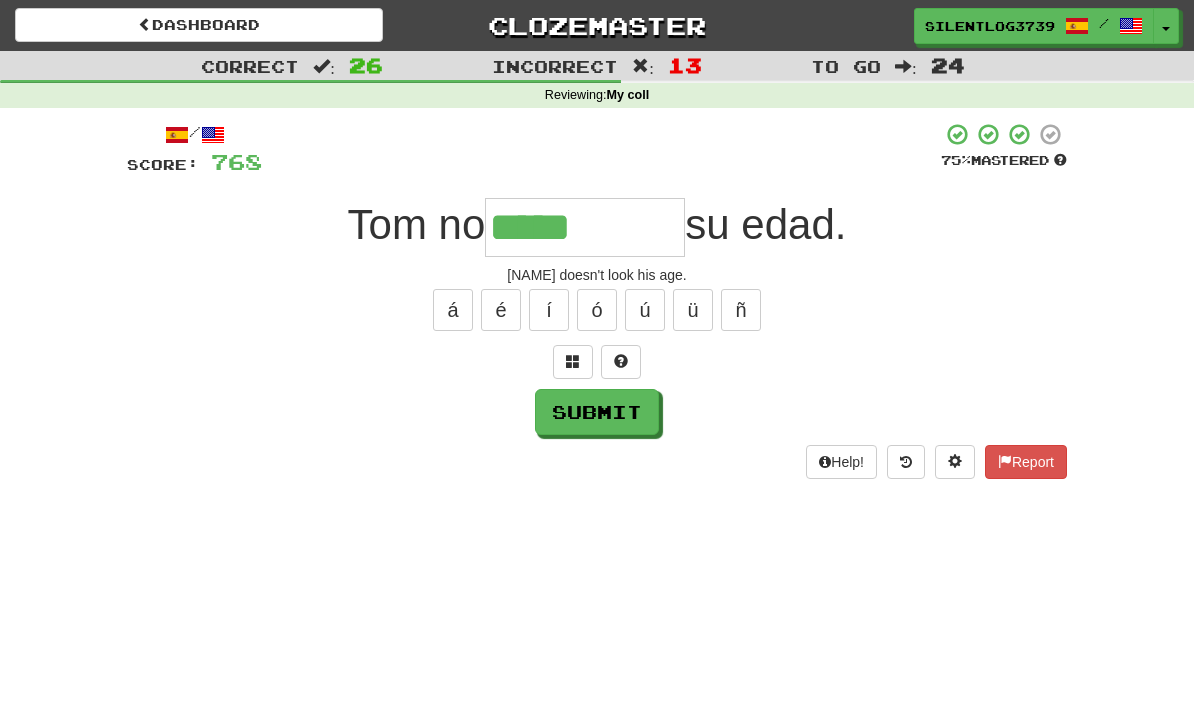 type on "********" 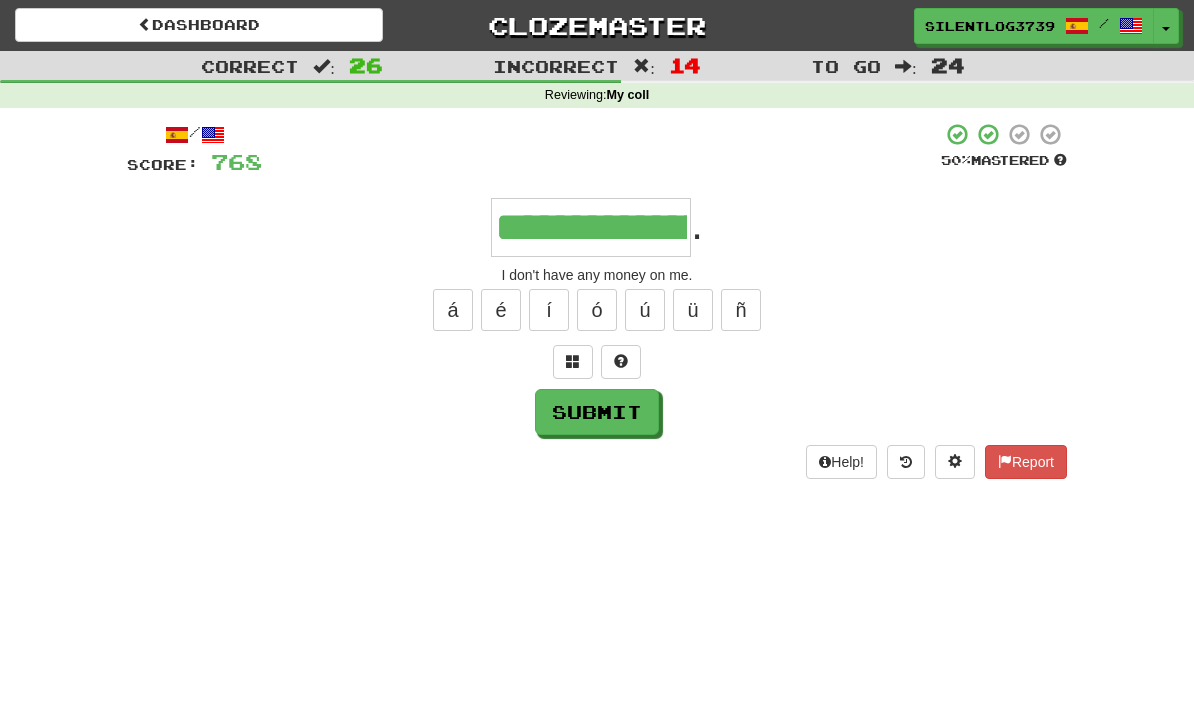 type on "**********" 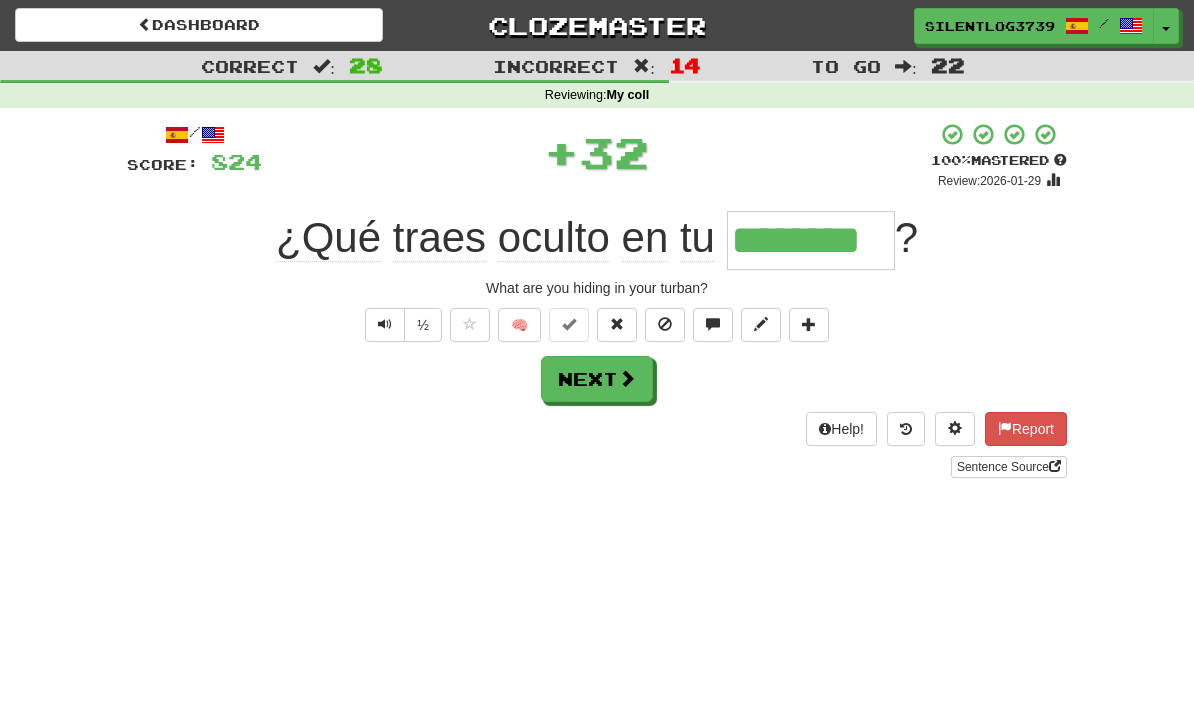 type on "********" 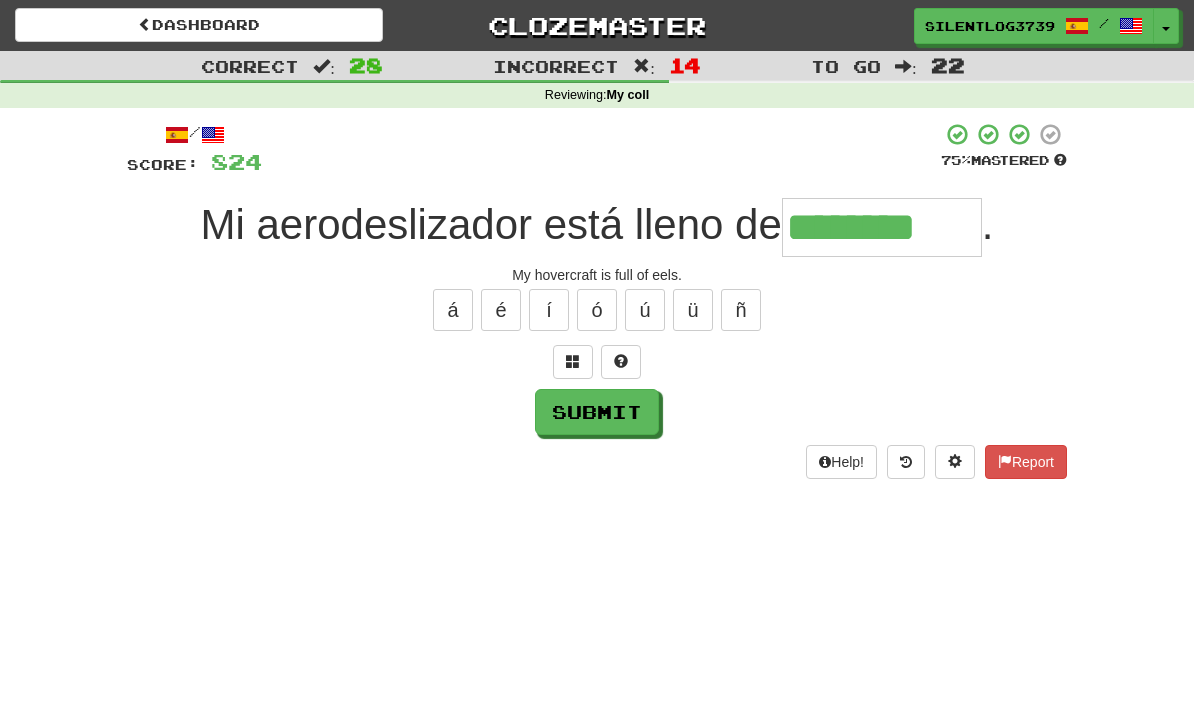 type on "********" 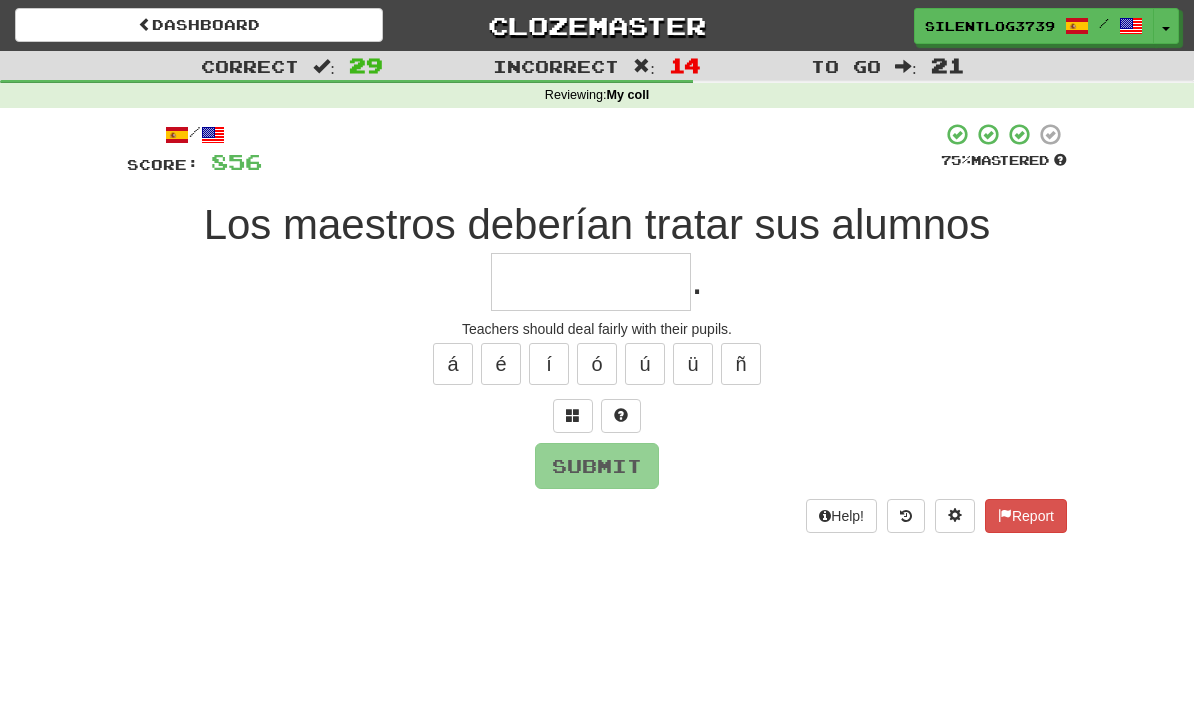 type on "*" 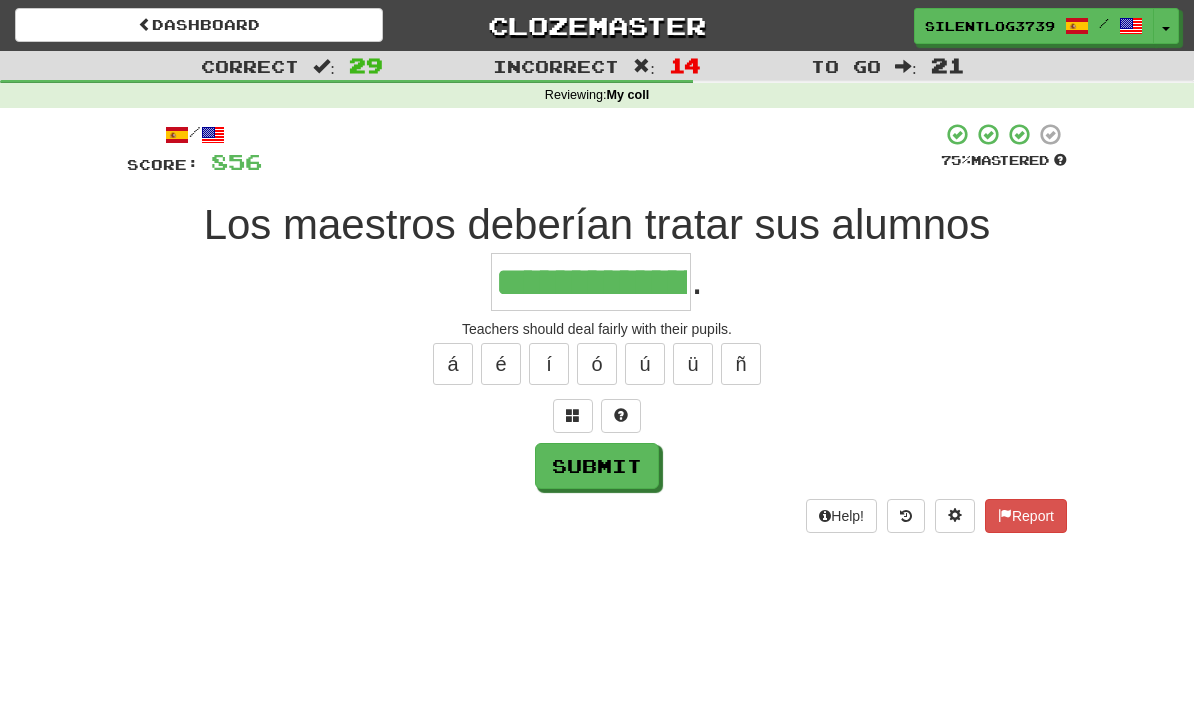 type on "**********" 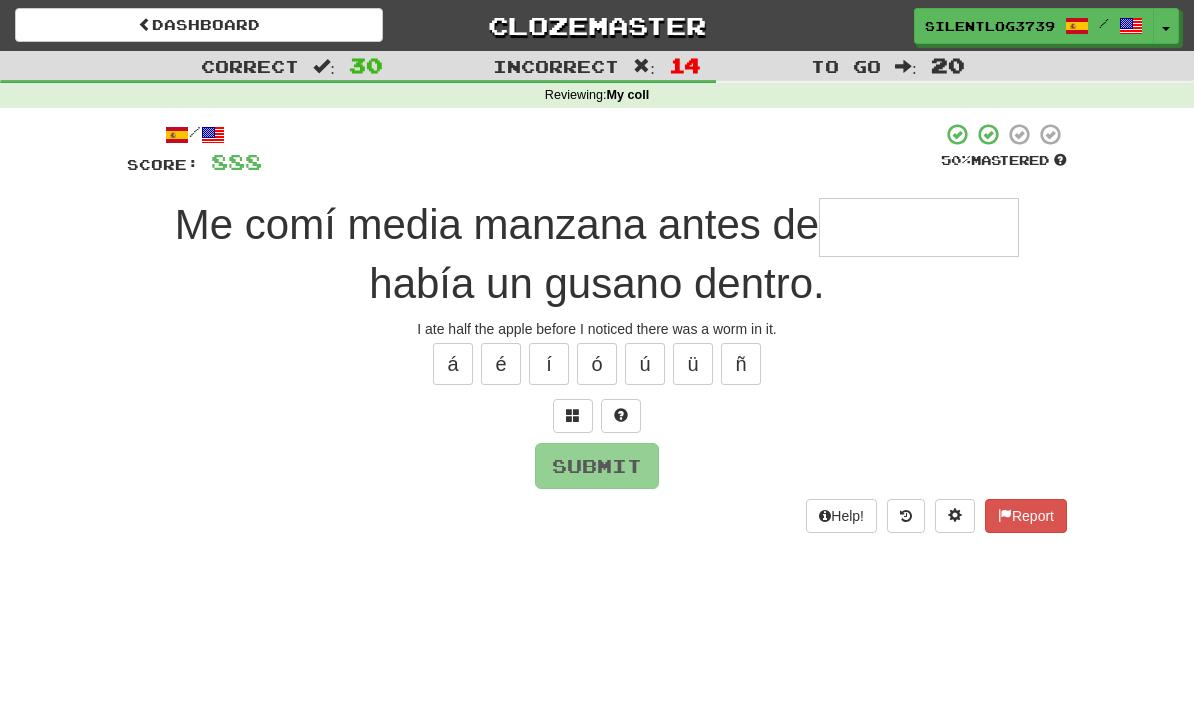 type on "*" 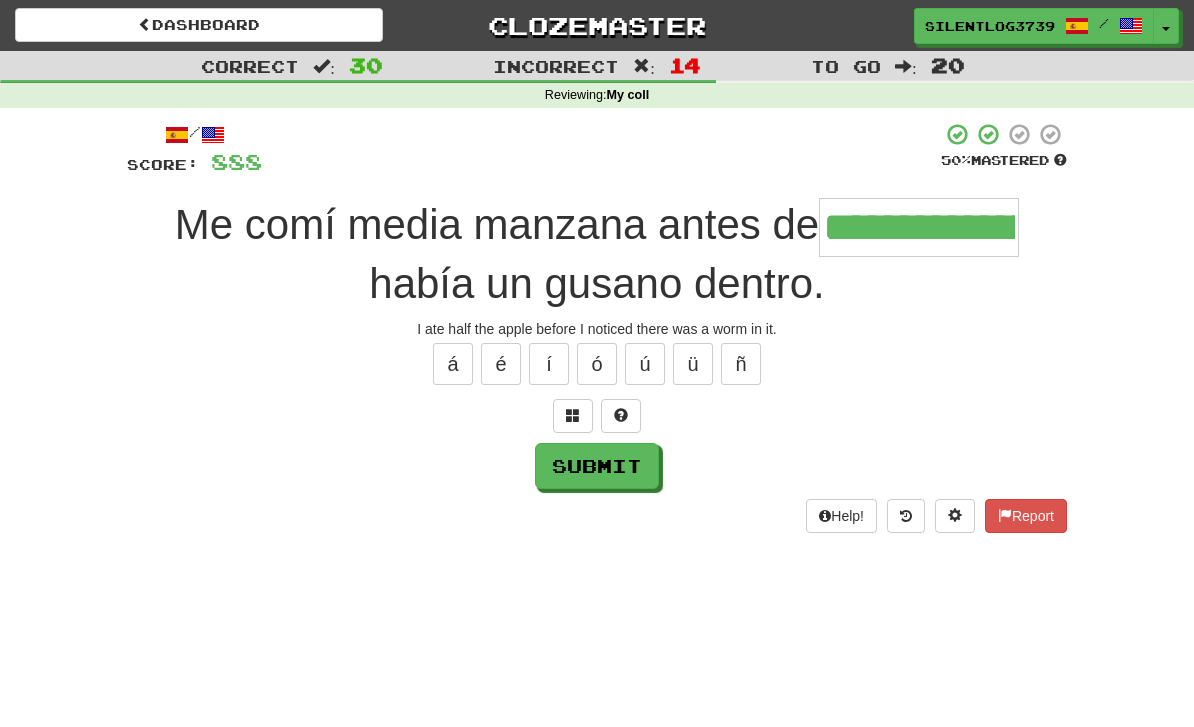 type on "**********" 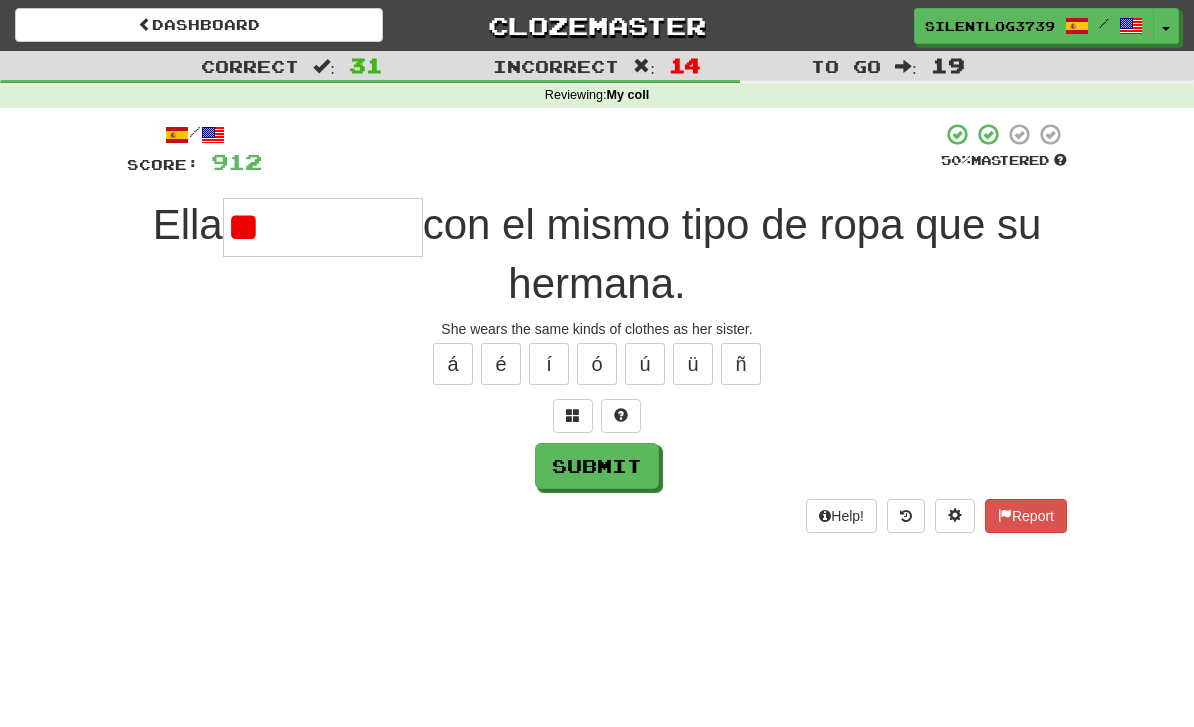 type on "*" 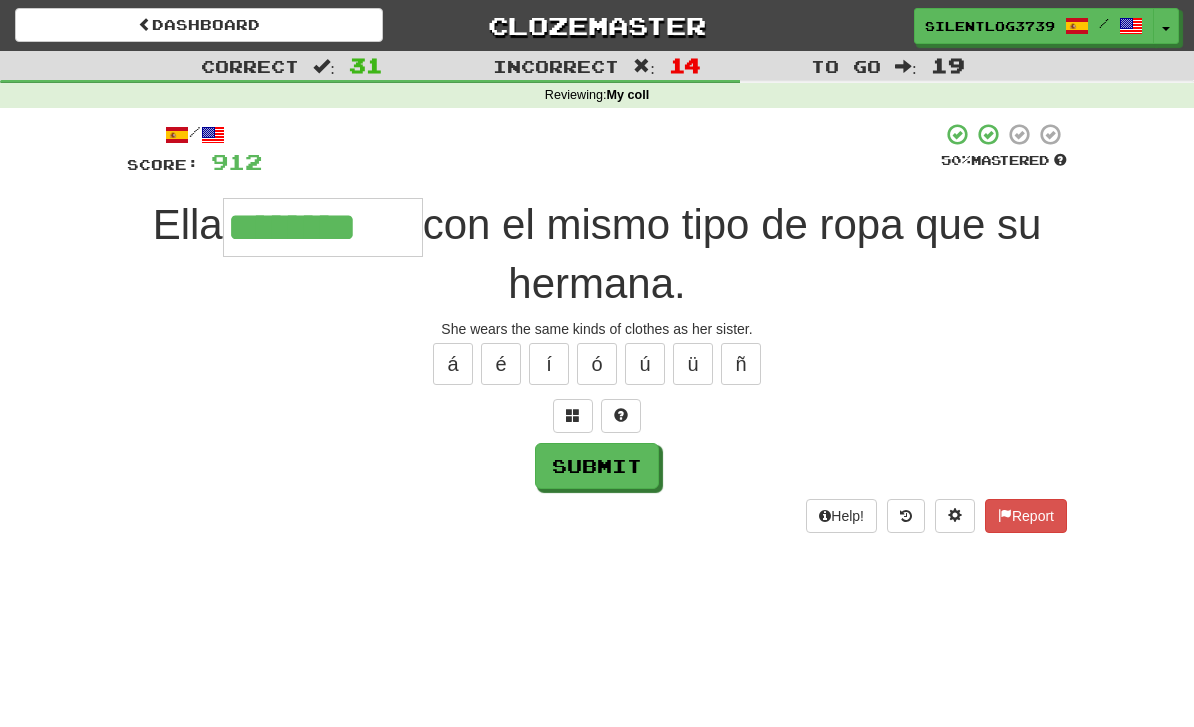 type on "********" 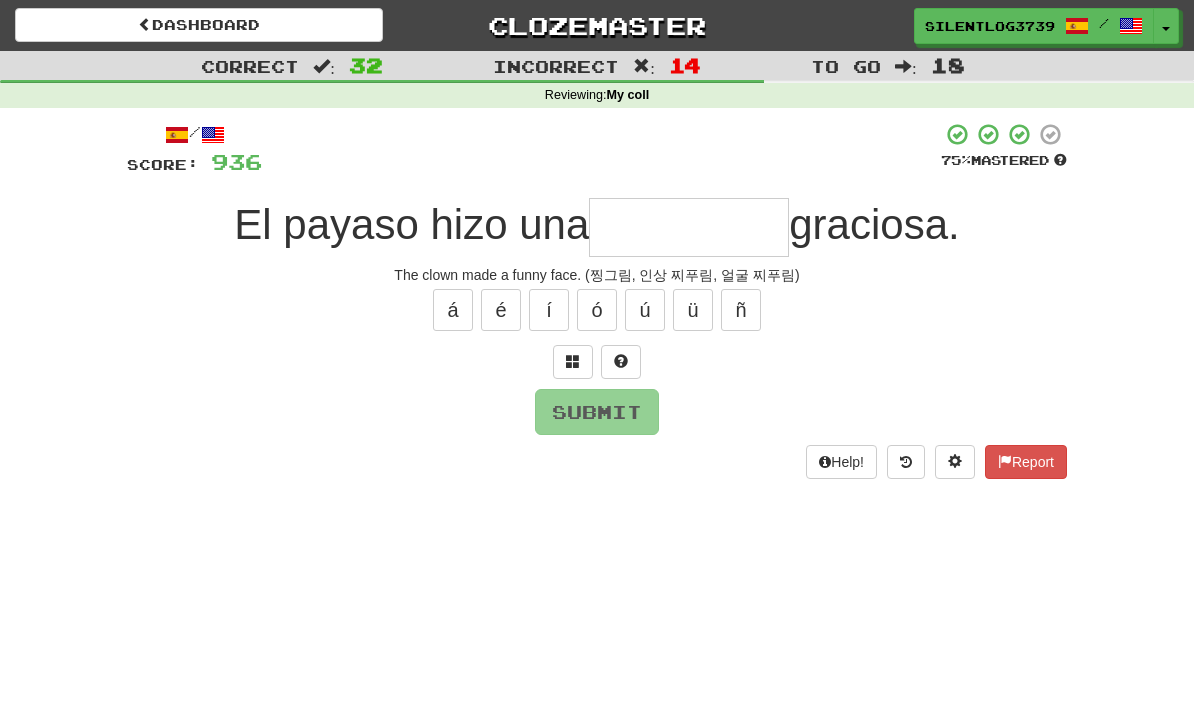 type on "*" 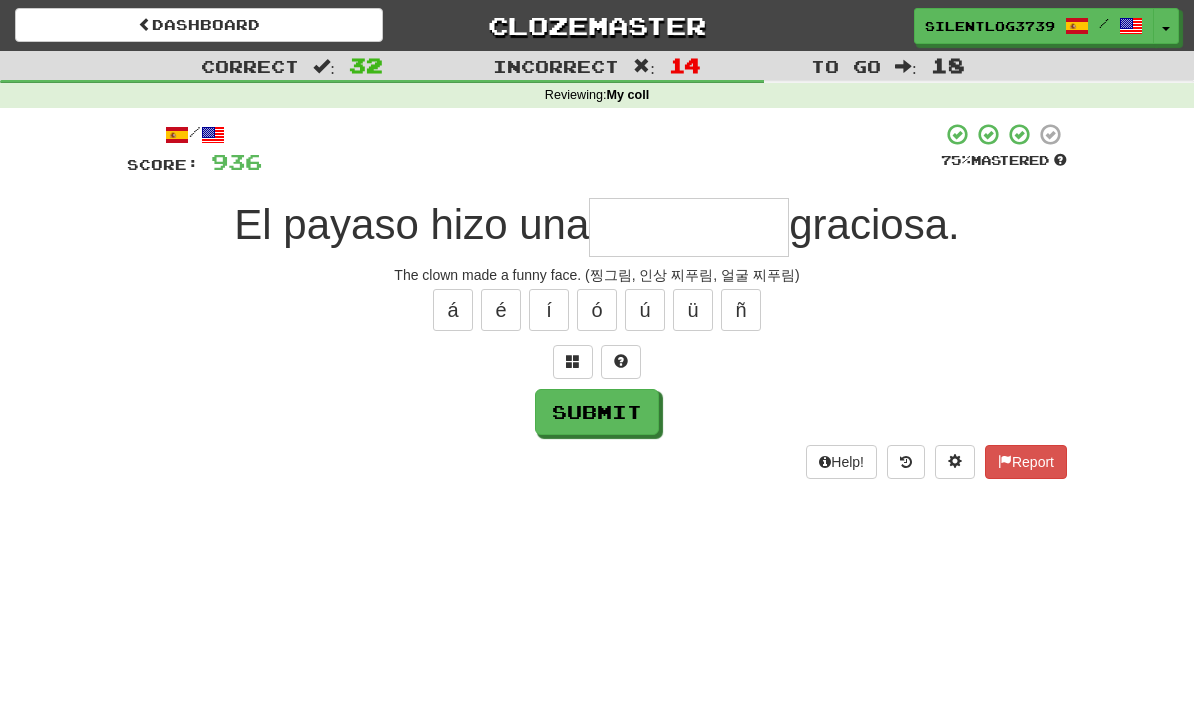 type on "*" 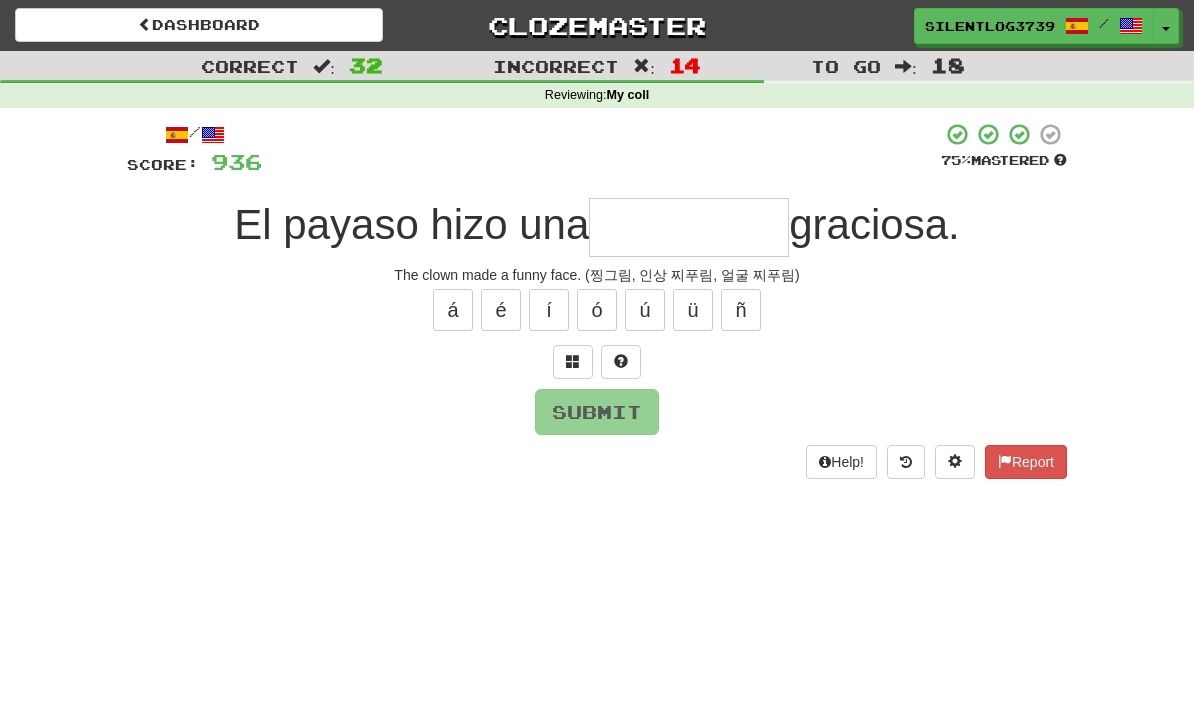 type on "*****" 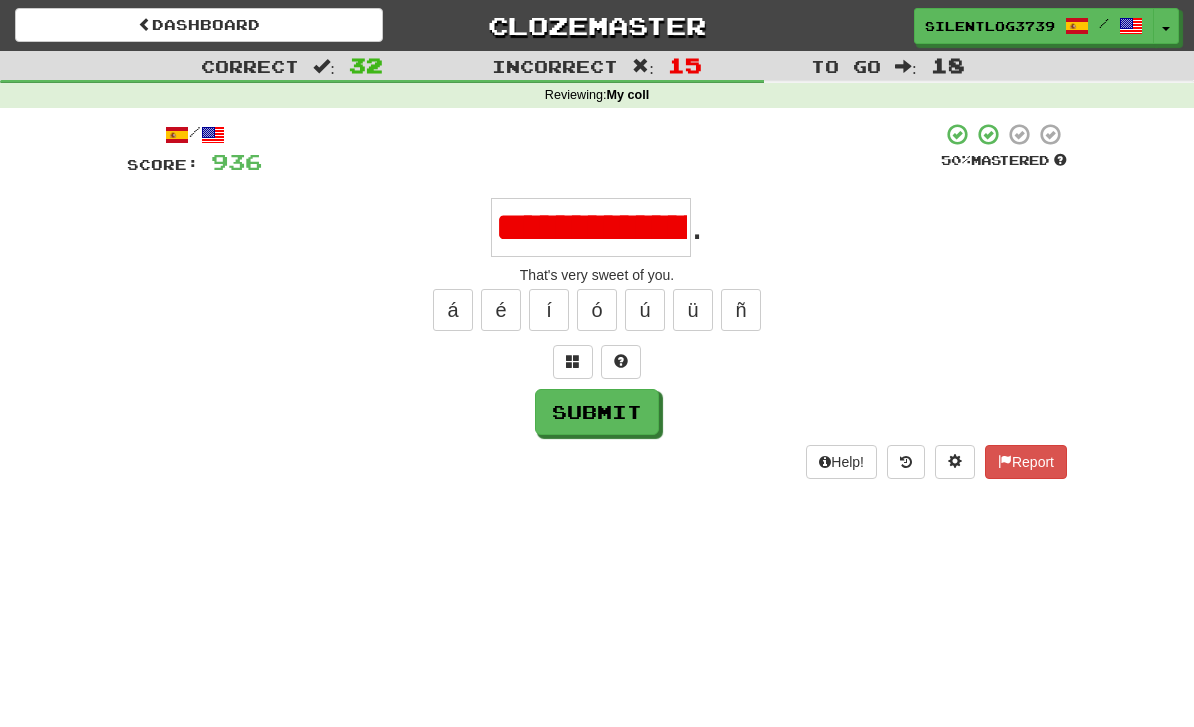 type on "**********" 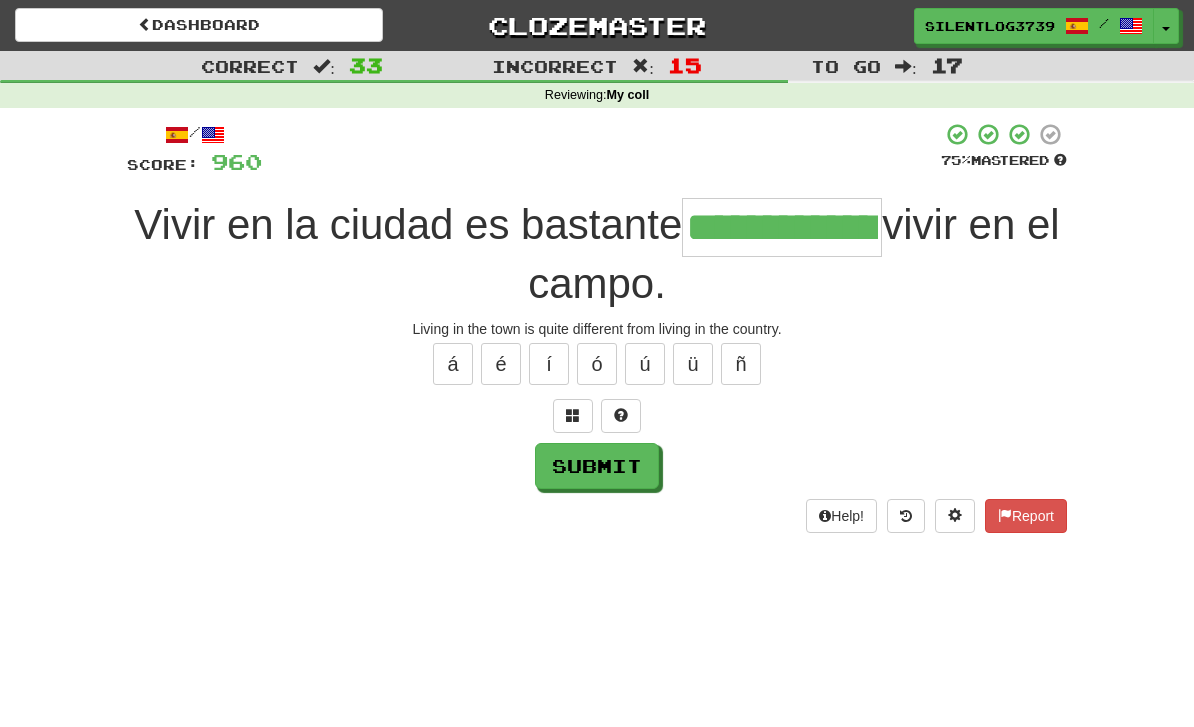 type on "**********" 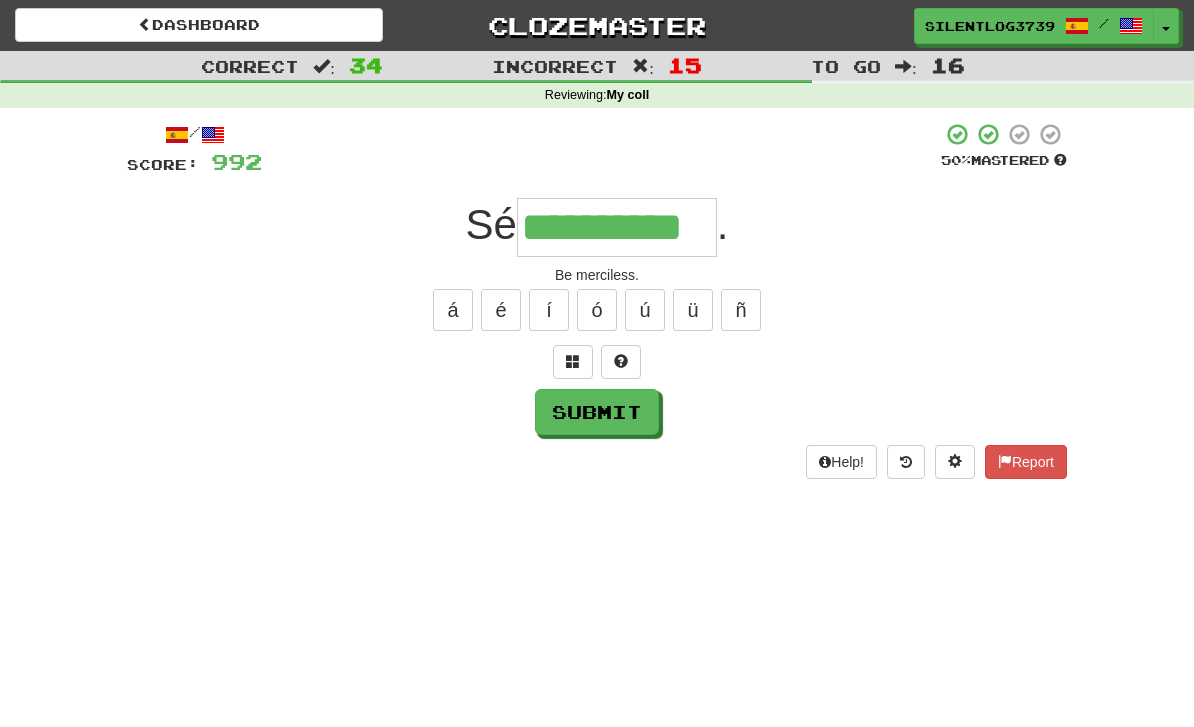 type on "**********" 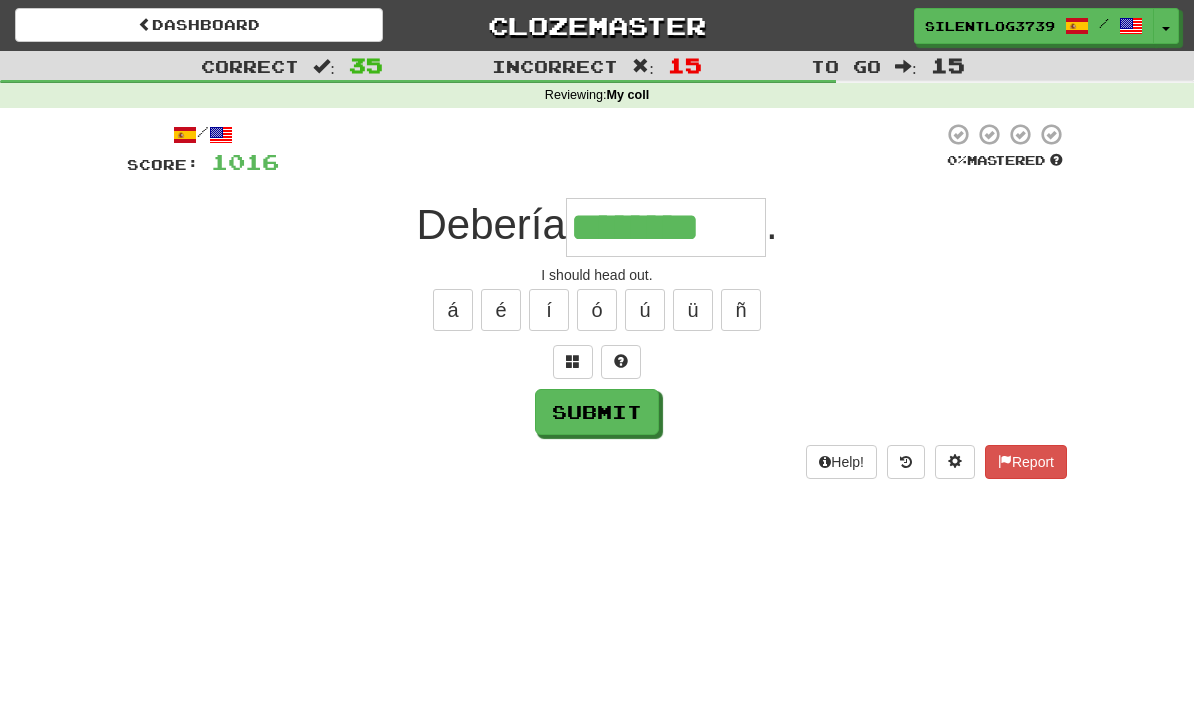 type on "********" 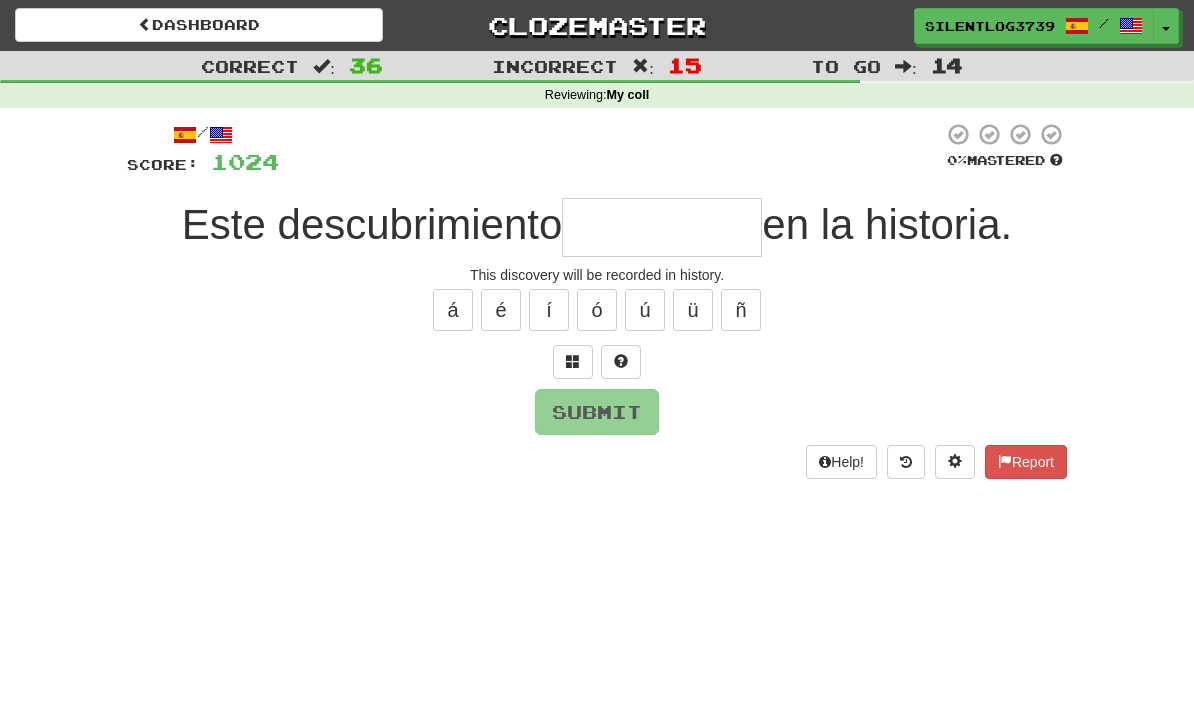 type on "*" 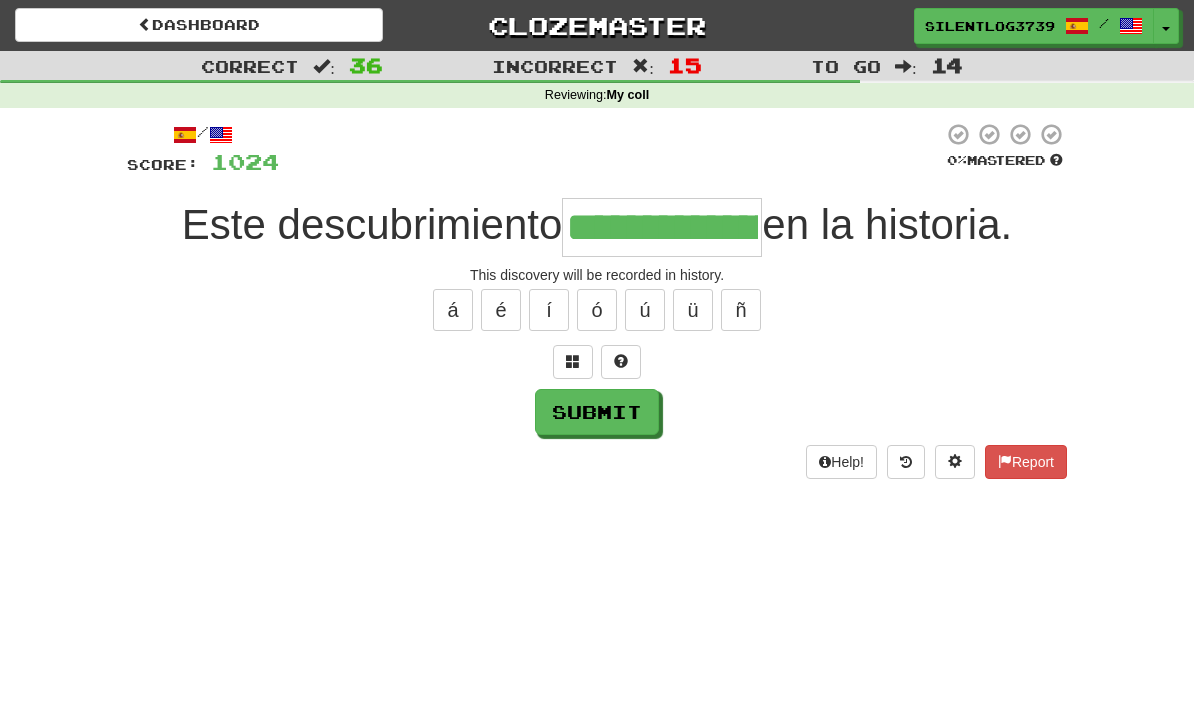 type on "**********" 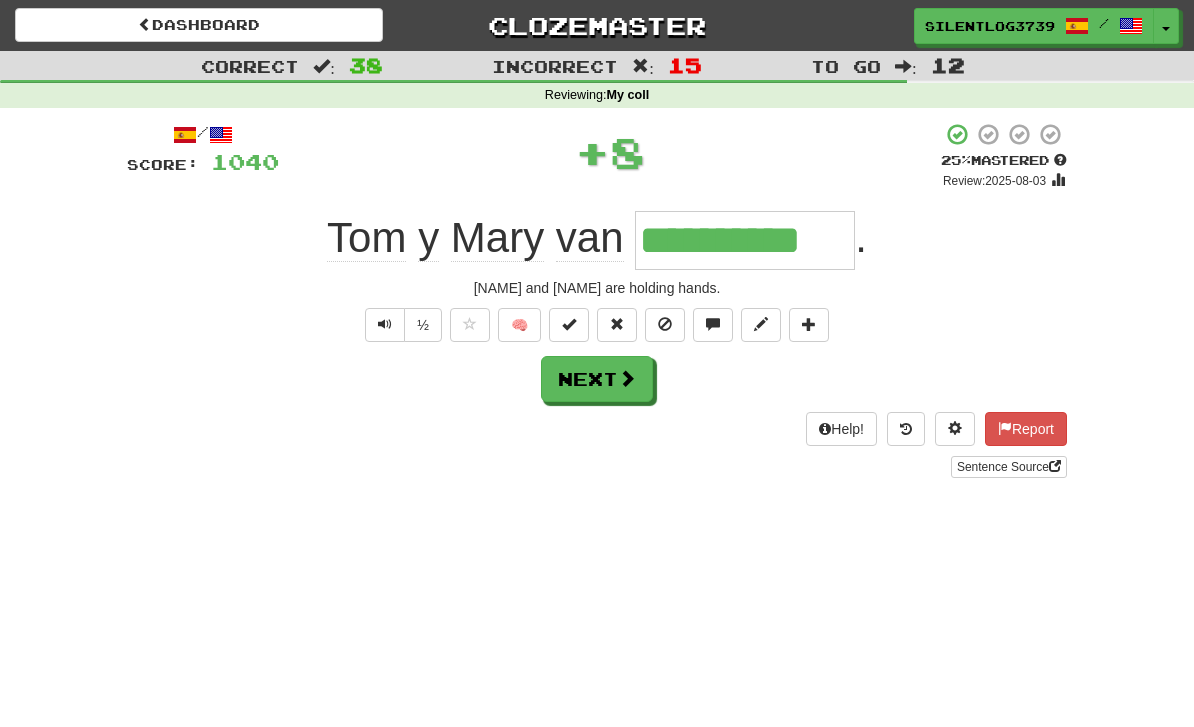 type on "**********" 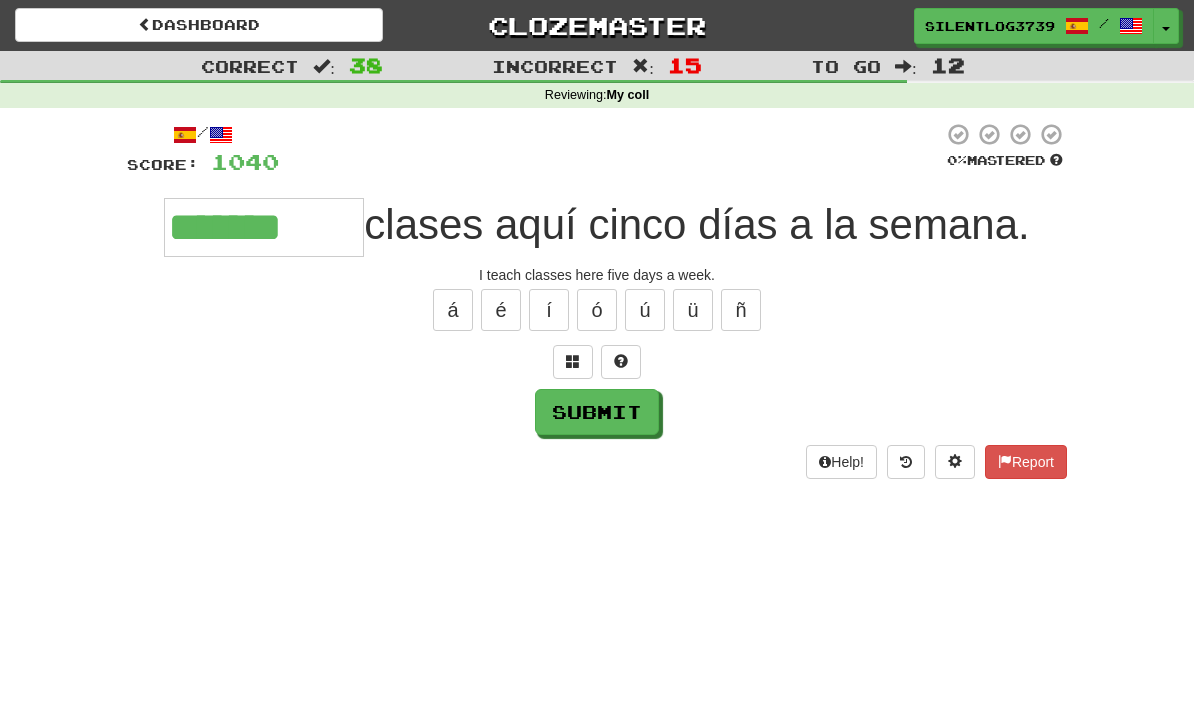 type on "*******" 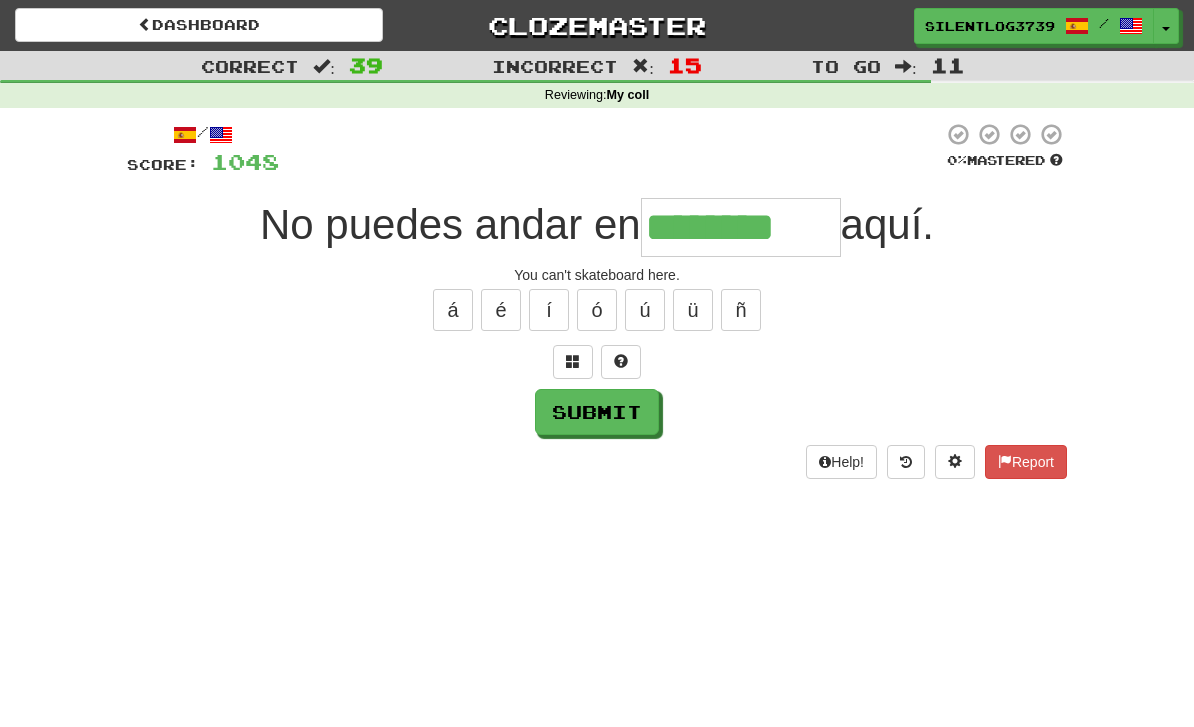 type on "********" 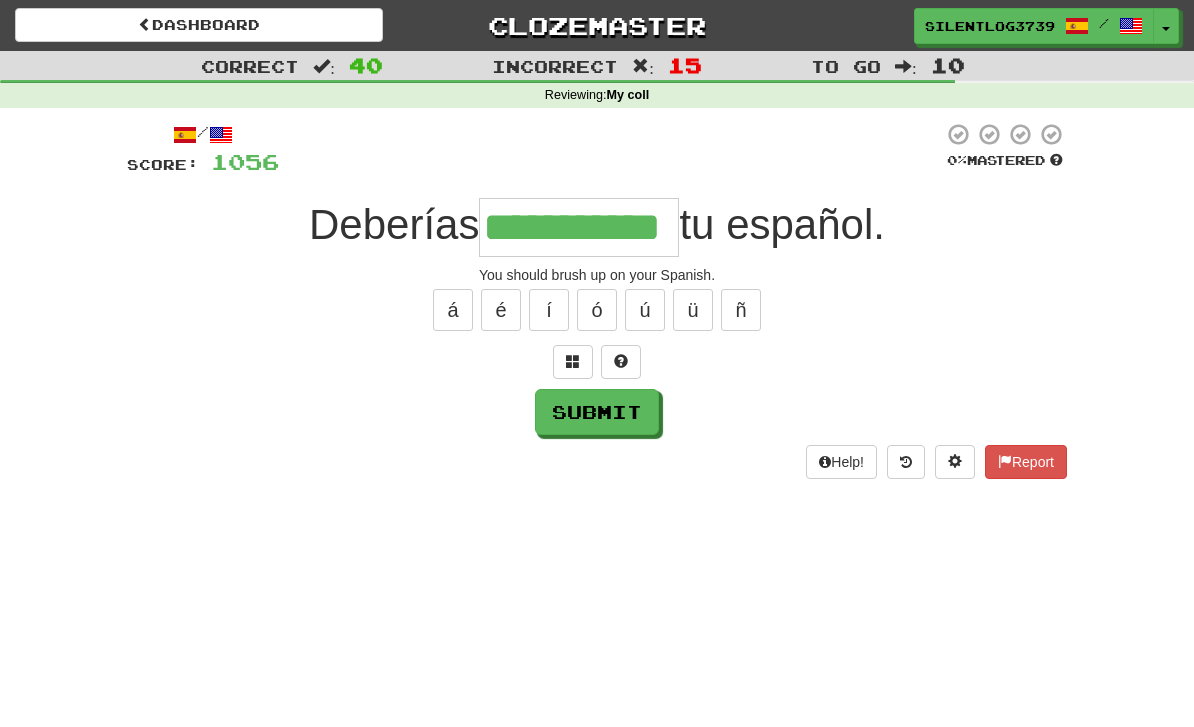 type on "**********" 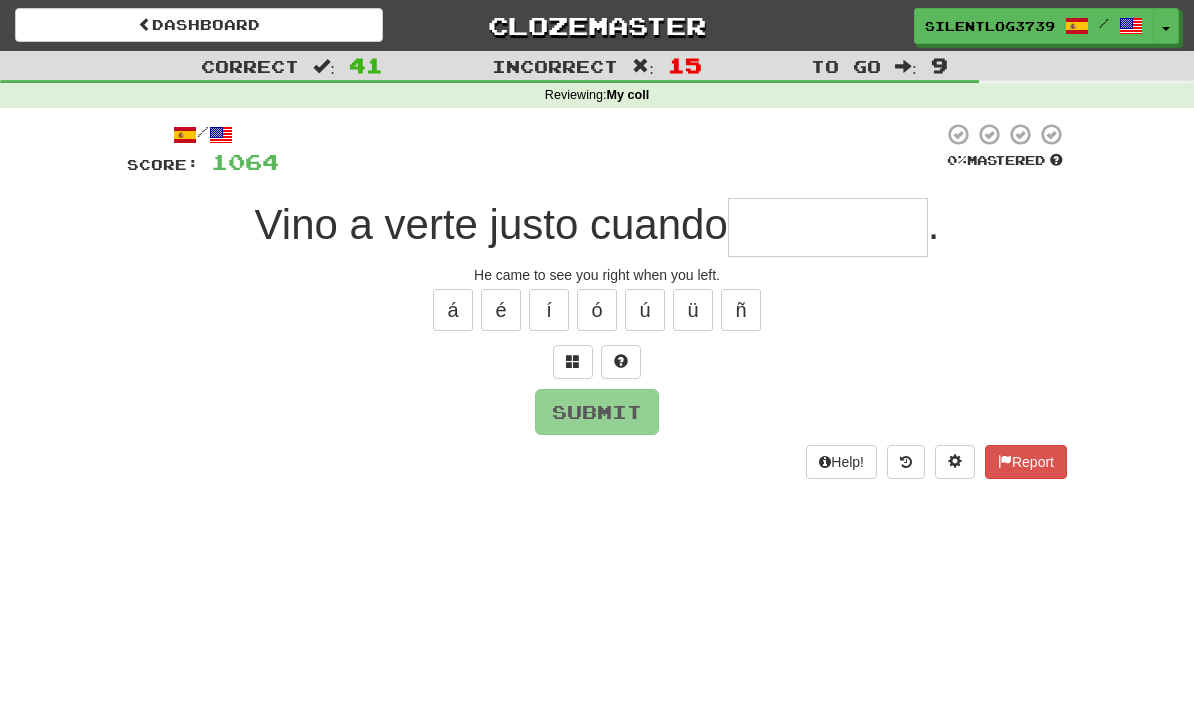 type on "*" 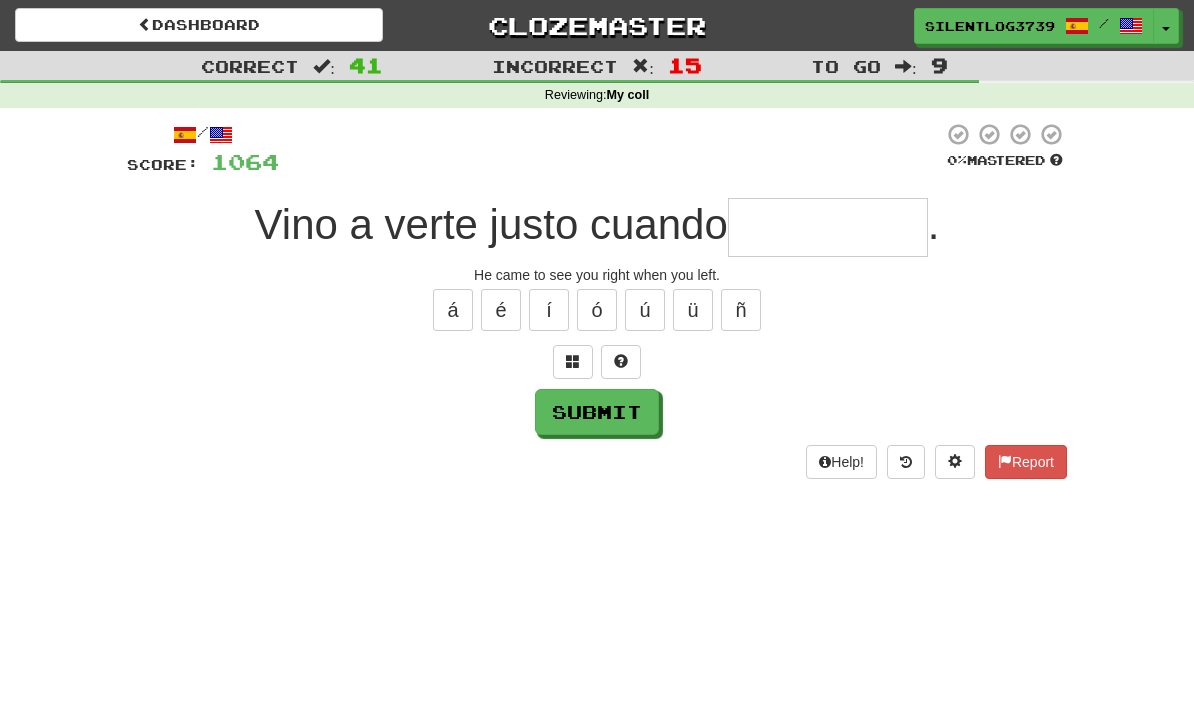 type on "*" 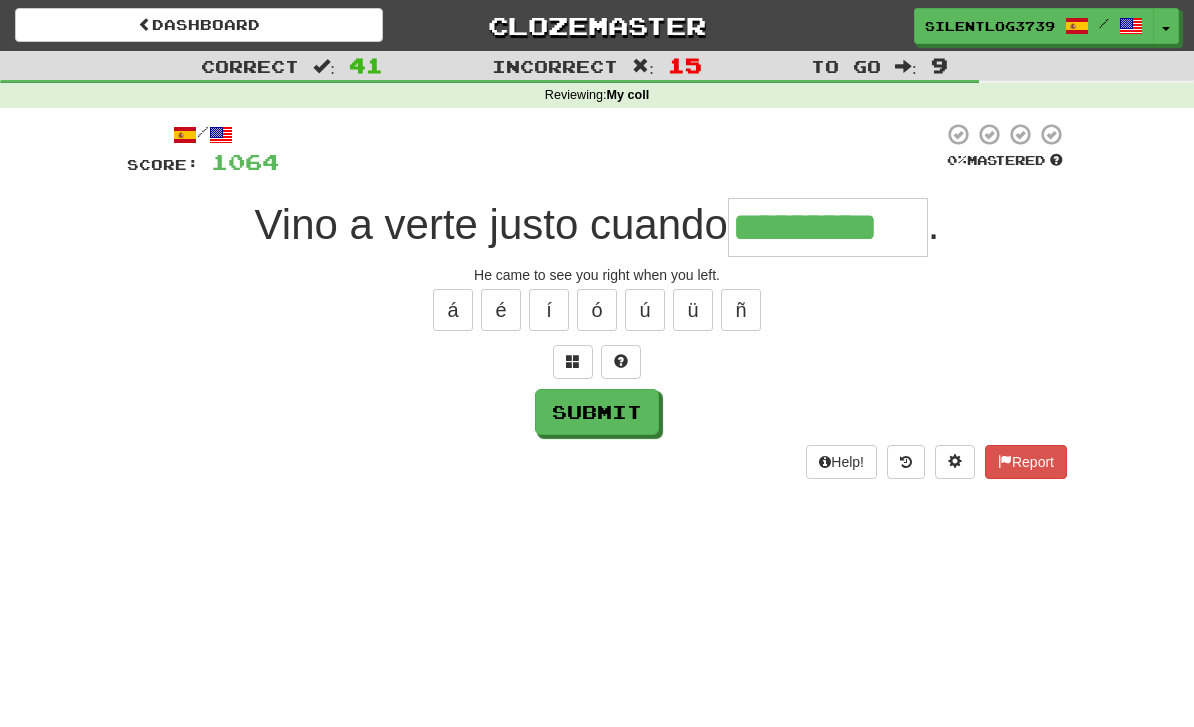 type on "*********" 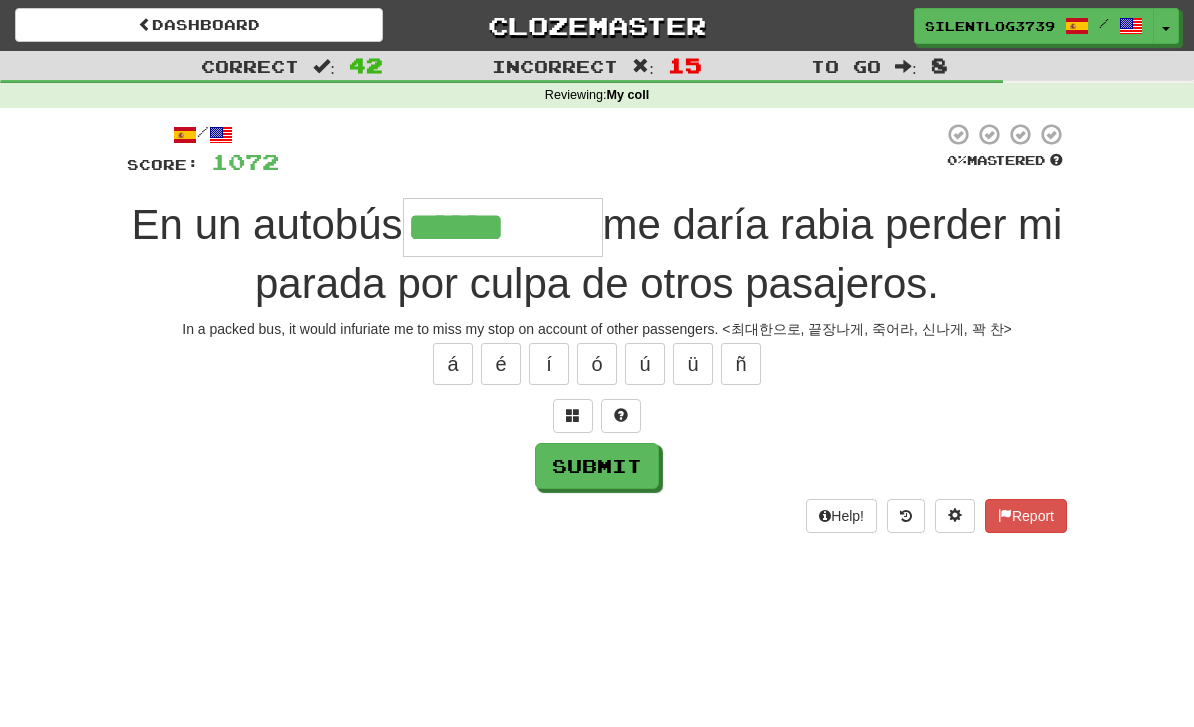 type on "******" 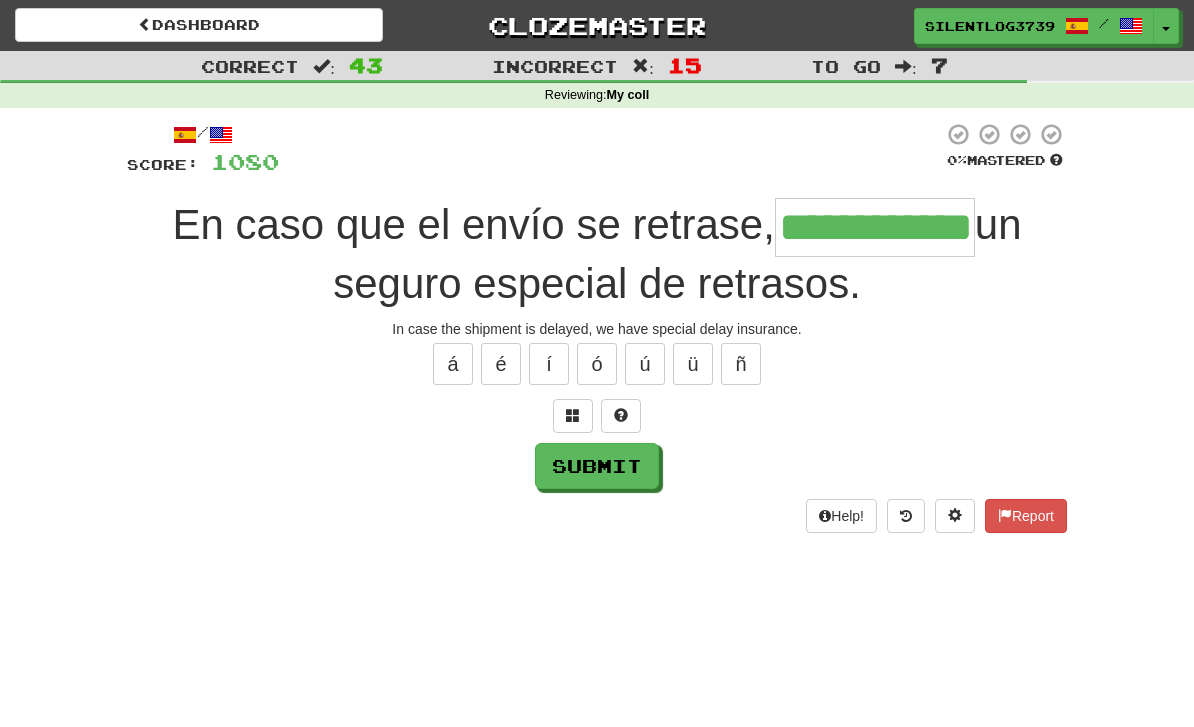 type 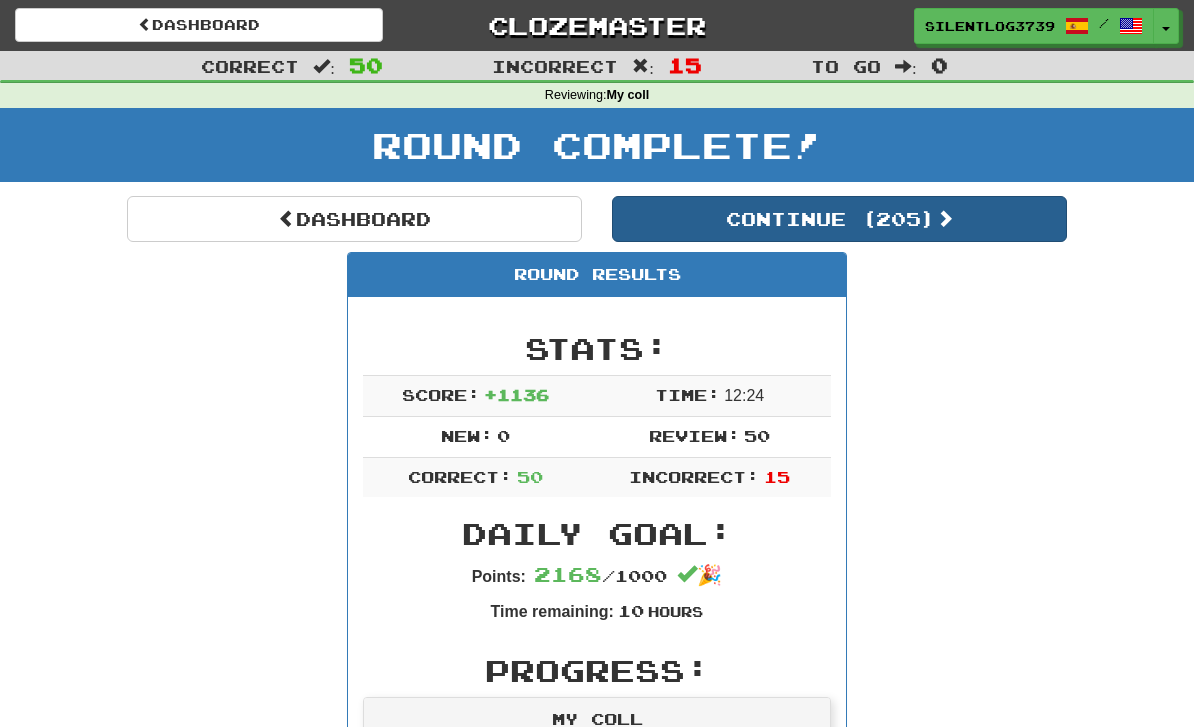 click on "Continue ( 205 )" at bounding box center (839, 219) 